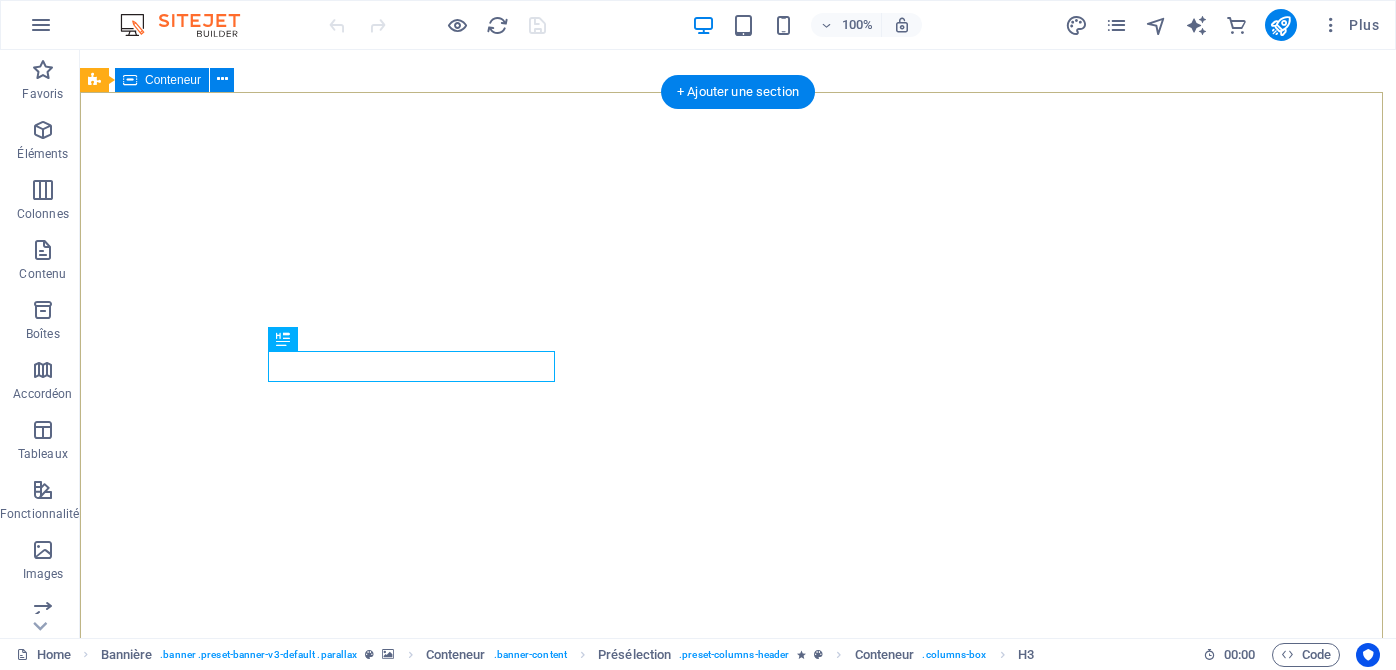 scroll, scrollTop: 0, scrollLeft: 0, axis: both 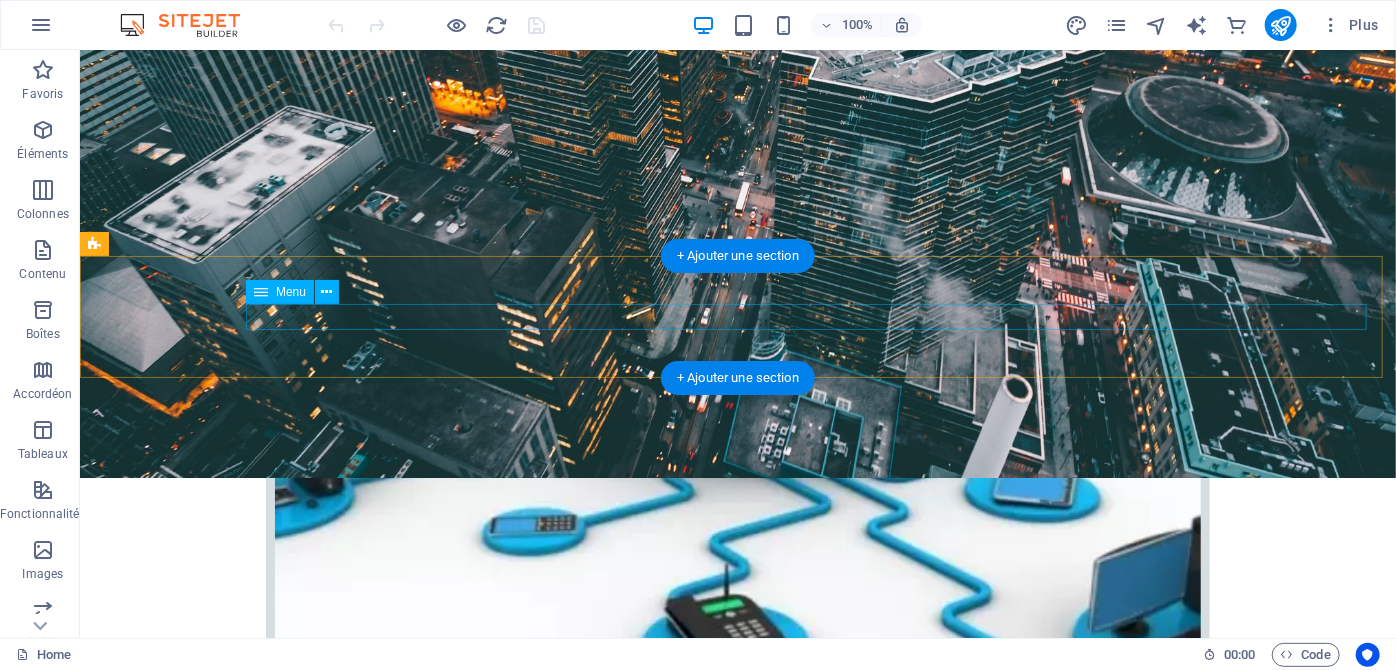 click on "Home A PROPOS DE NOUS IT Support Contact" at bounding box center [737, 4393] 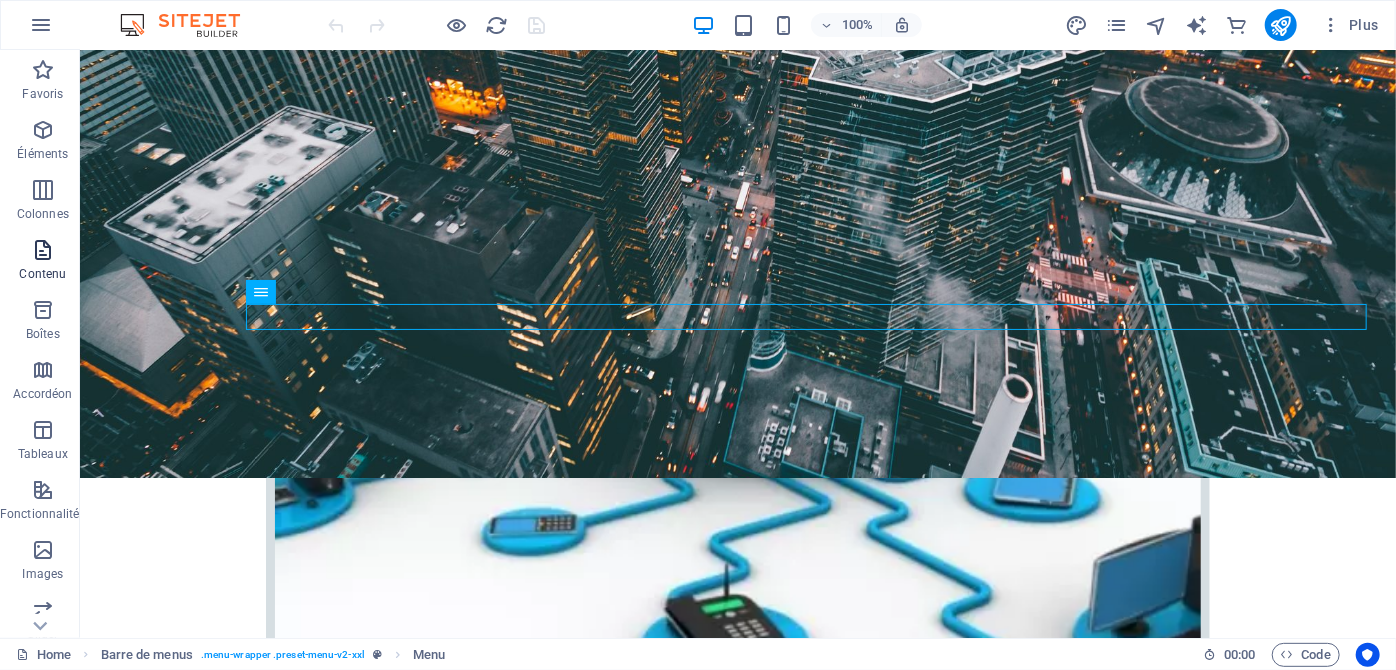 click at bounding box center (43, 250) 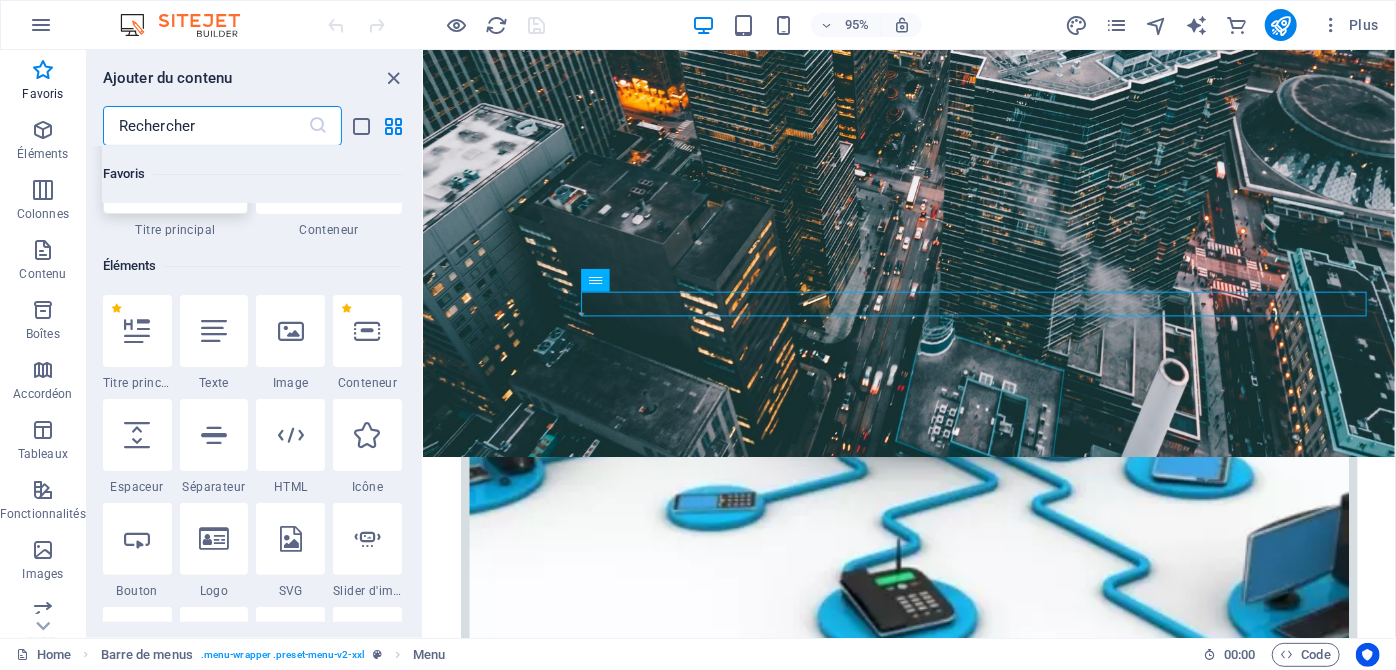 scroll, scrollTop: 242, scrollLeft: 0, axis: vertical 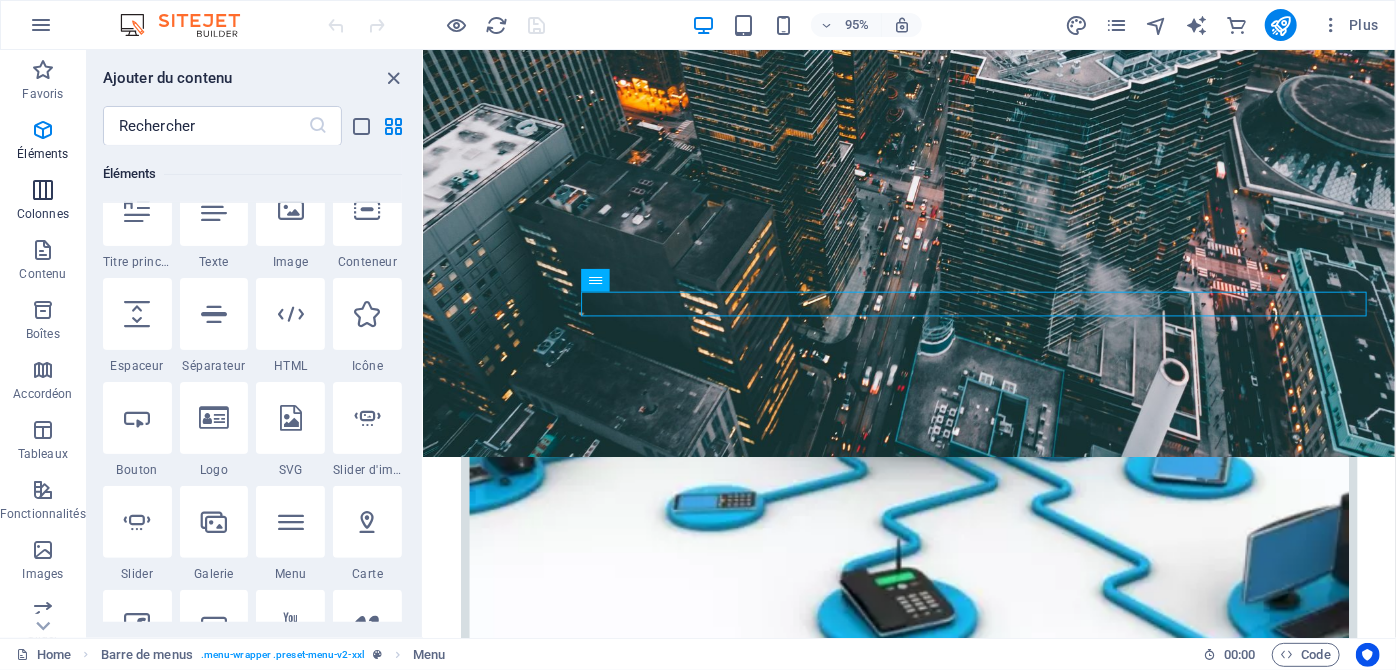 click at bounding box center (43, 190) 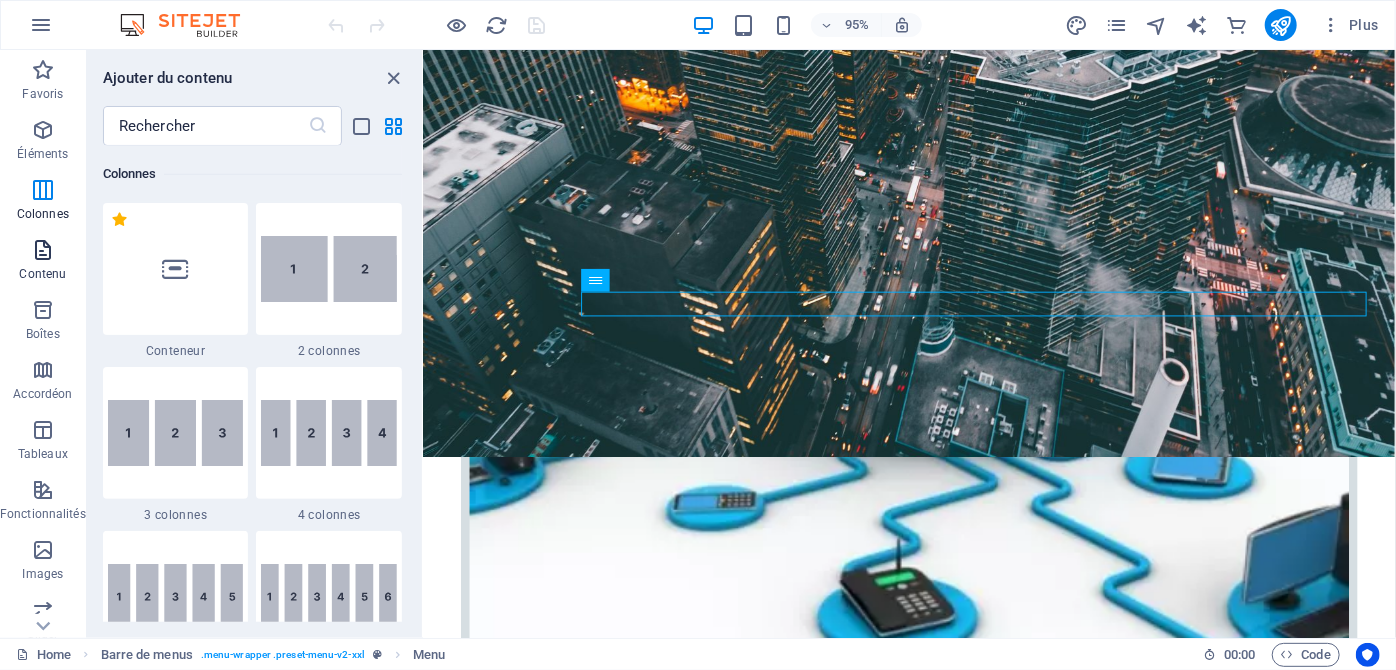 click at bounding box center [43, 250] 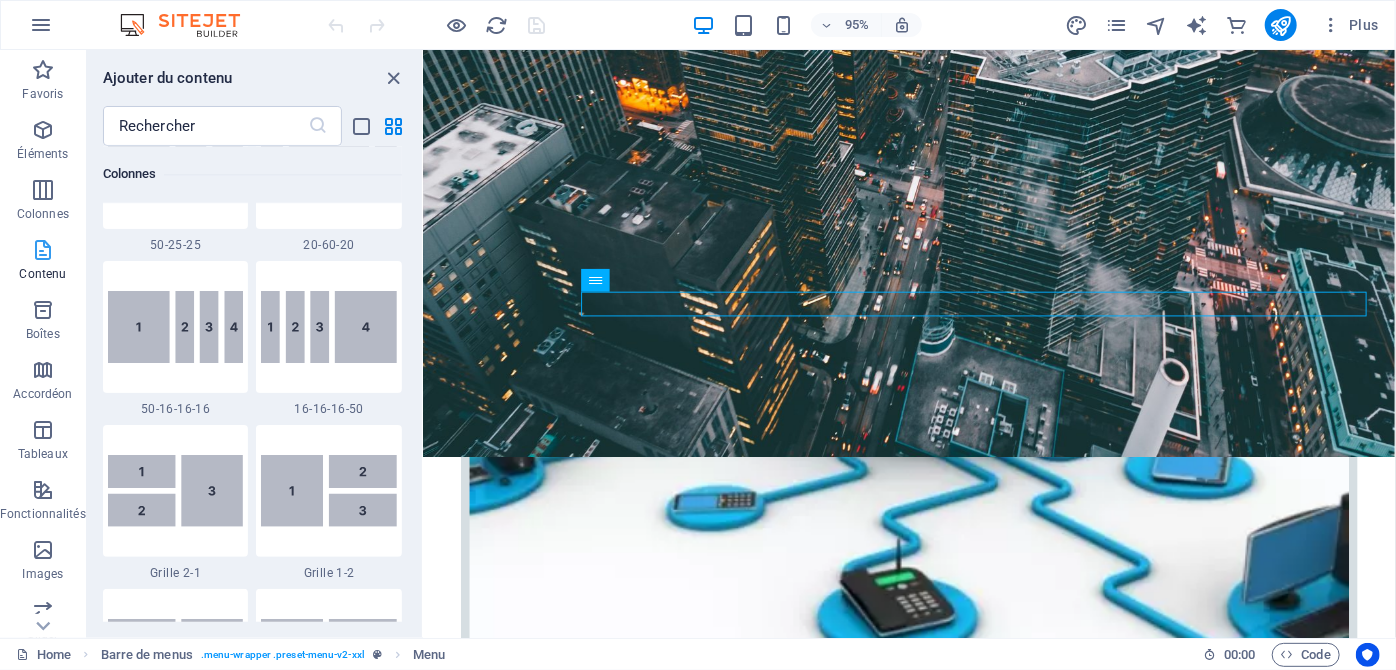 scroll, scrollTop: 3498, scrollLeft: 0, axis: vertical 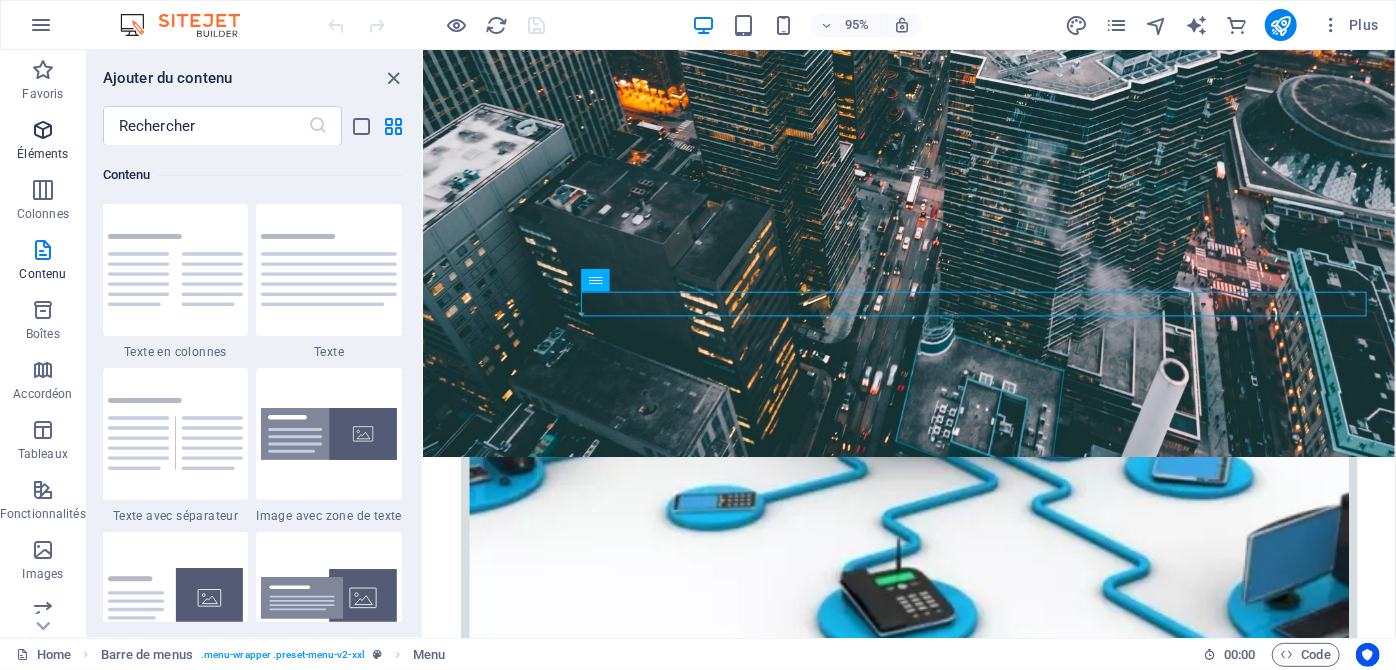 click at bounding box center [43, 130] 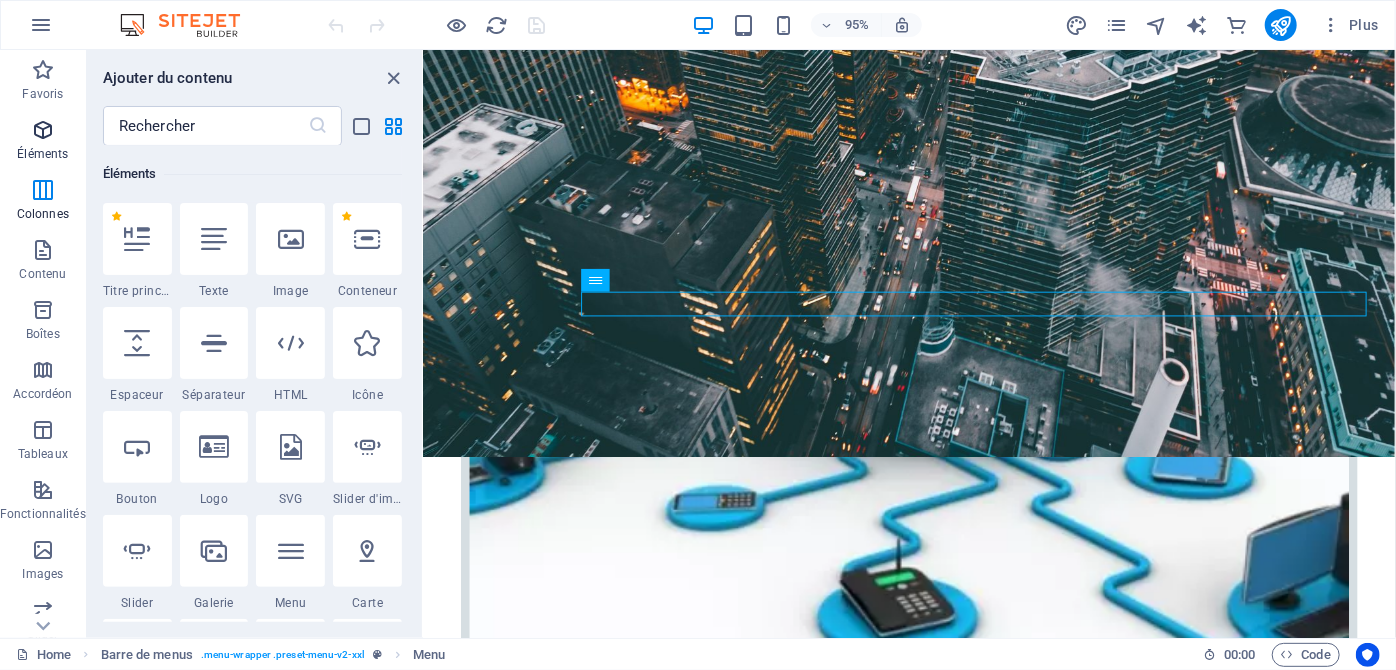 scroll, scrollTop: 213, scrollLeft: 0, axis: vertical 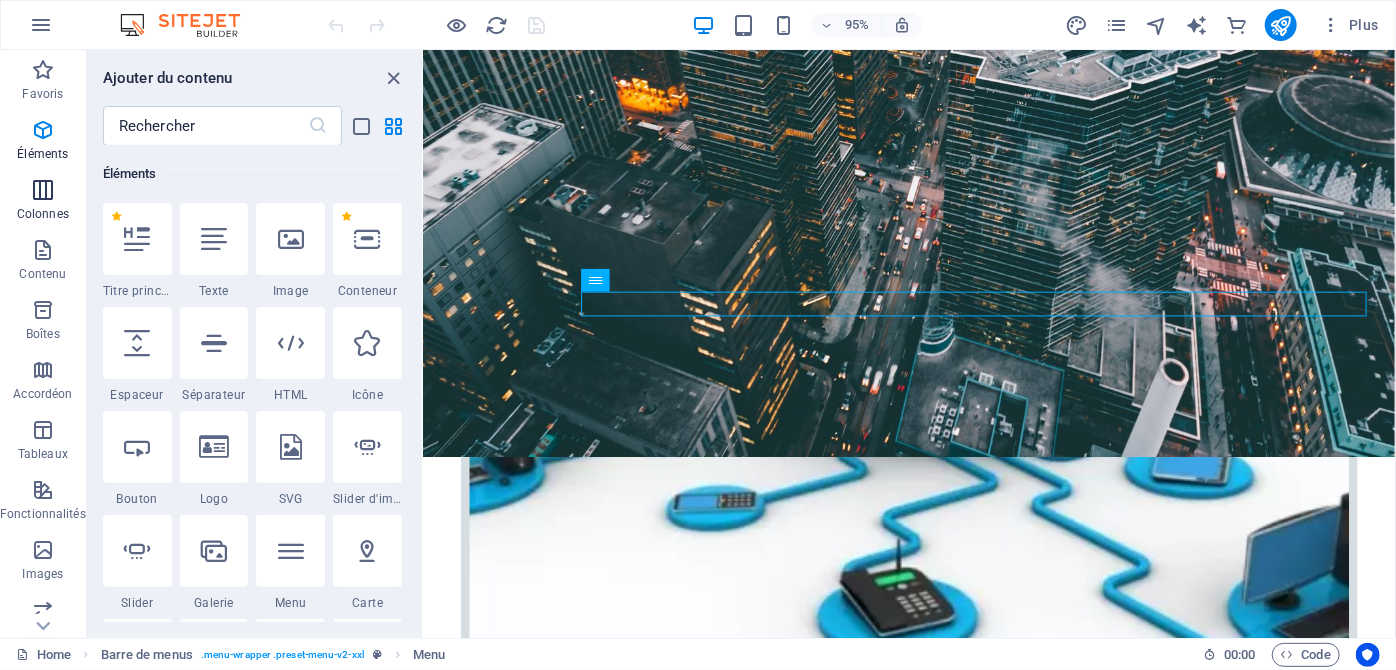 click on "Colonnes" at bounding box center [43, 214] 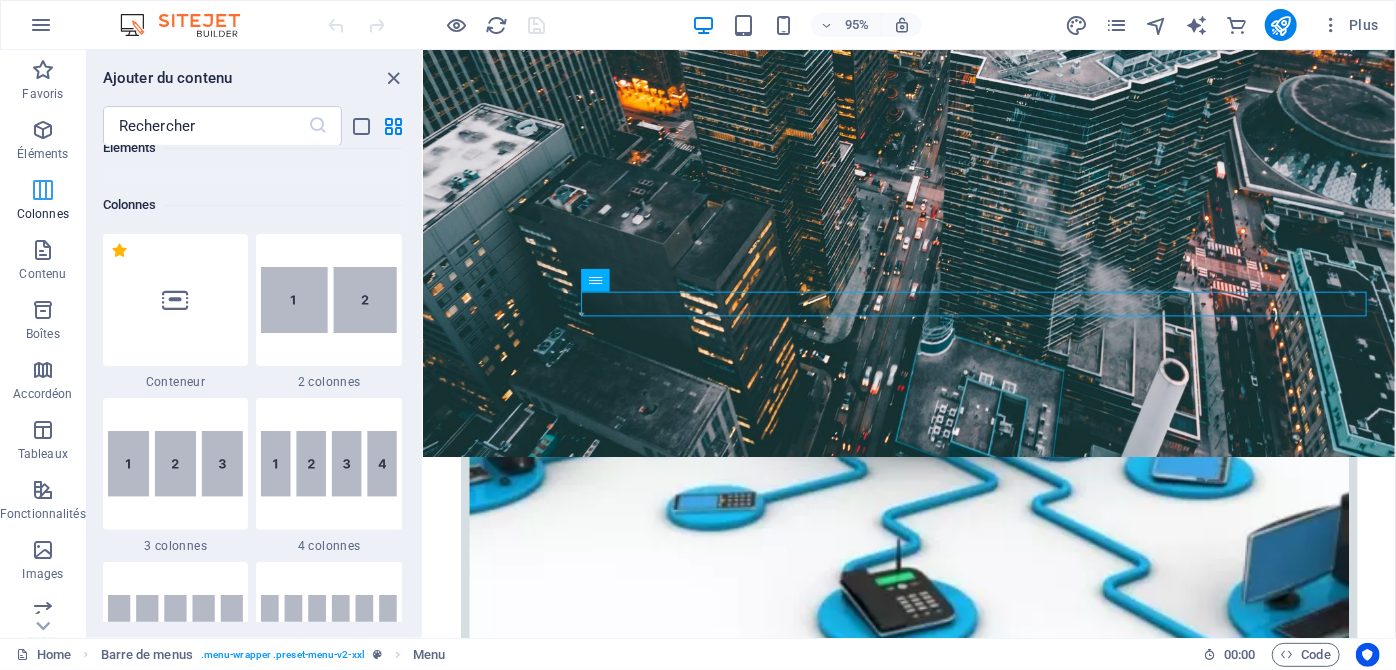 scroll, scrollTop: 989, scrollLeft: 0, axis: vertical 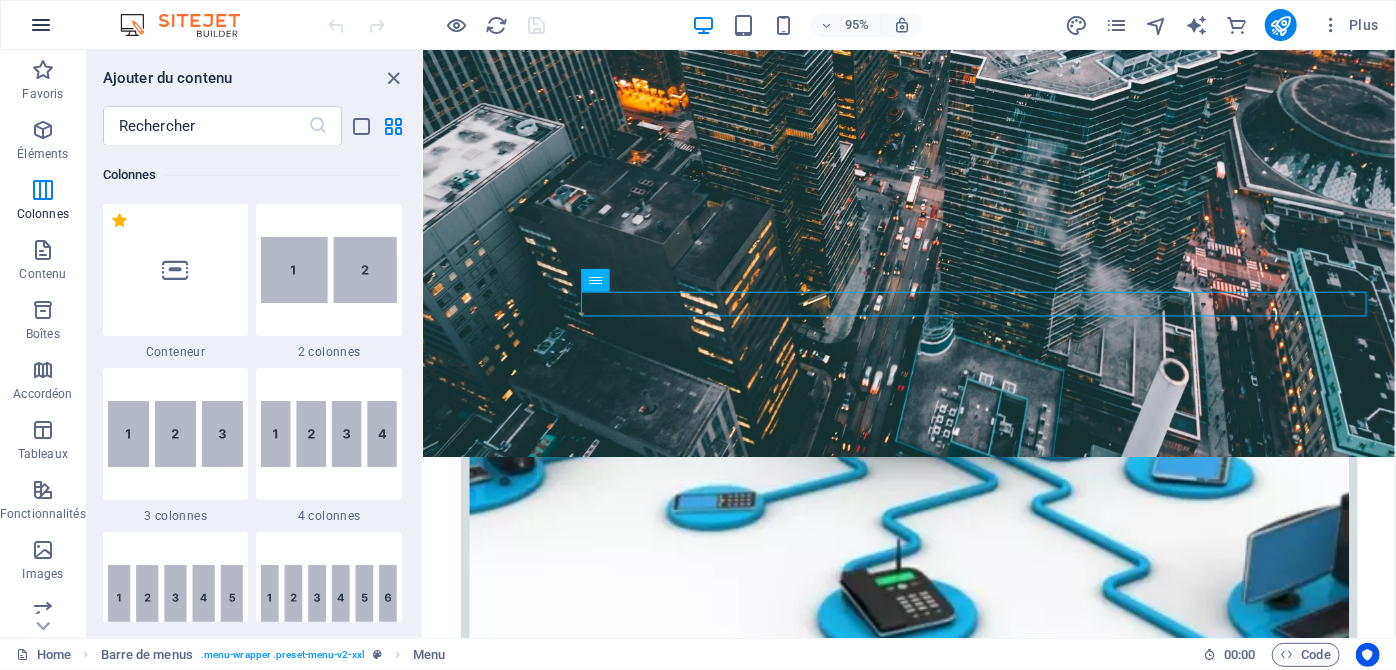 click at bounding box center (41, 25) 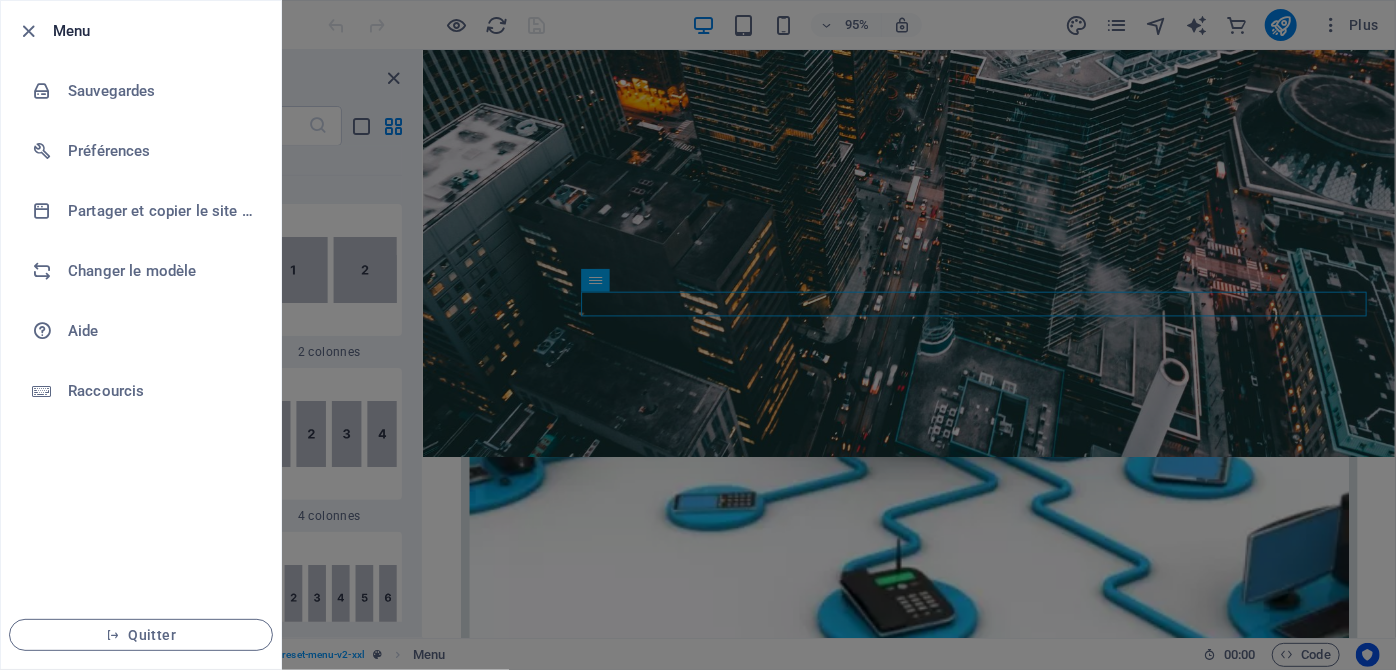 click on "Menu" at bounding box center [141, 31] 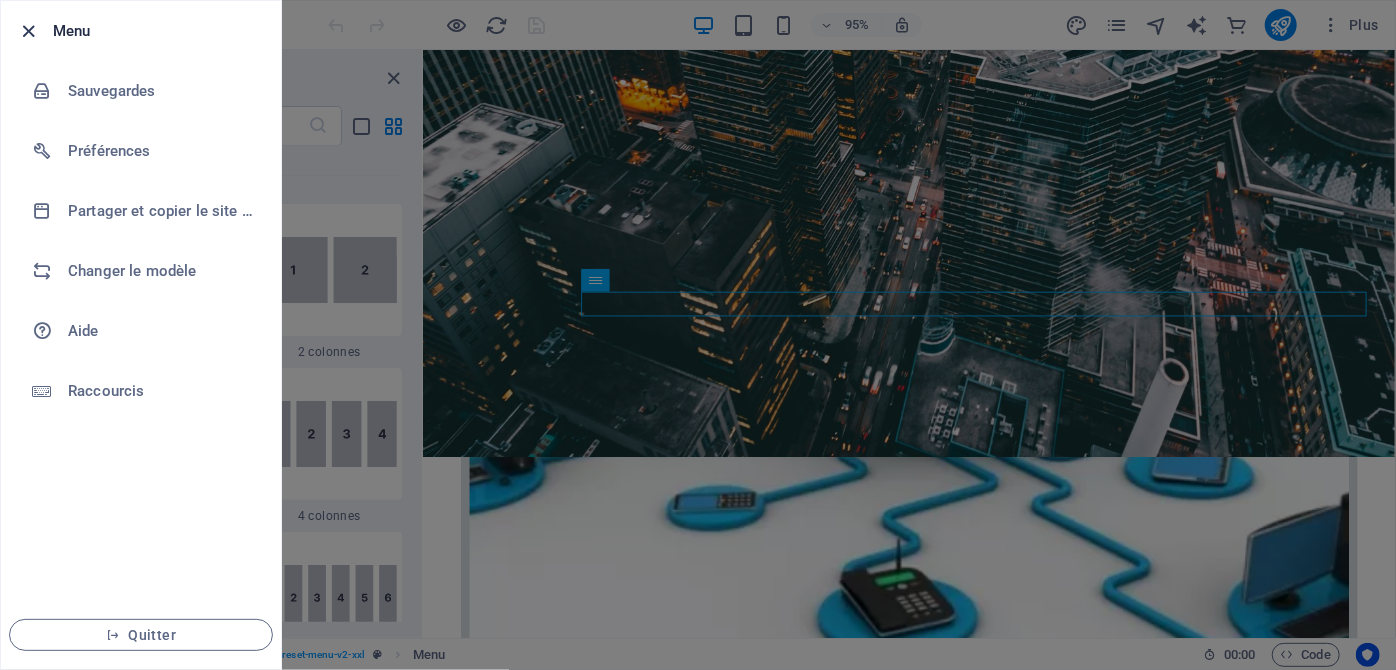 click at bounding box center (29, 31) 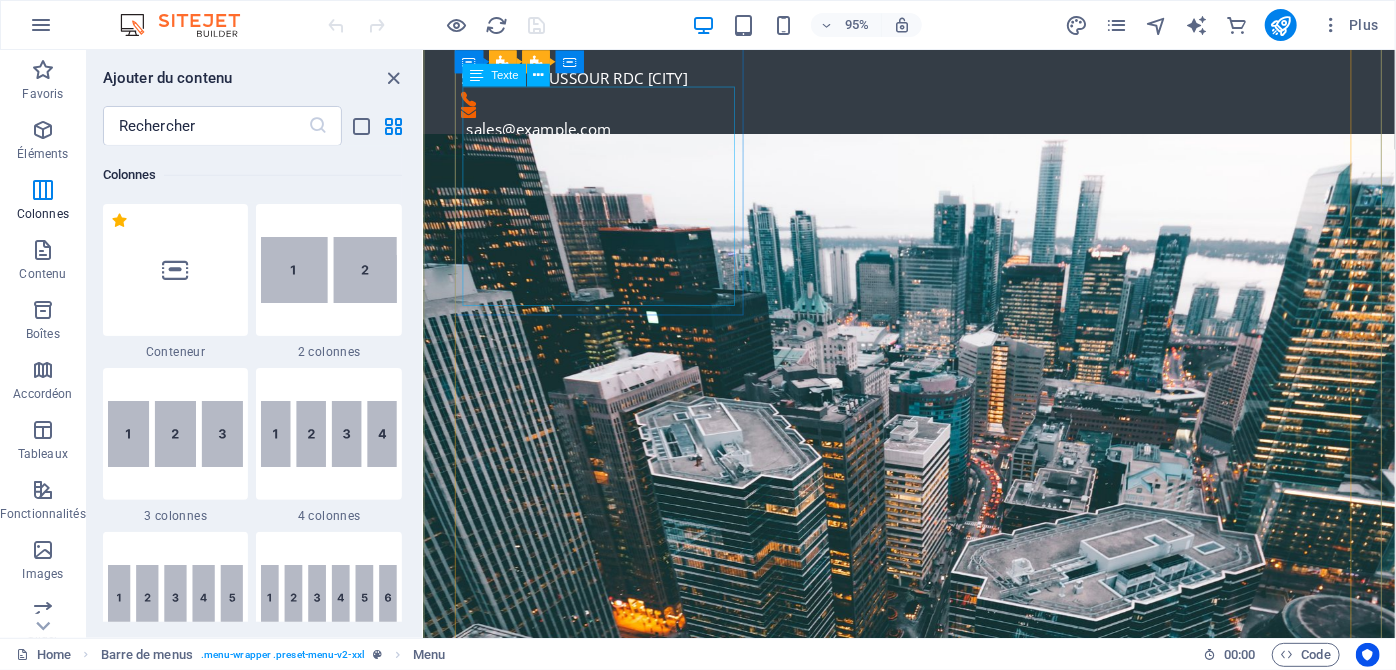 scroll, scrollTop: 0, scrollLeft: 0, axis: both 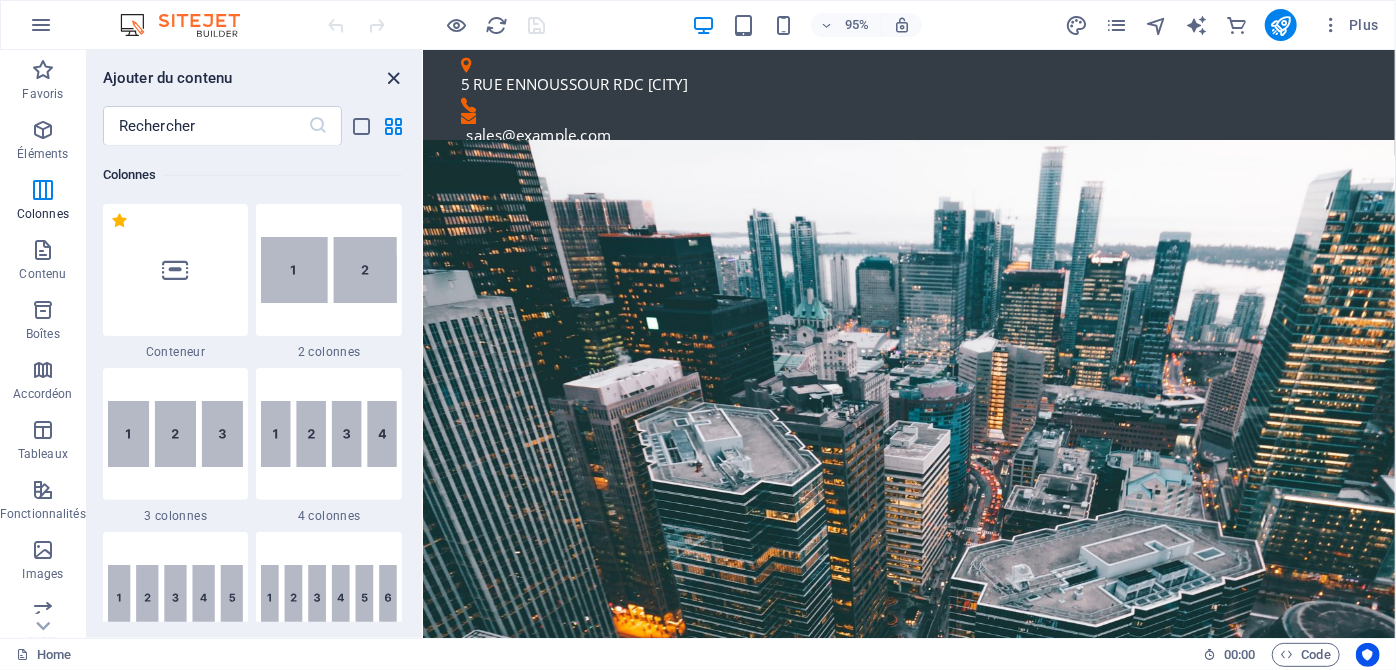 click at bounding box center (394, 78) 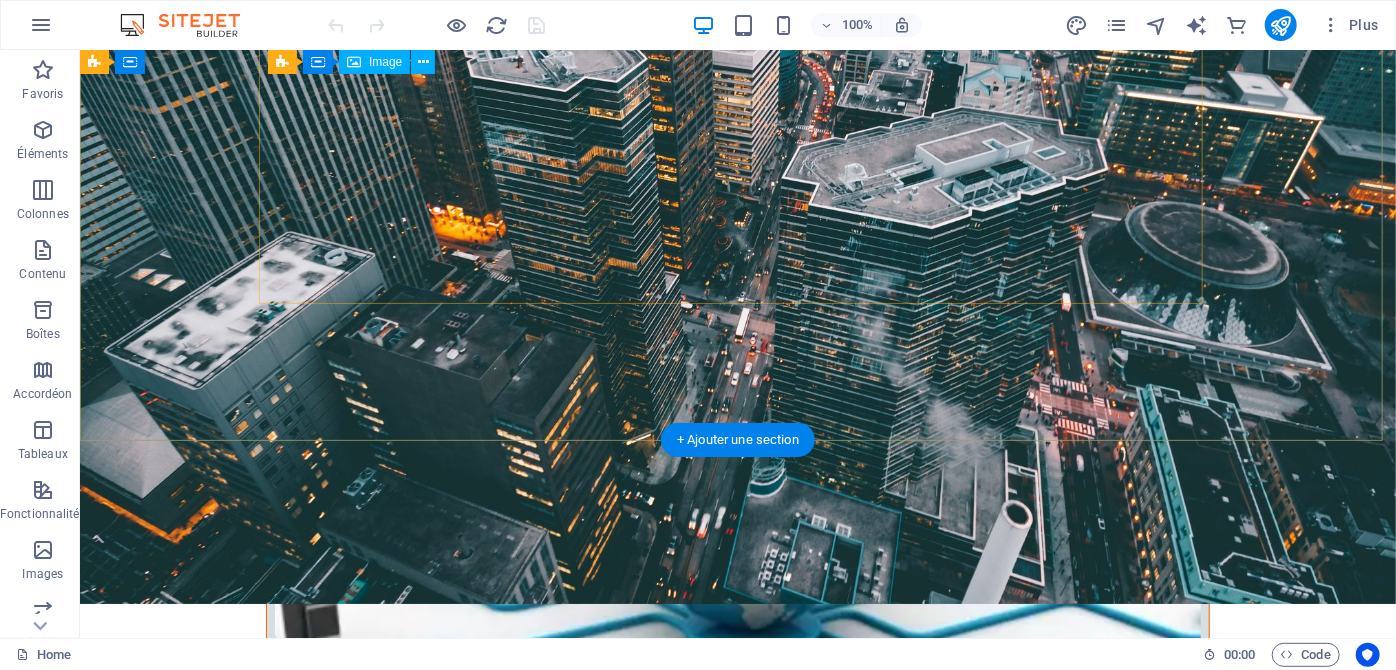 scroll, scrollTop: 969, scrollLeft: 0, axis: vertical 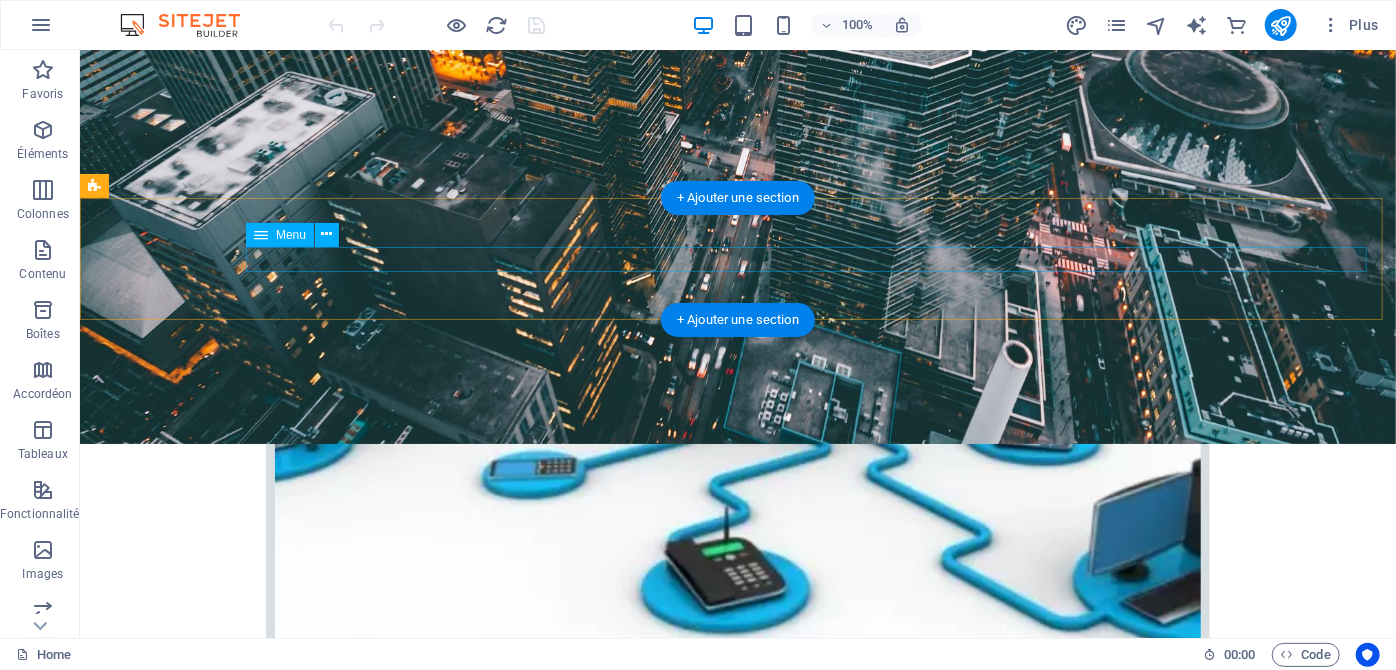 click on "Home A PROPOS DE NOUS IT Support Contact" at bounding box center (737, 4336) 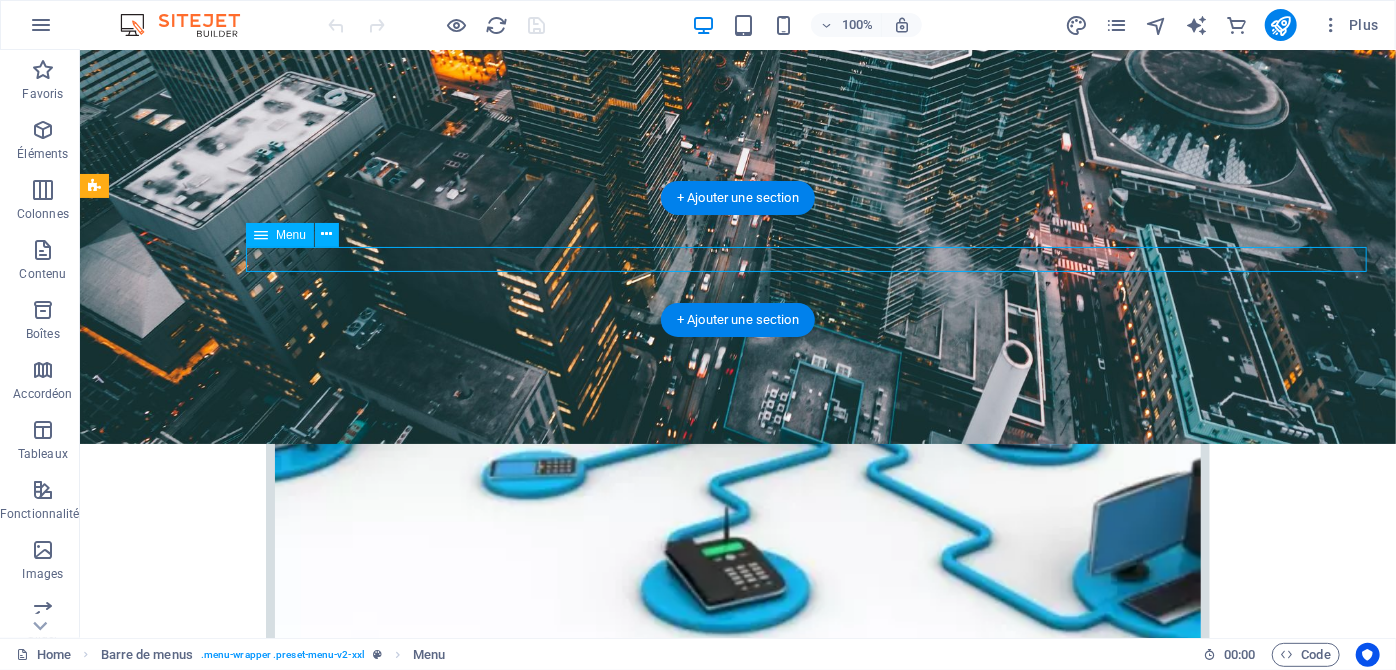 click on "Home A PROPOS DE NOUS IT Support Contact" at bounding box center [737, 4336] 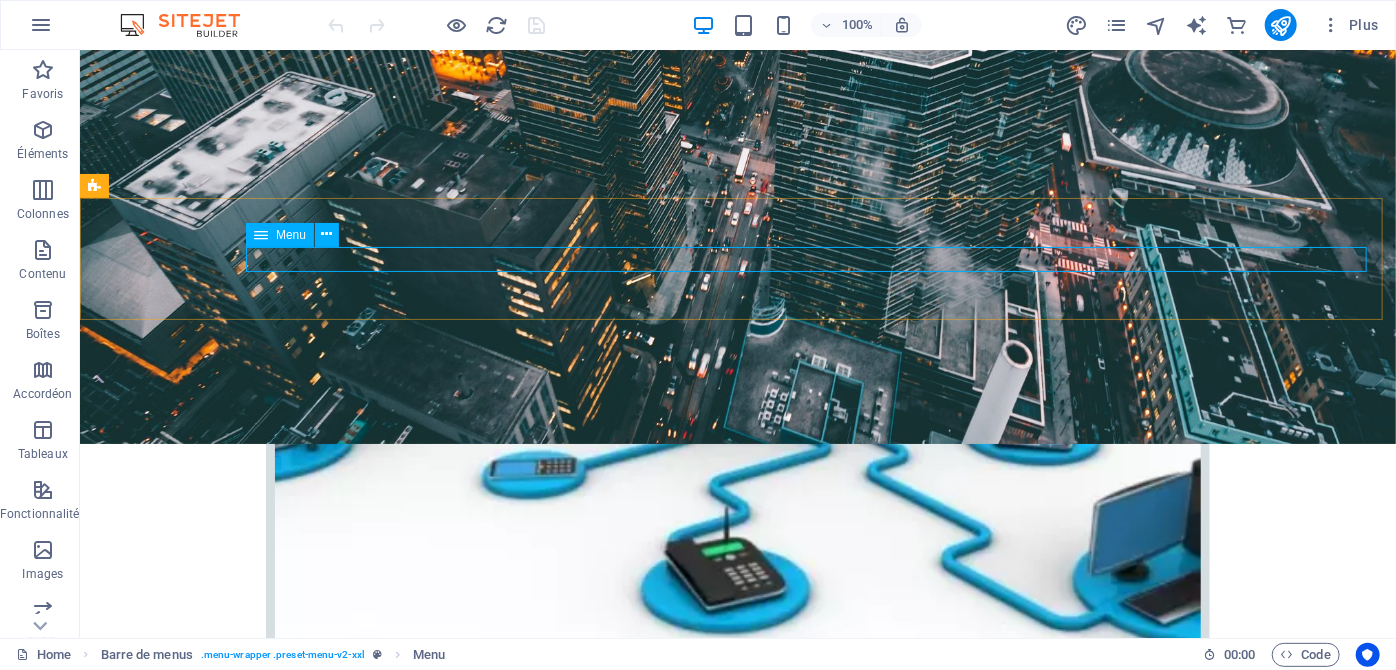 click on "Menu" at bounding box center (291, 235) 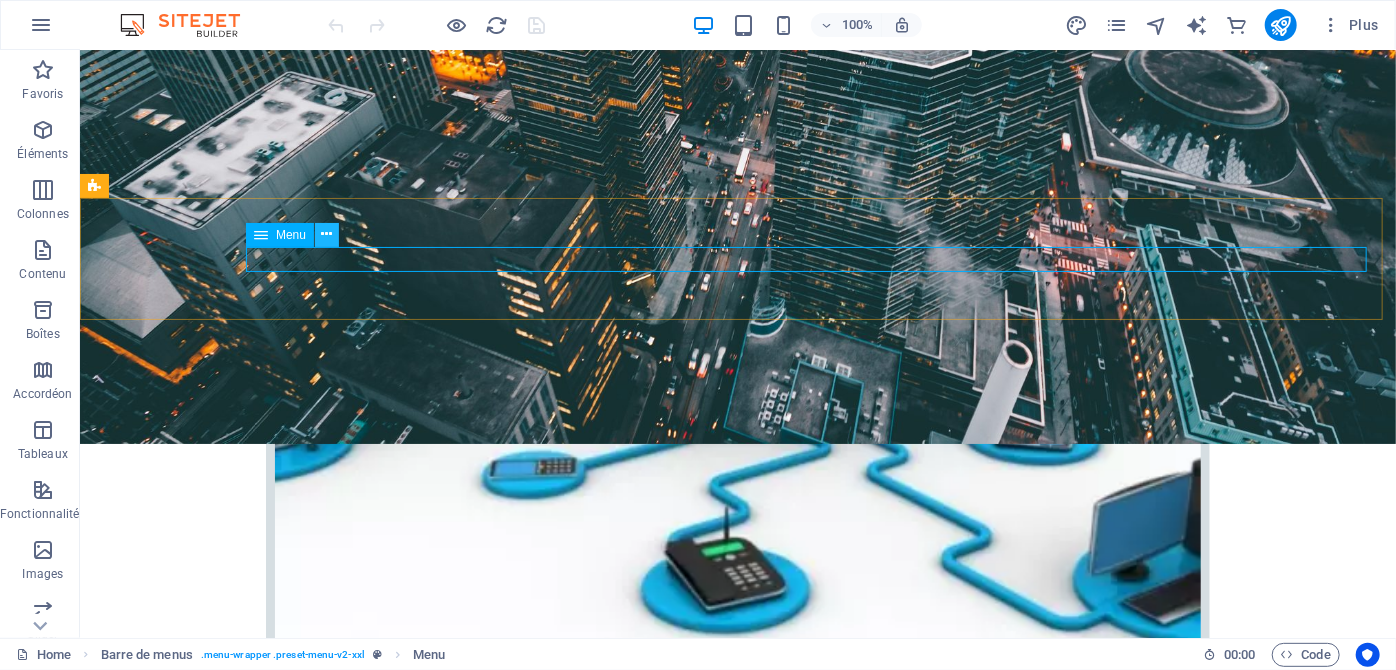 click at bounding box center [327, 234] 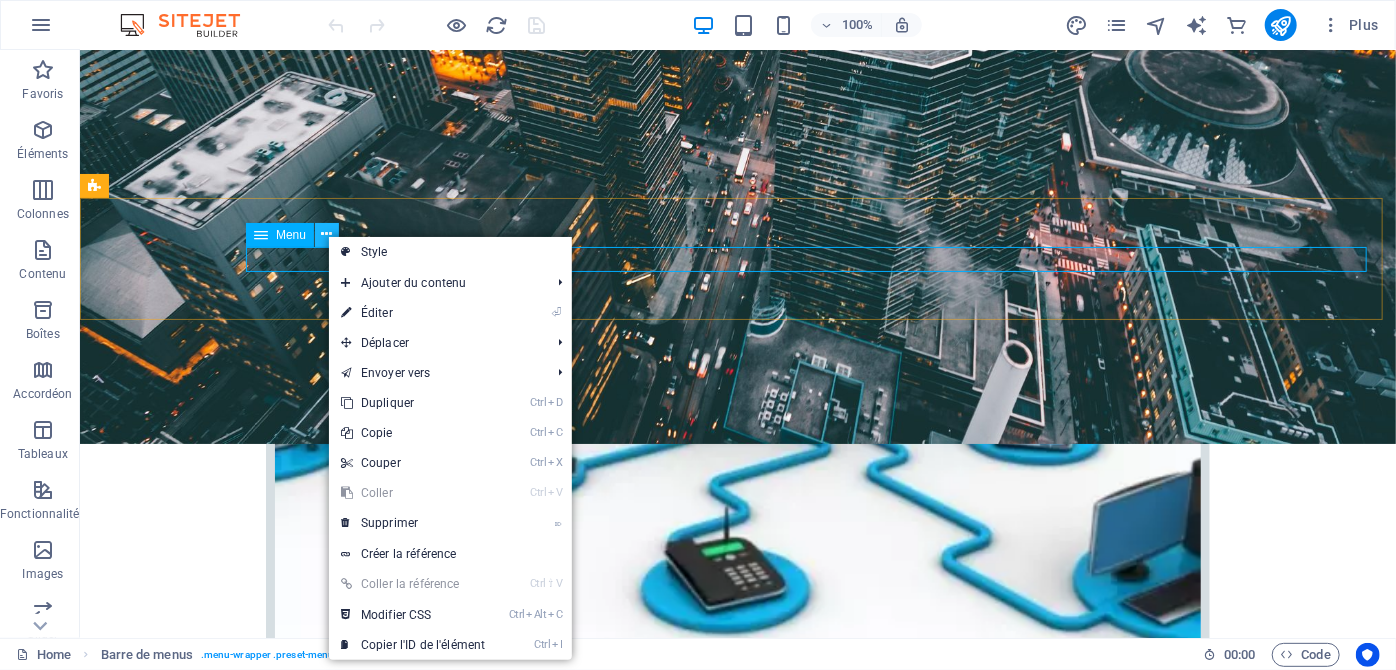 click at bounding box center [327, 234] 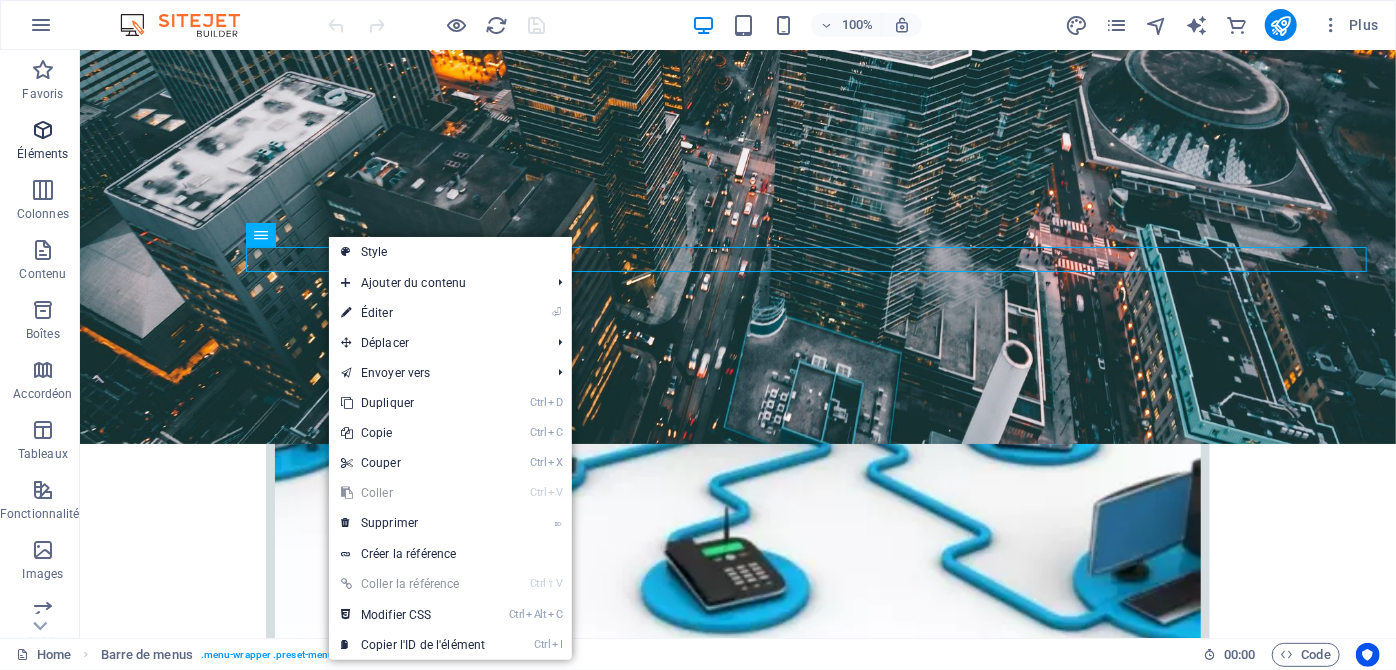 click at bounding box center [43, 130] 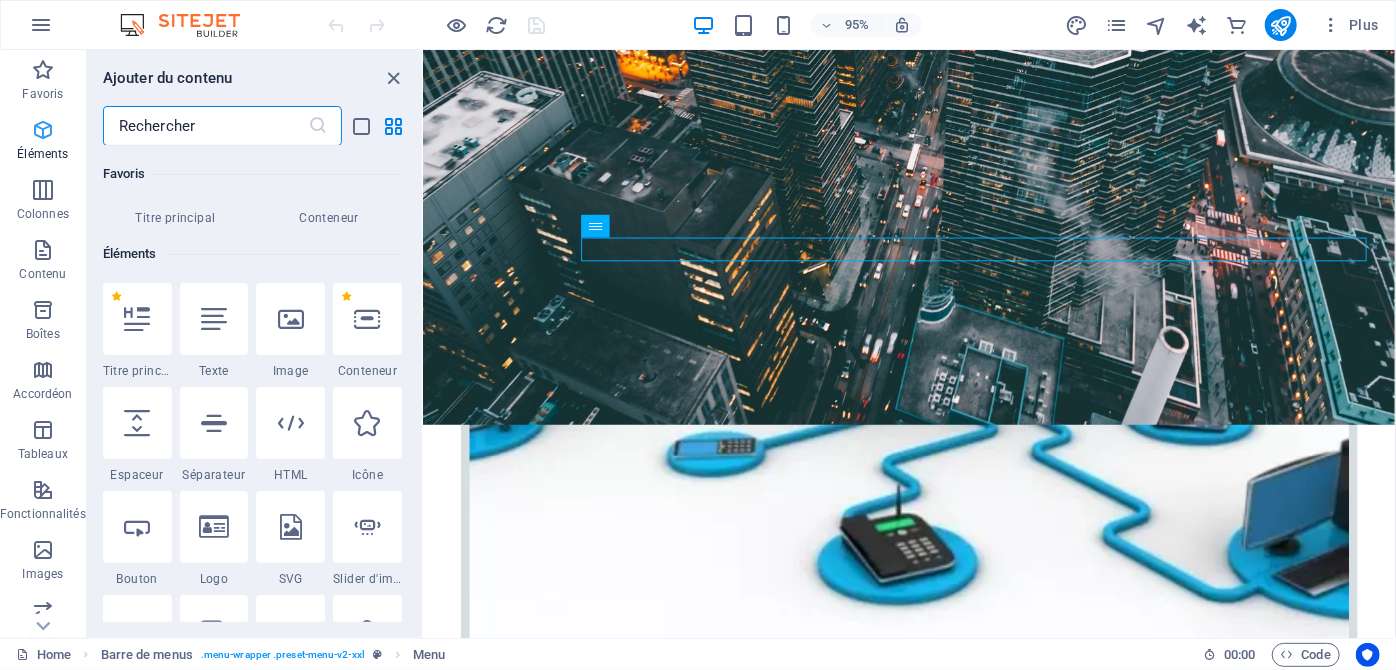scroll, scrollTop: 213, scrollLeft: 0, axis: vertical 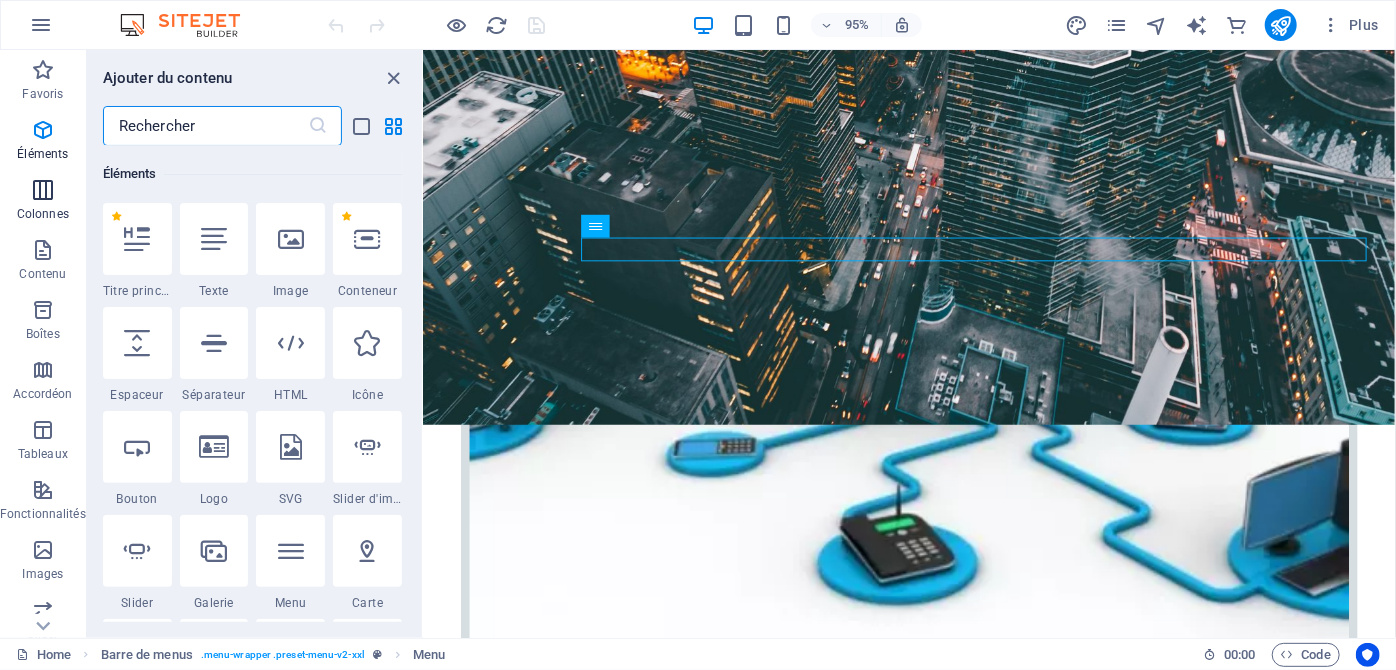 click on "Colonnes" at bounding box center (43, 202) 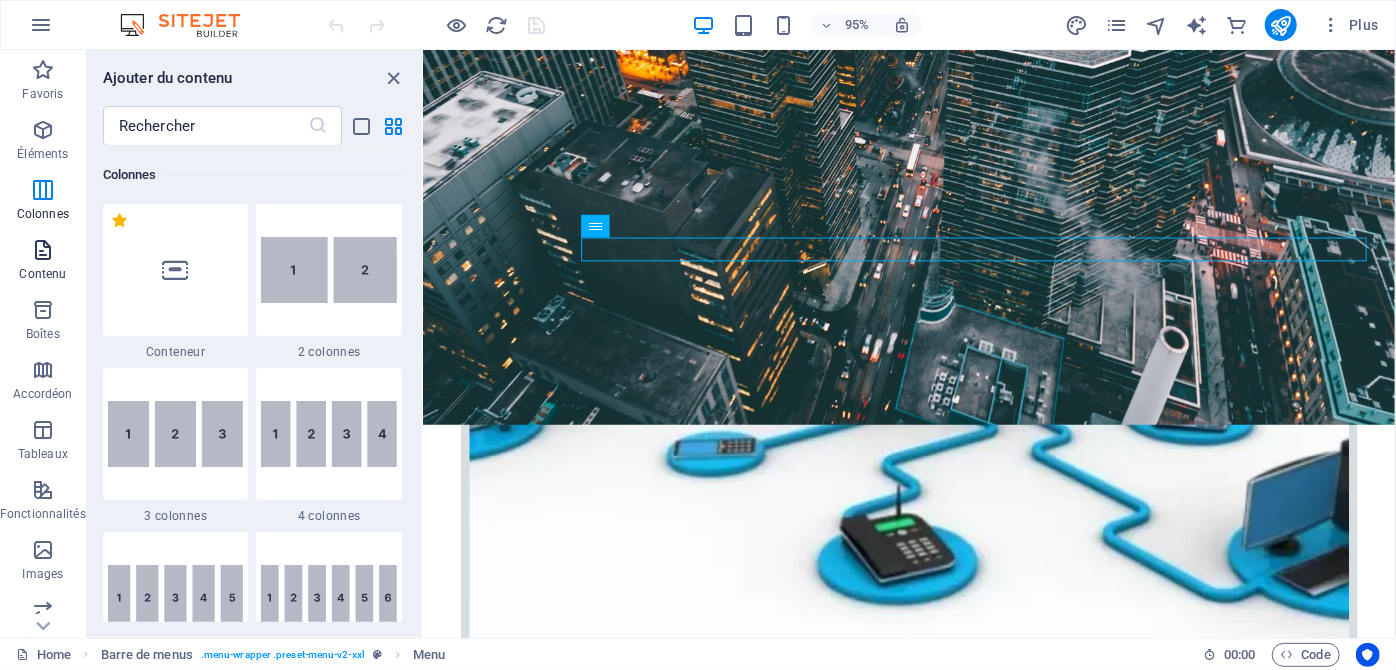 click at bounding box center (43, 250) 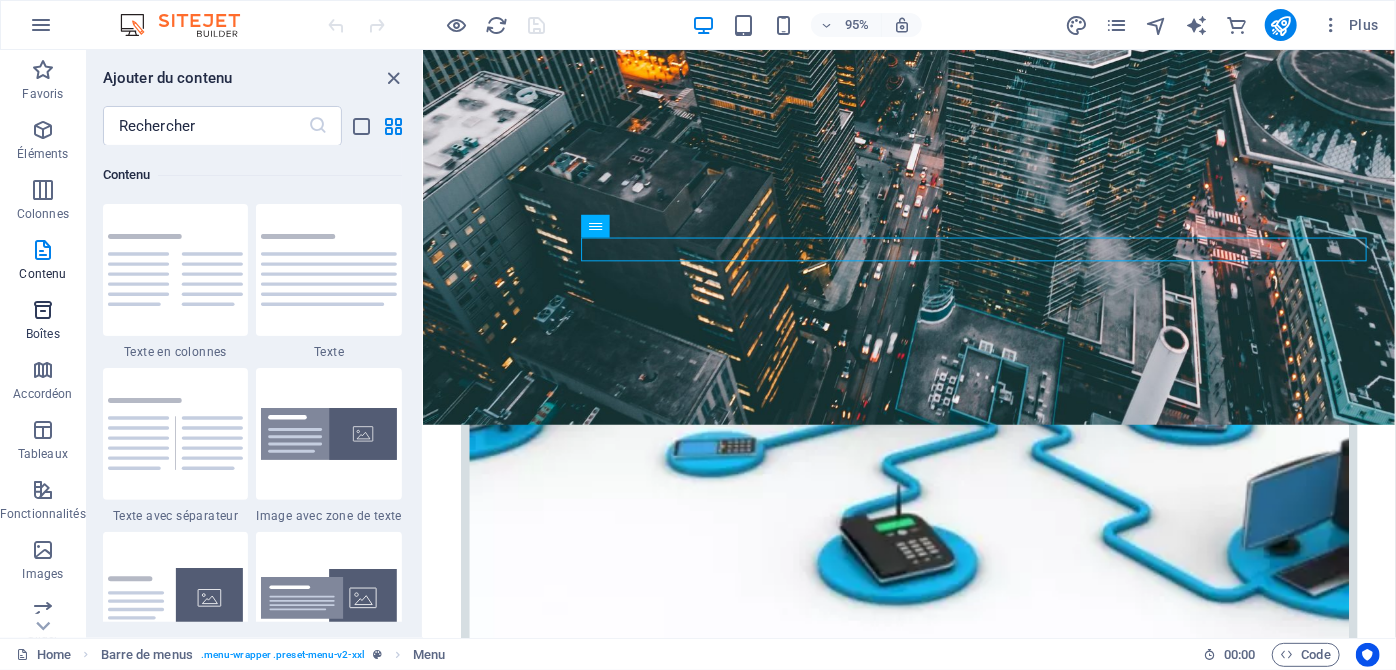 click on "Boîtes" at bounding box center [43, 322] 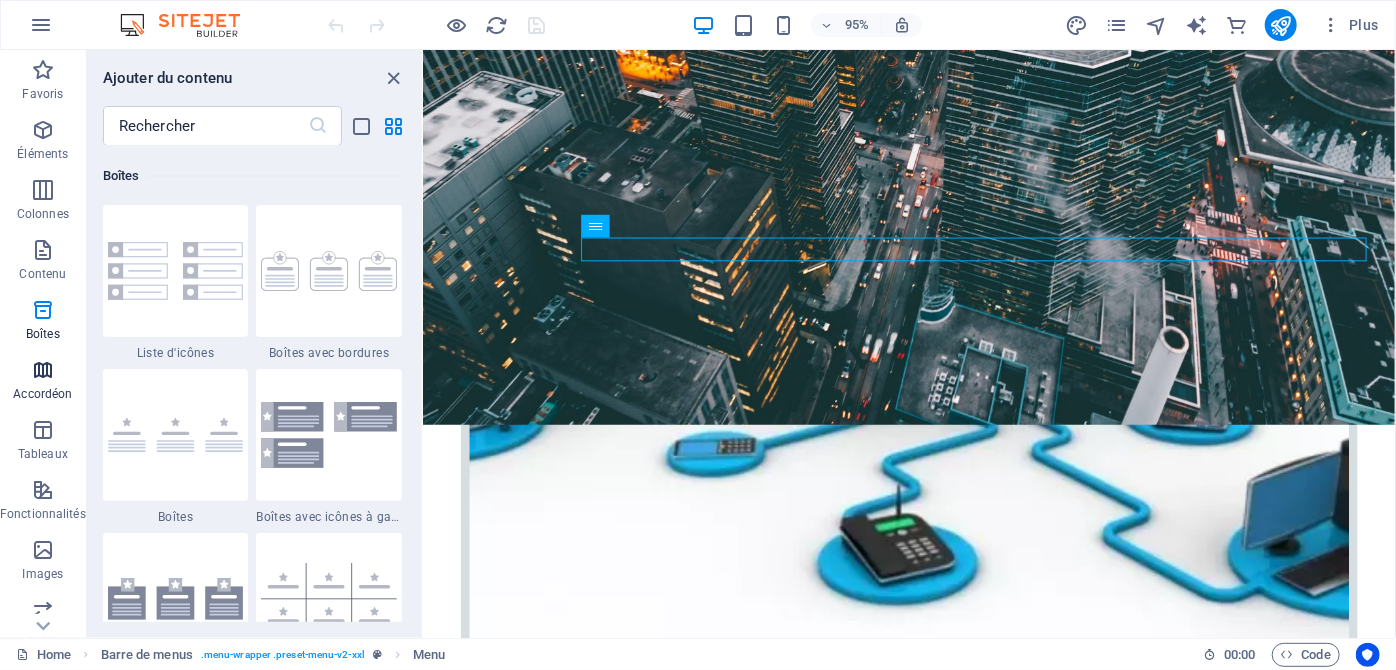 scroll, scrollTop: 5515, scrollLeft: 0, axis: vertical 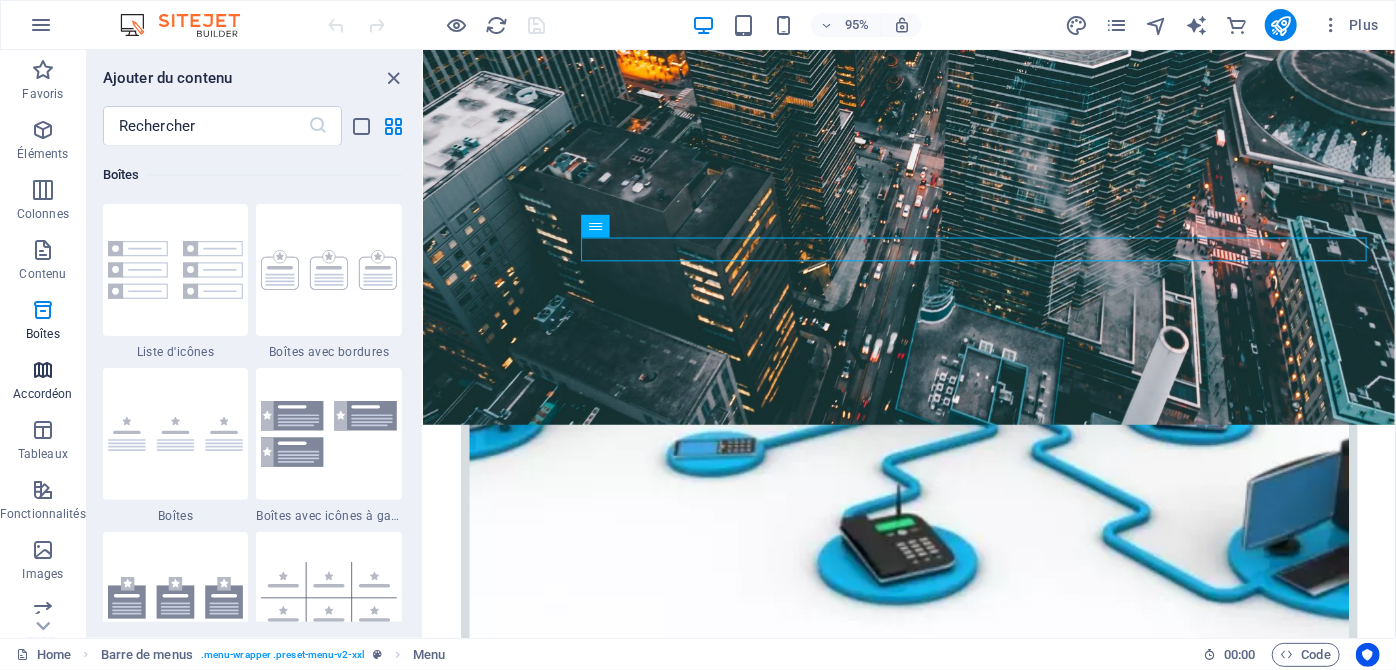 click at bounding box center [43, 370] 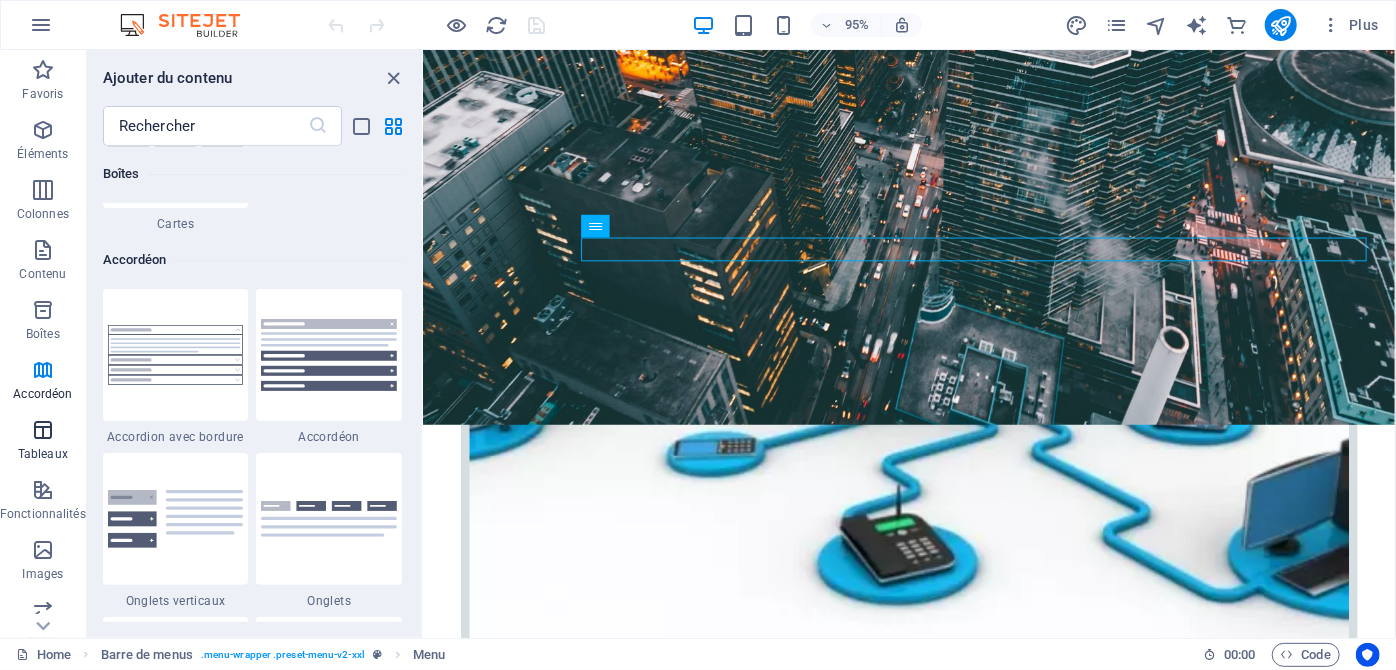 scroll, scrollTop: 6364, scrollLeft: 0, axis: vertical 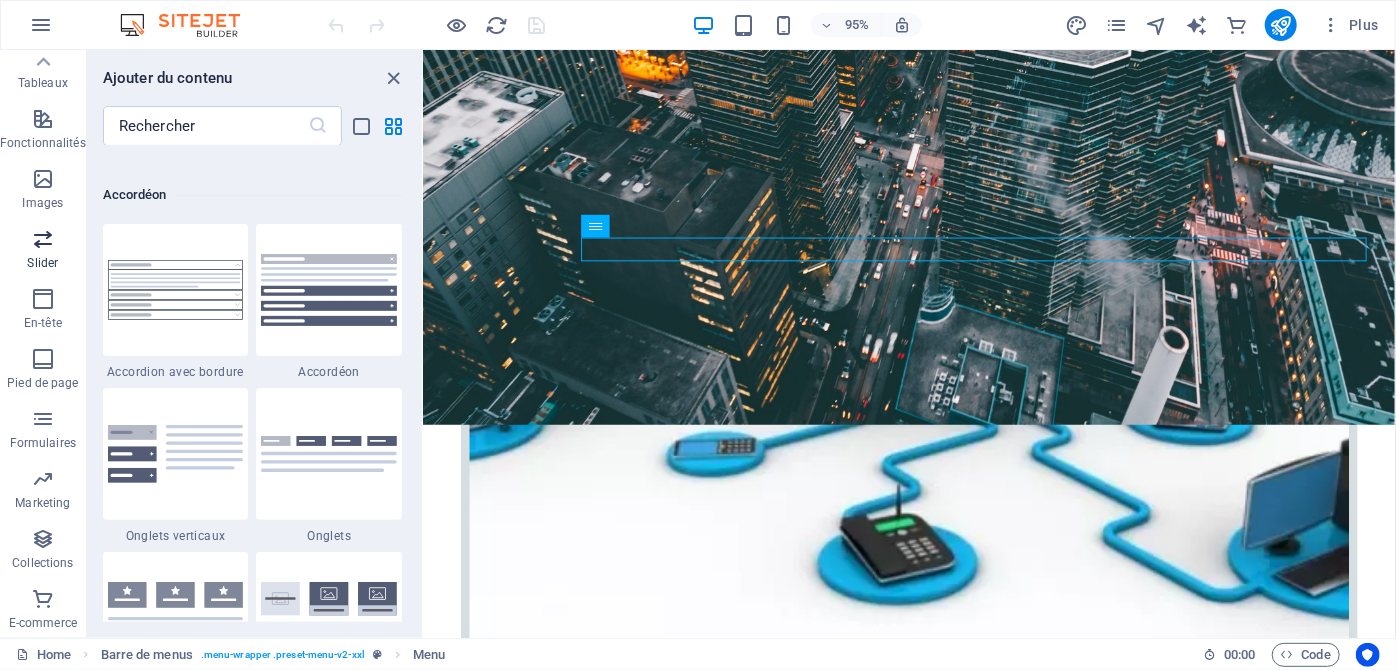 click at bounding box center (43, 239) 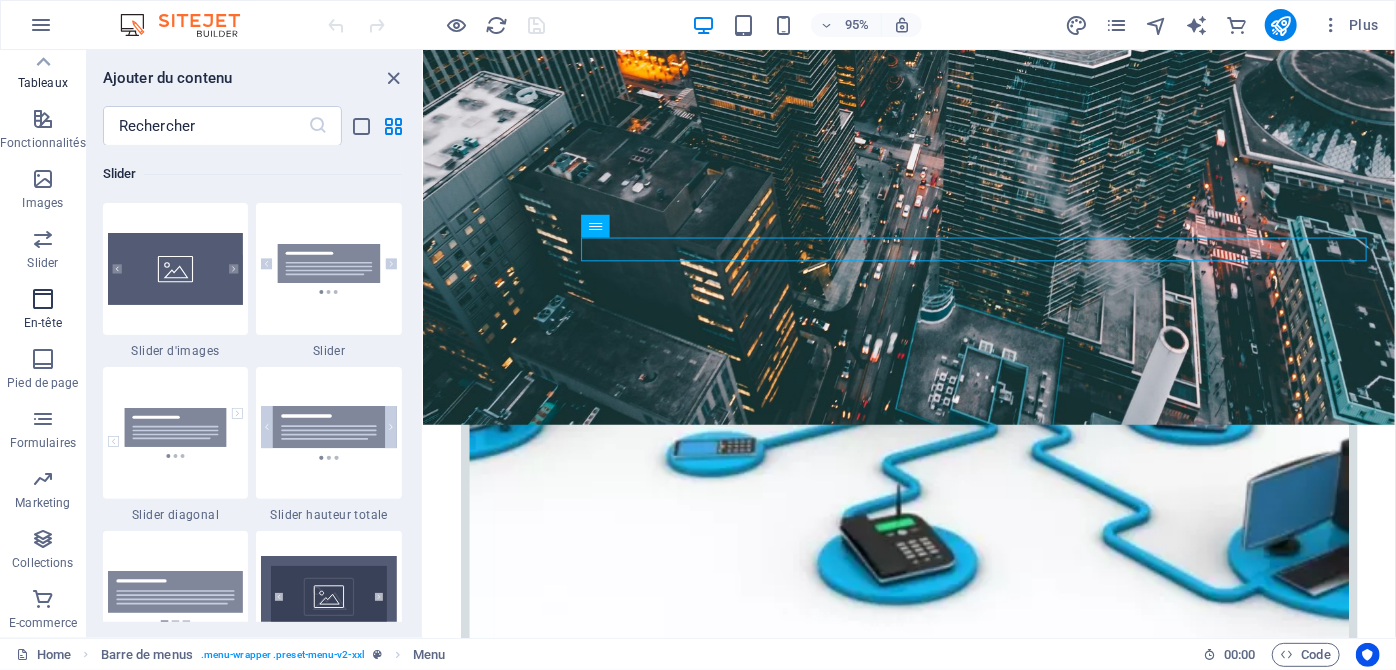 click on "En-tête" at bounding box center [43, 311] 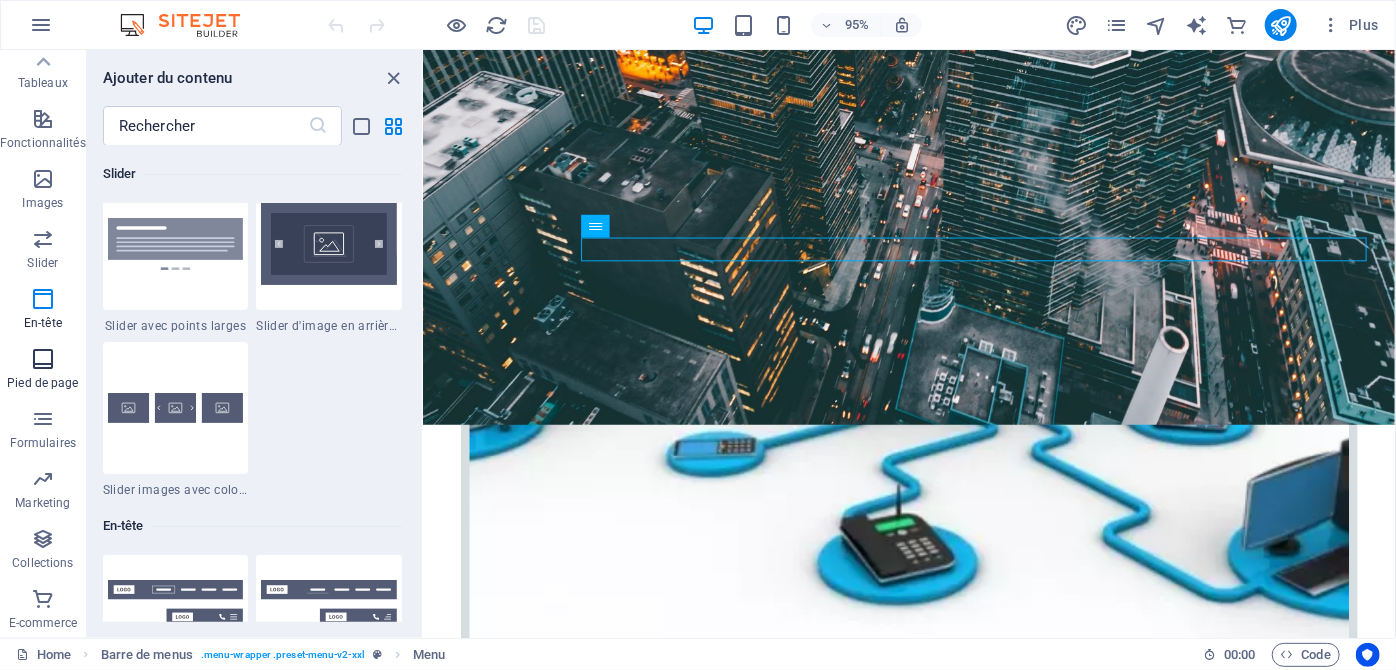 scroll, scrollTop: 12042, scrollLeft: 0, axis: vertical 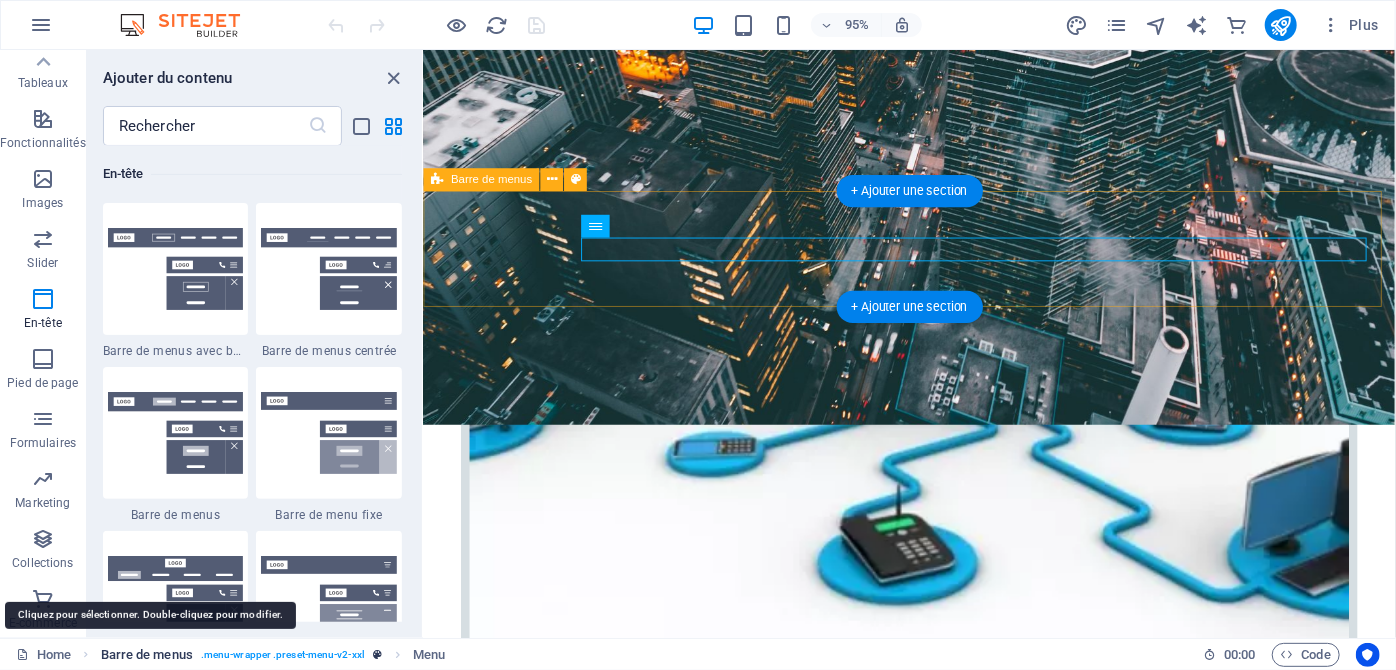 click on "Barre de menus" at bounding box center (147, 655) 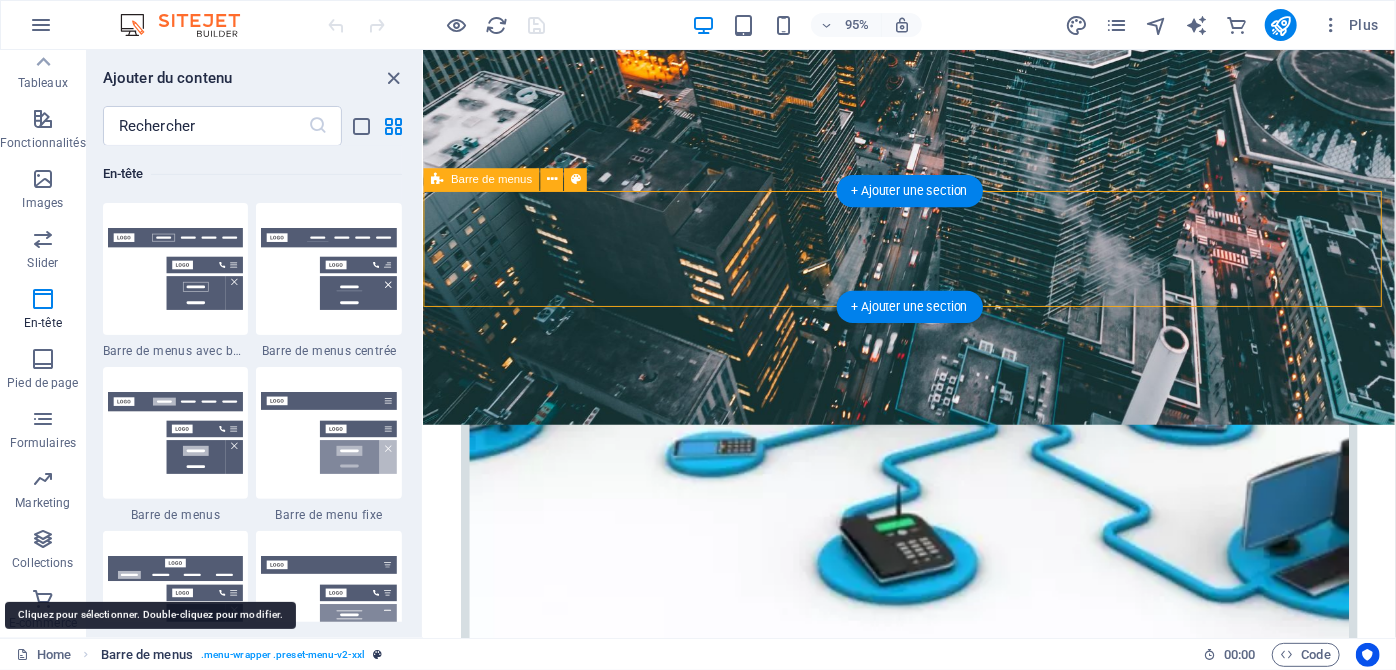 click on "Barre de menus" at bounding box center [147, 655] 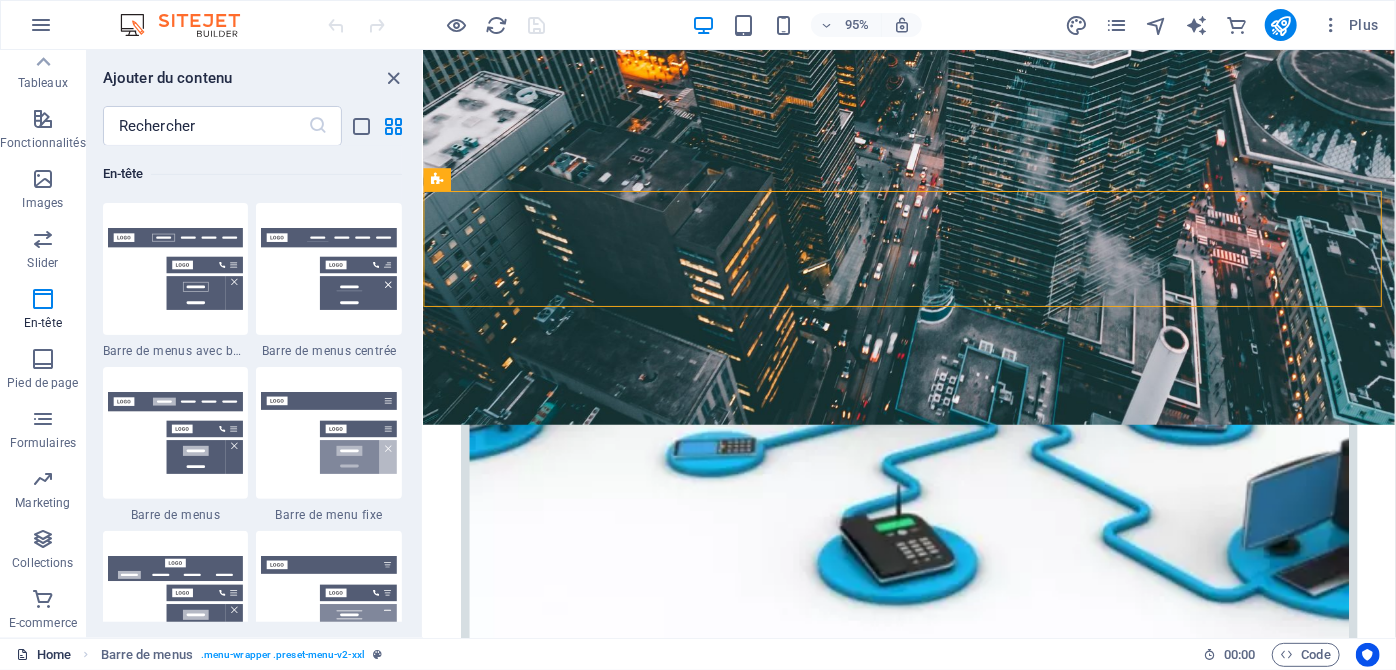 drag, startPoint x: 88, startPoint y: 655, endPoint x: 66, endPoint y: 654, distance: 22.022715 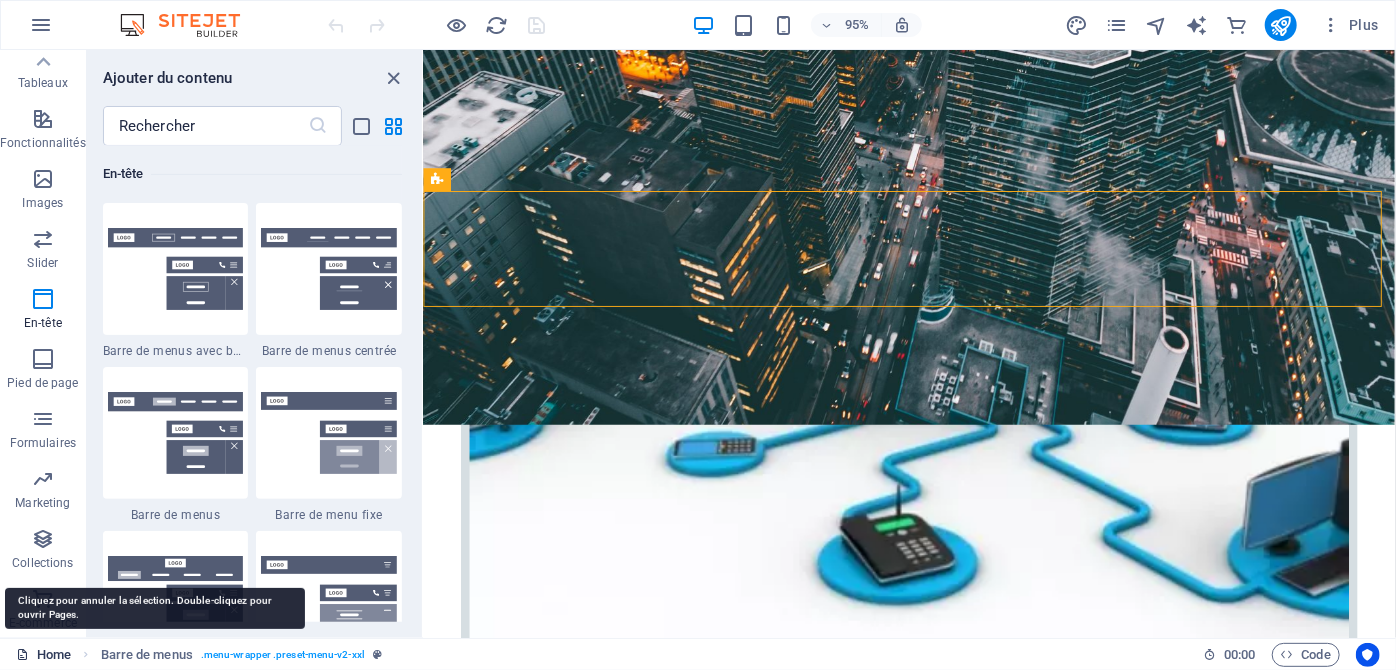 click on "Home" at bounding box center (43, 655) 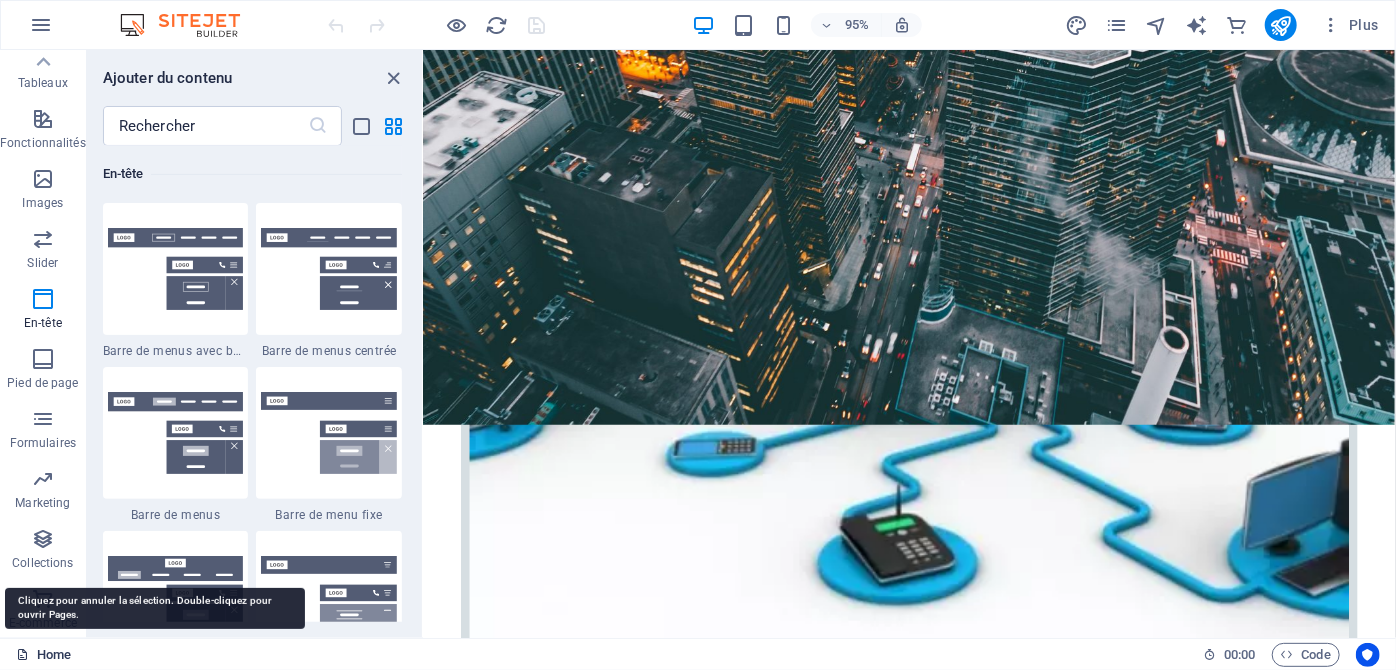 click at bounding box center [22, 654] 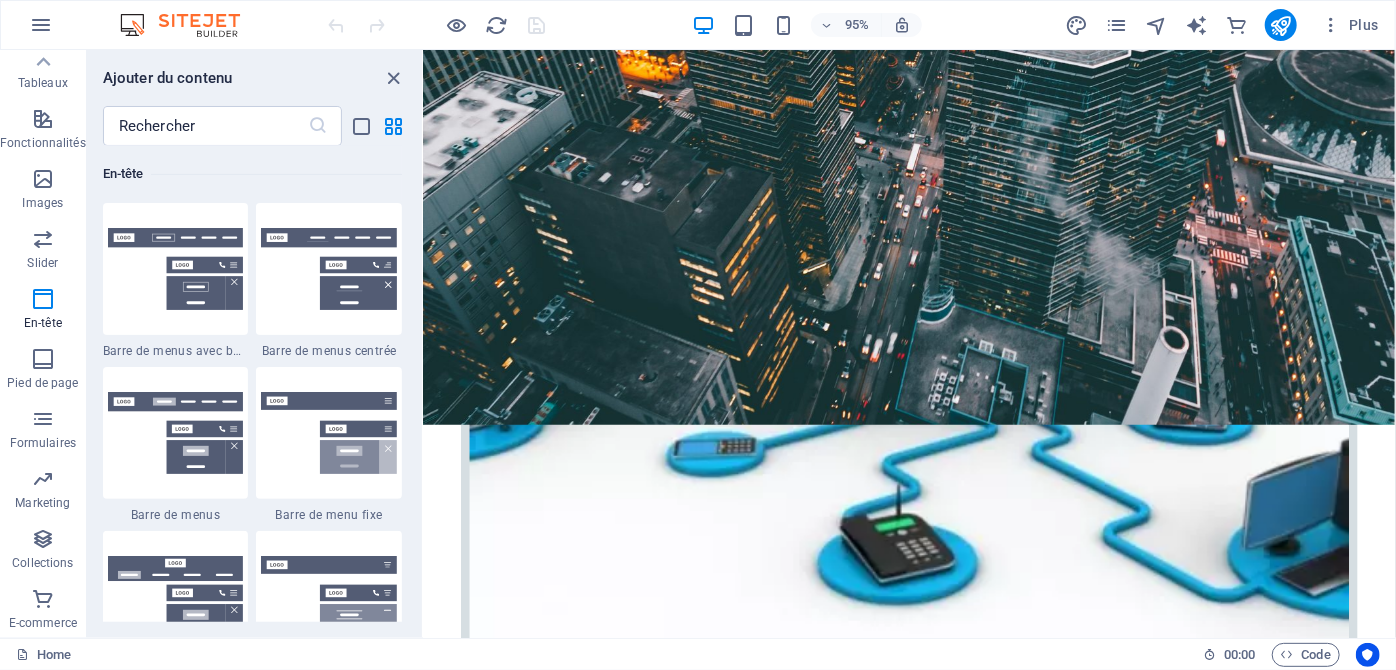 click on "Home" at bounding box center [601, 655] 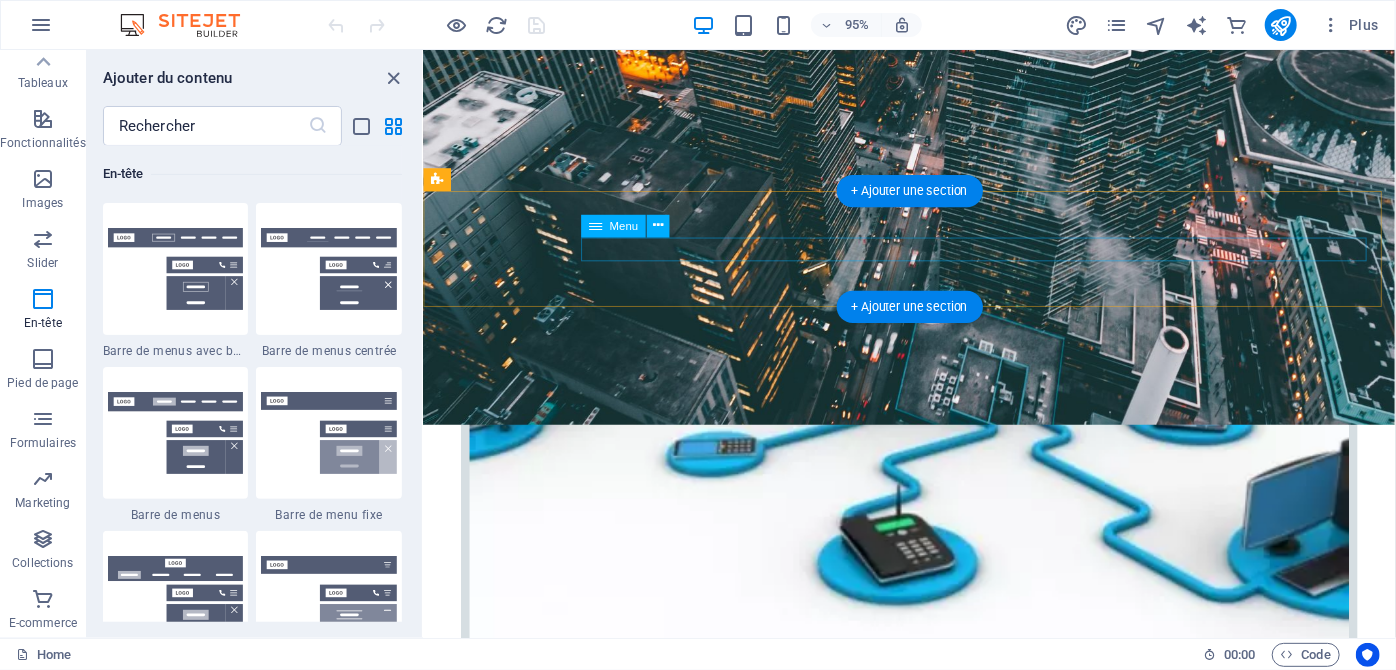 click on "Home A PROPOS DE NOUS IT Support Contact" at bounding box center [934, 4336] 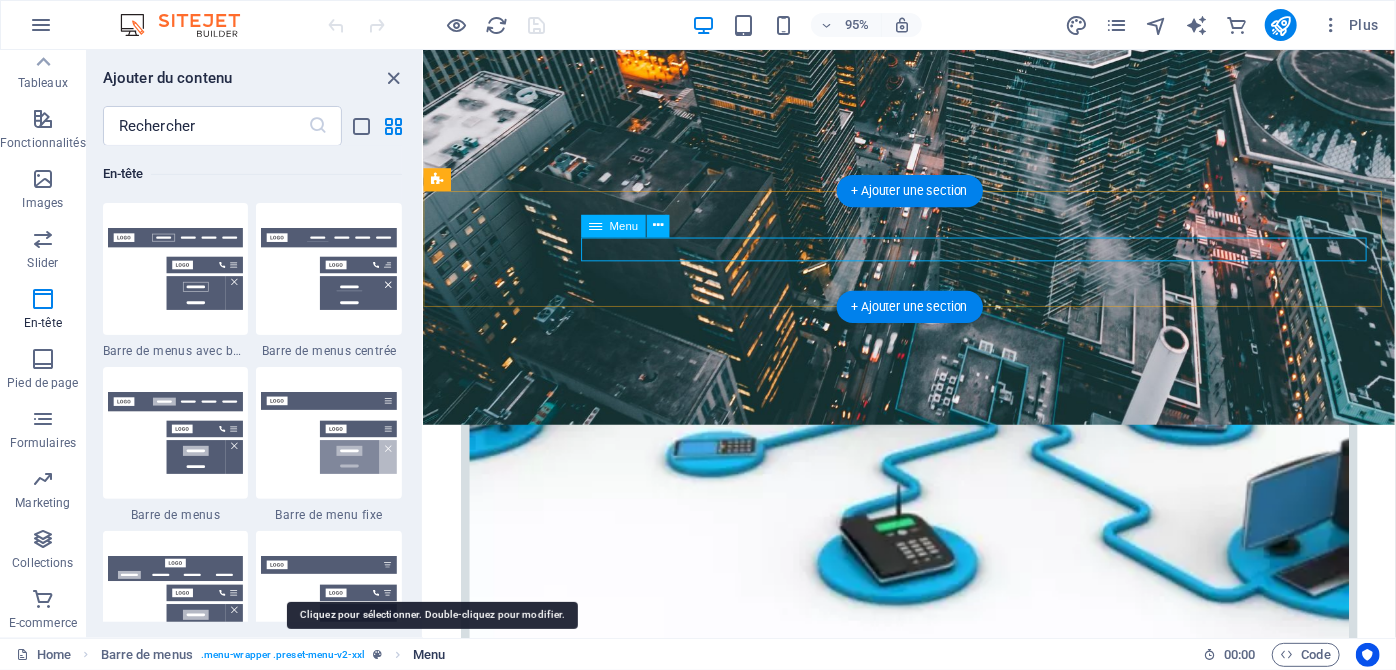 click on "Menu" at bounding box center (429, 655) 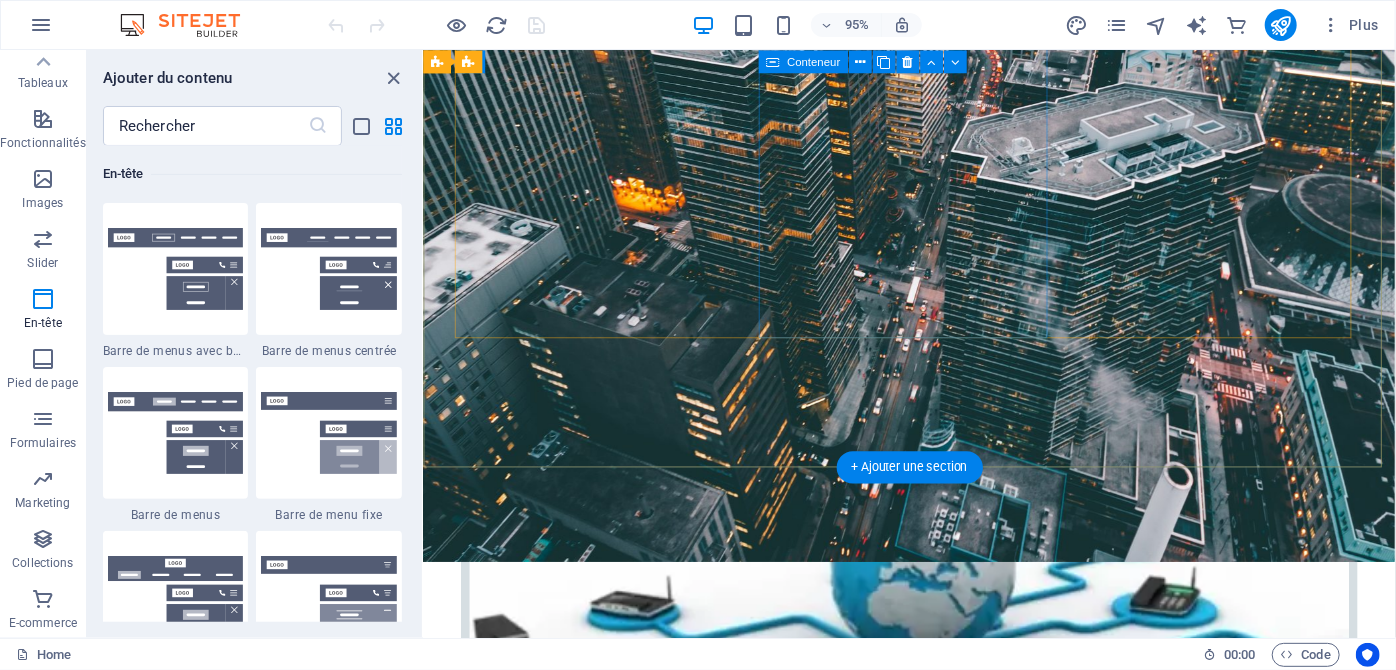 scroll, scrollTop: 727, scrollLeft: 0, axis: vertical 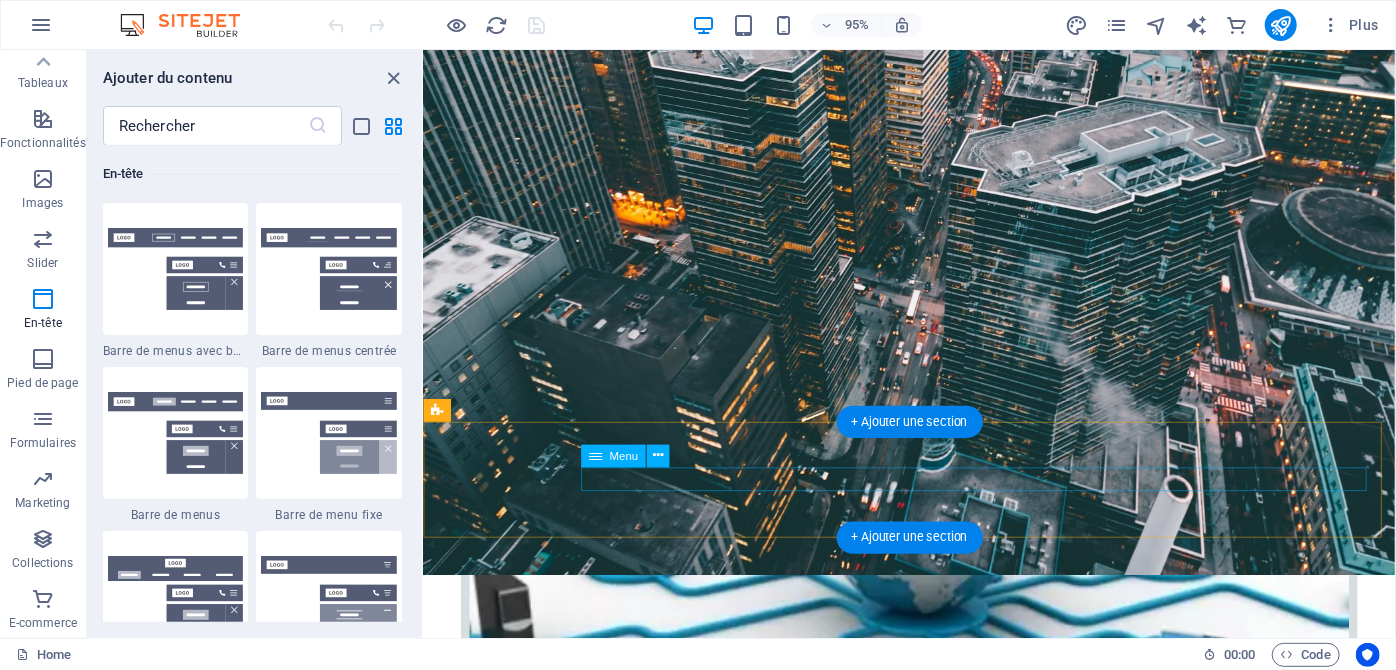 click on "Home A PROPOS DE NOUS IT Support Contact" at bounding box center [934, 4591] 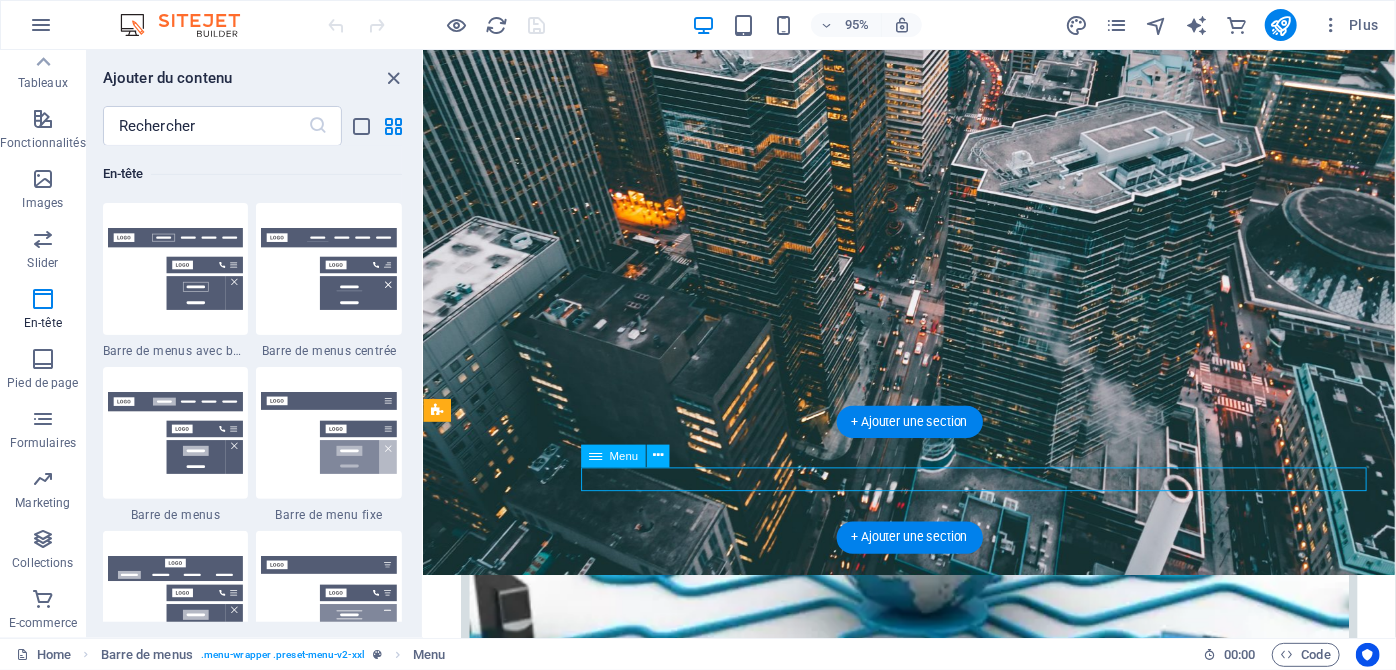 click on "Home A PROPOS DE NOUS IT Support Contact" at bounding box center (934, 4591) 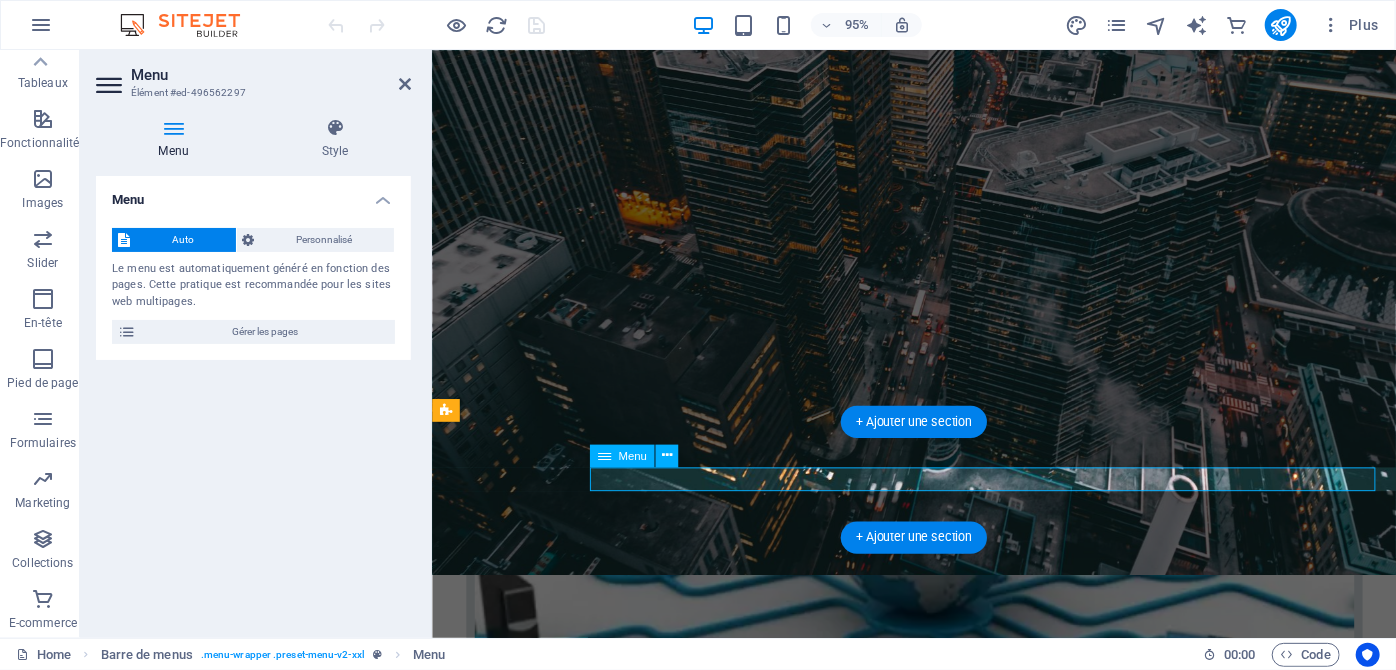 click on "Home A PROPOS DE NOUS IT Support Contact" at bounding box center (938, 4591) 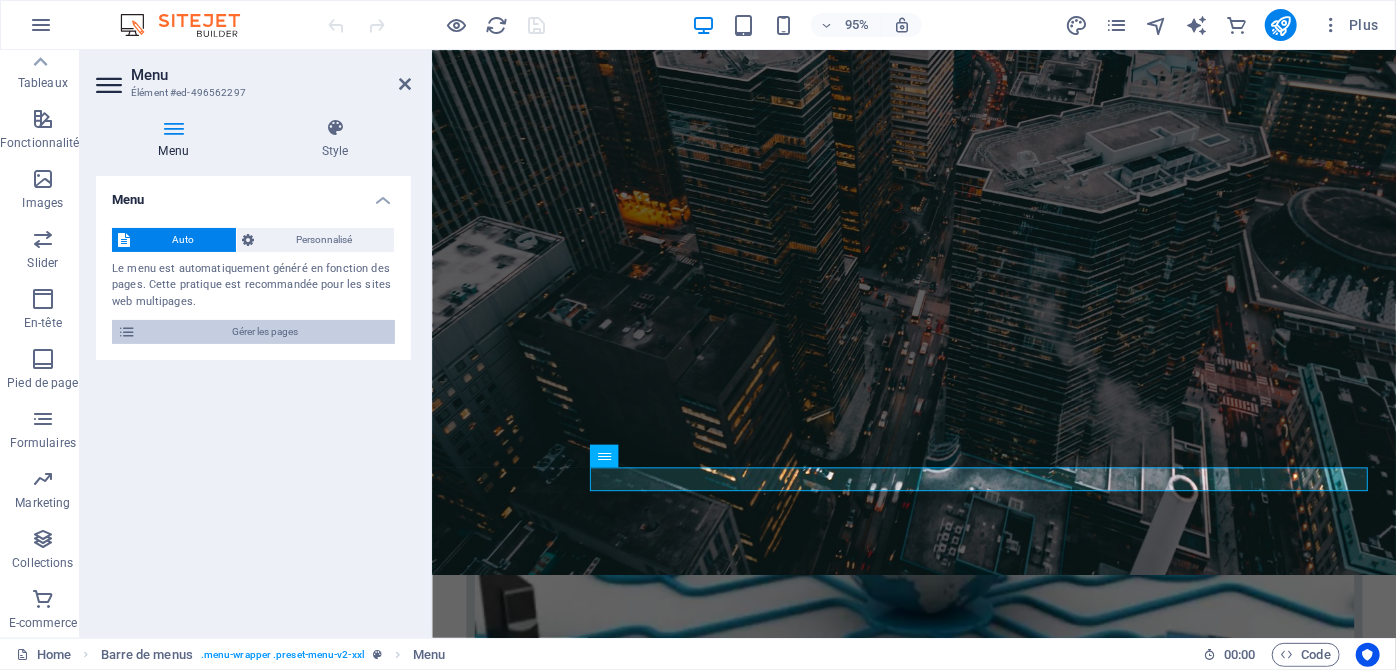 click on "Gérer les pages" at bounding box center (265, 332) 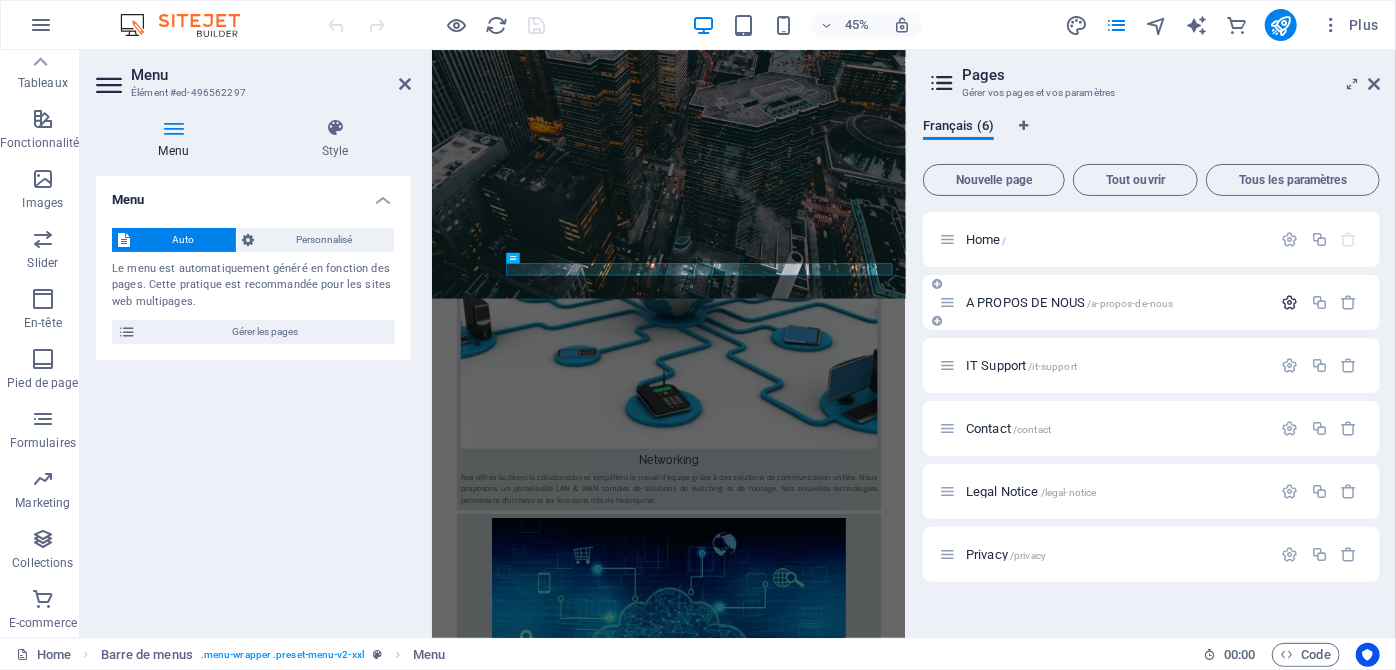 click at bounding box center [1290, 302] 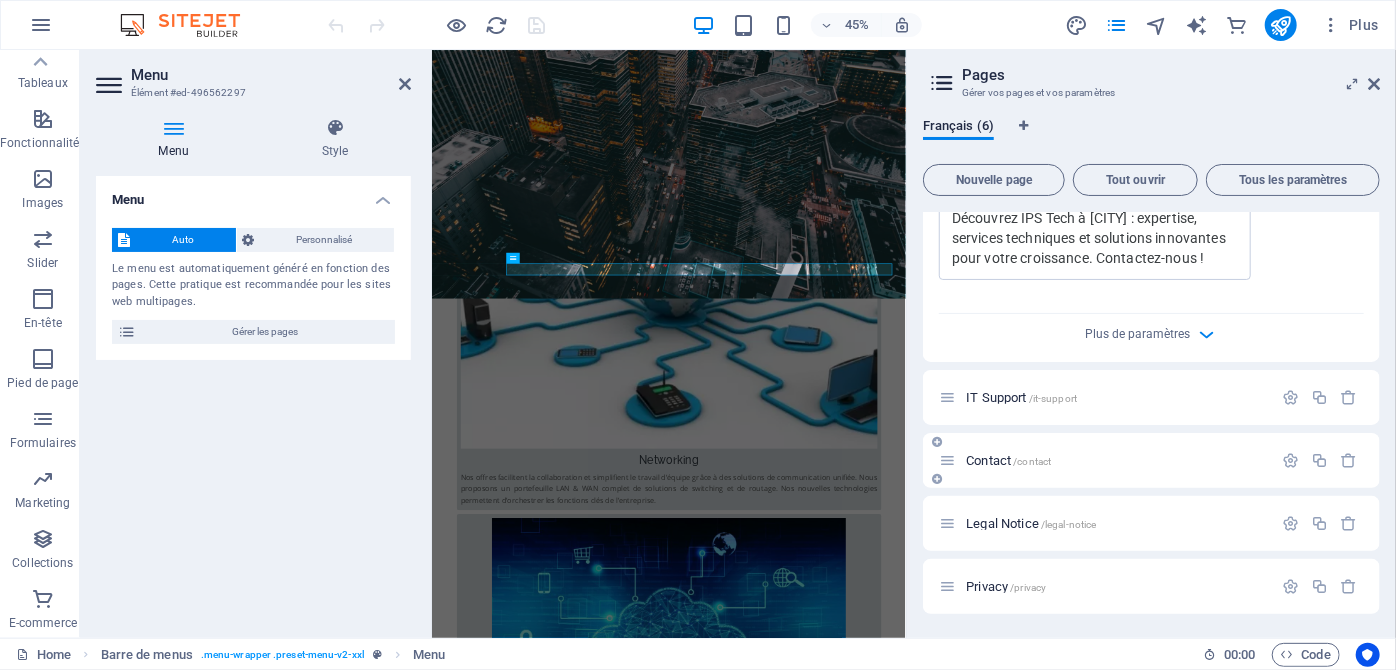 scroll, scrollTop: 800, scrollLeft: 0, axis: vertical 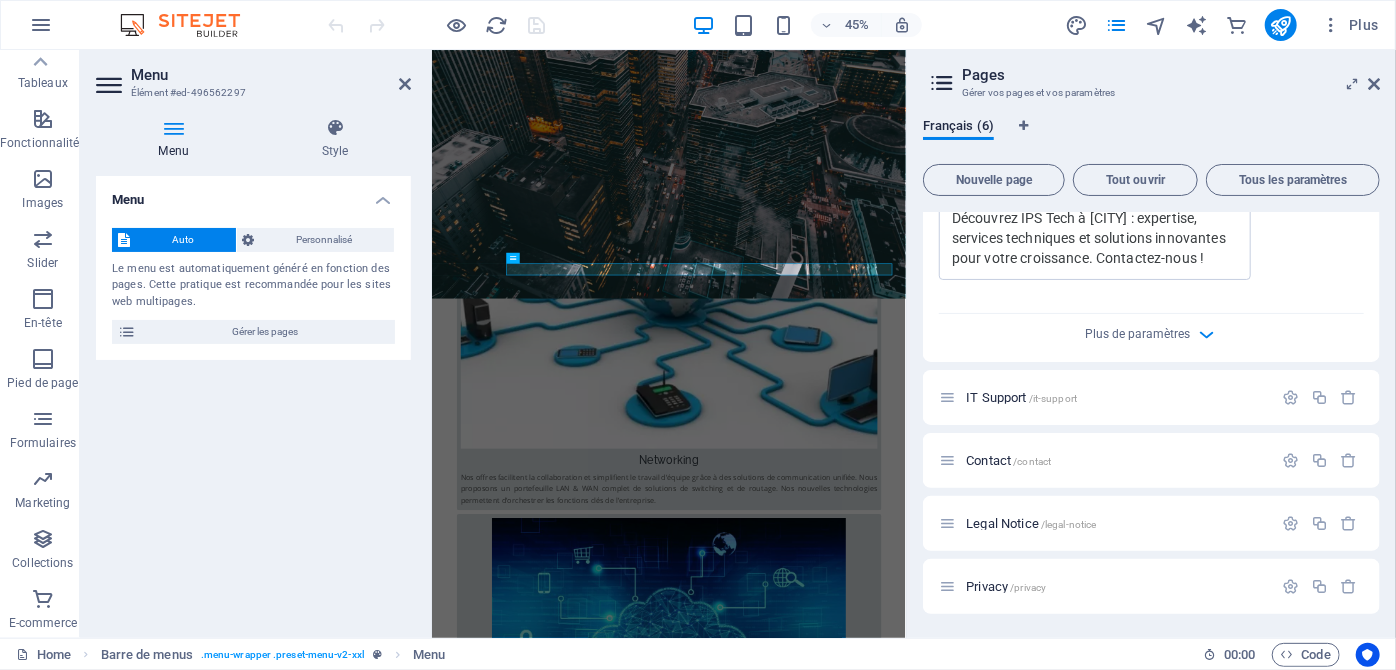 click on "Plus de paramètres" at bounding box center [1151, 330] 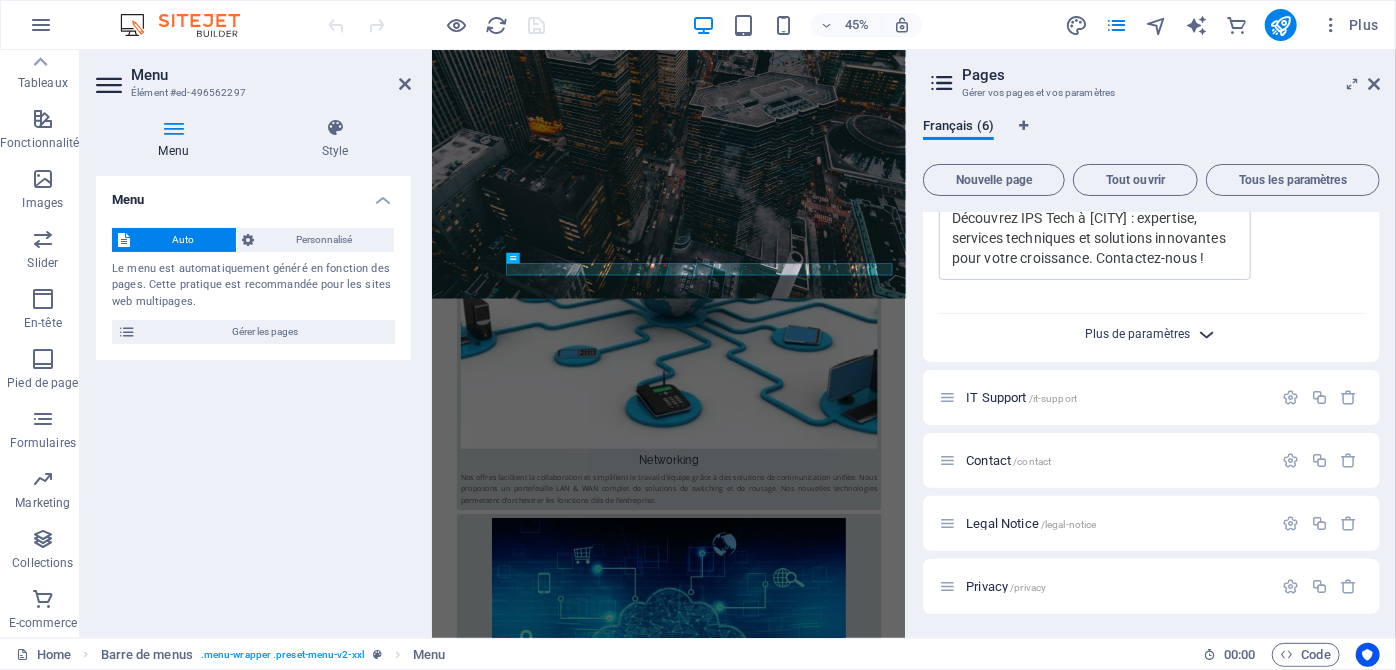 click on "Plus de paramètres" at bounding box center [1137, 334] 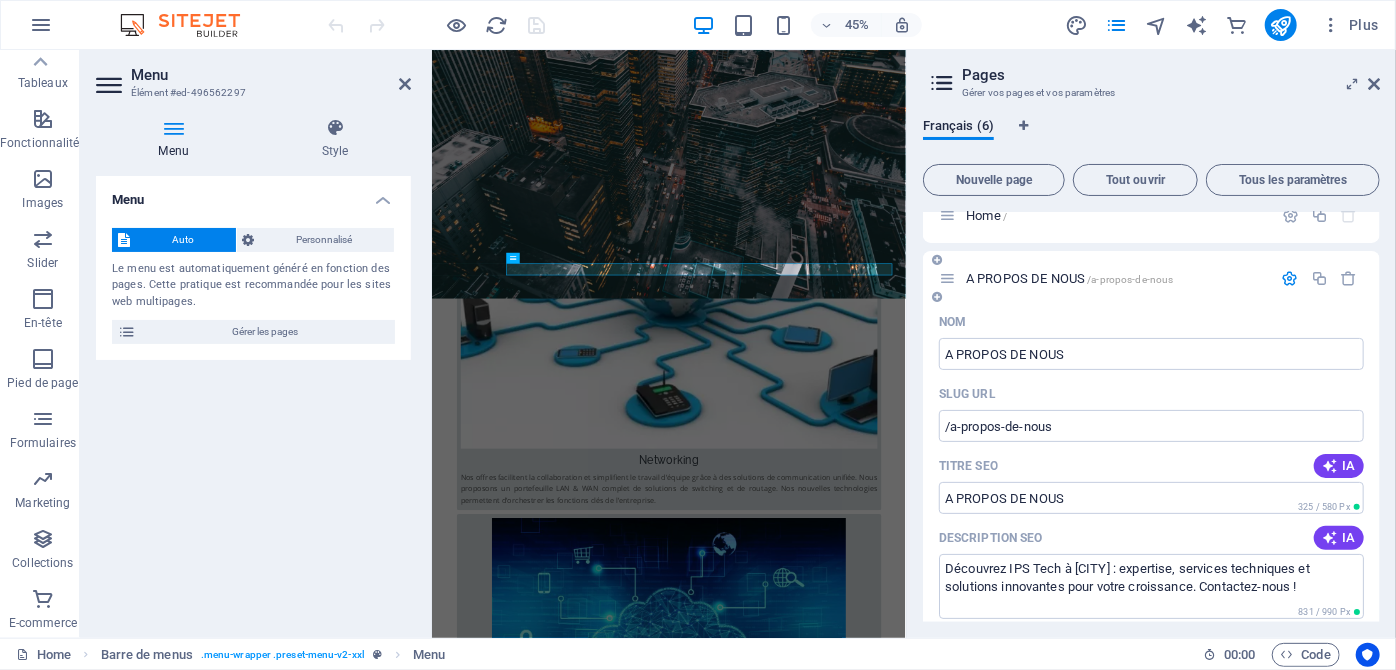 scroll, scrollTop: 0, scrollLeft: 0, axis: both 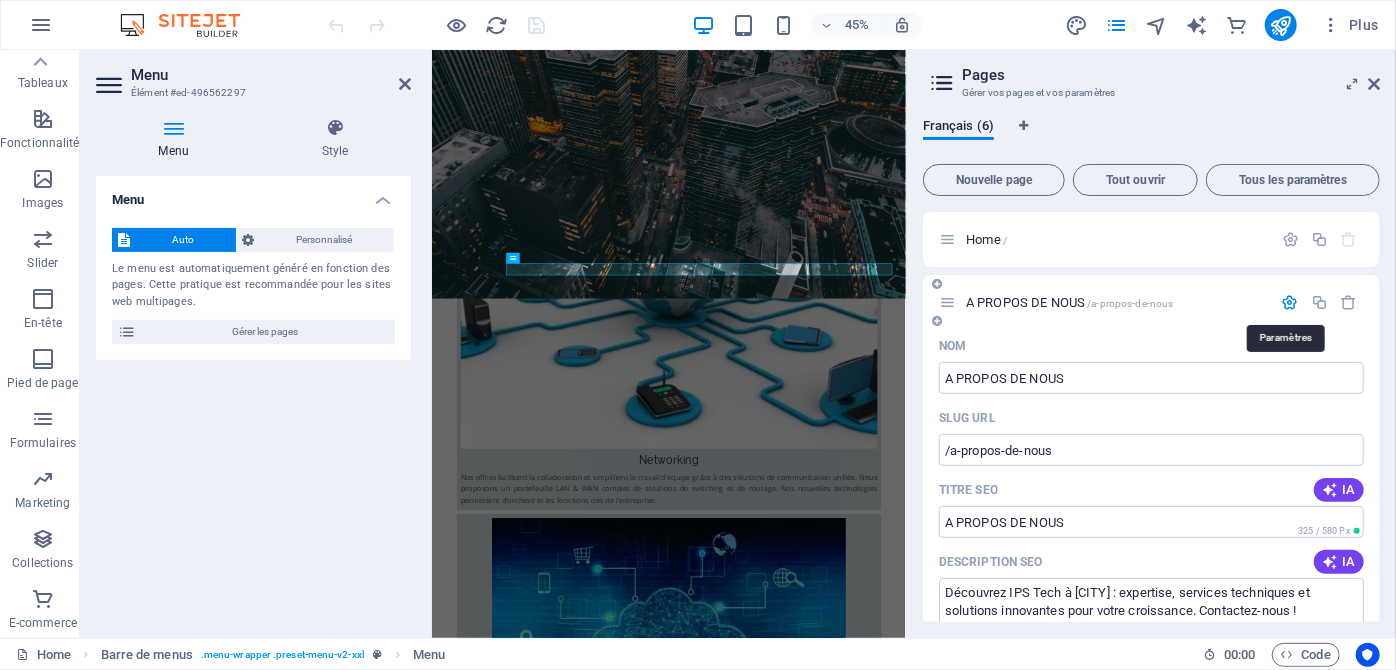 click at bounding box center (1290, 302) 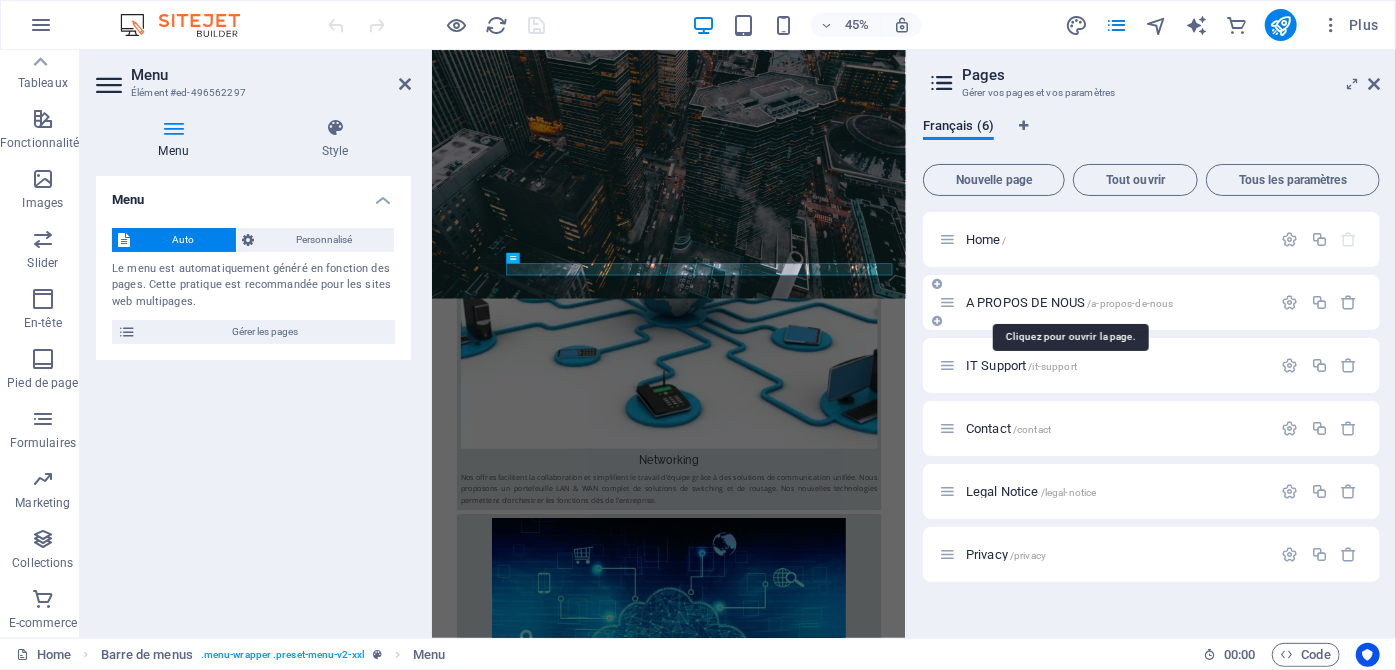 click on "A PROPOS DE NOUS /a-propos-de-nous" at bounding box center (1070, 302) 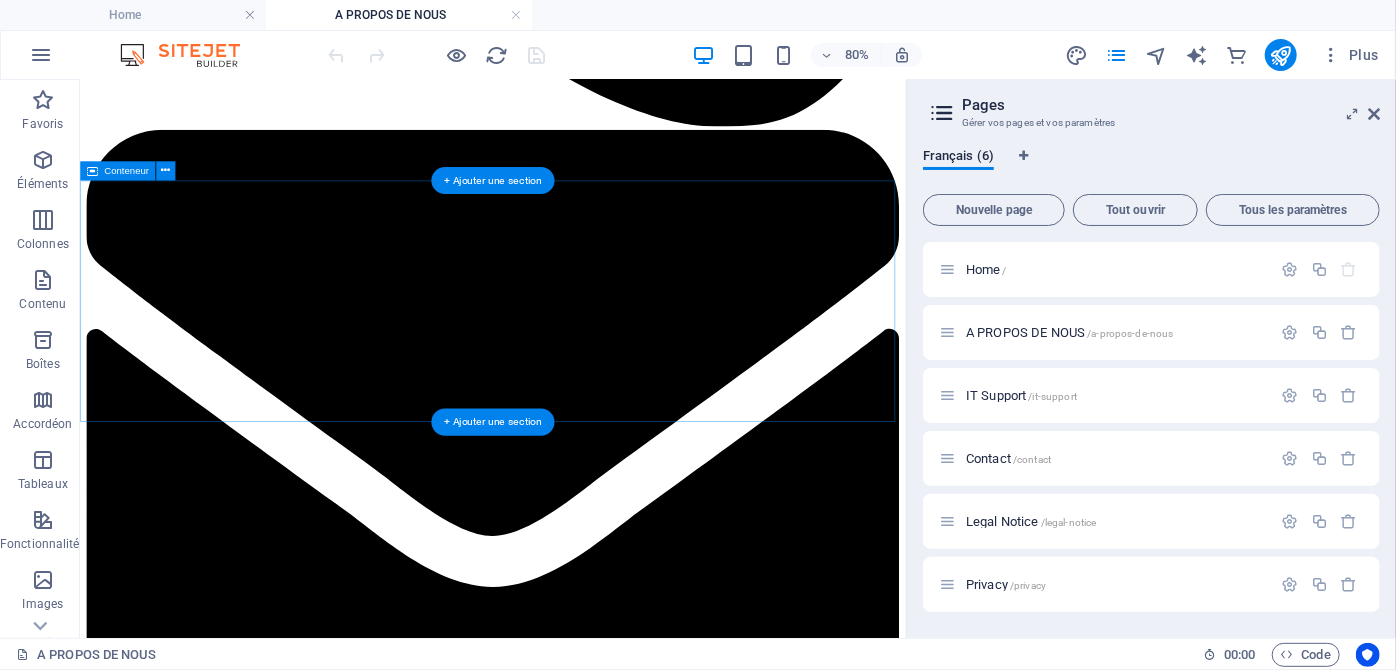 scroll, scrollTop: 2545, scrollLeft: 0, axis: vertical 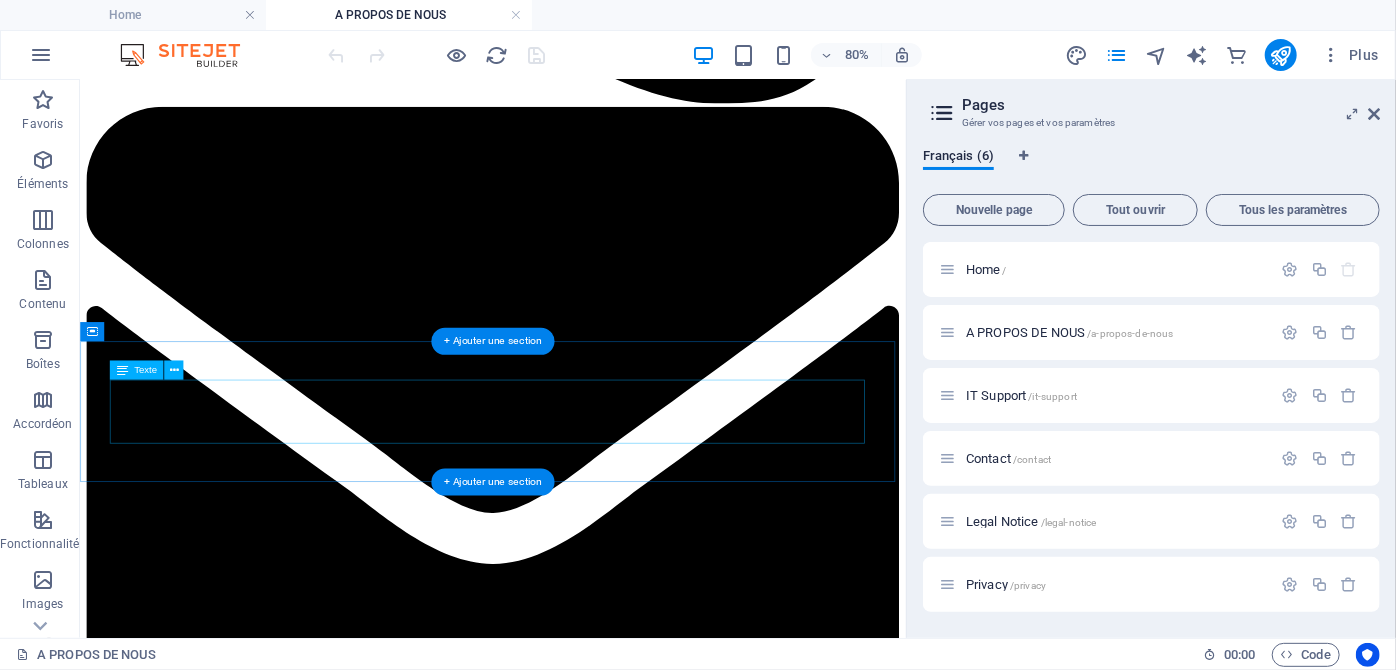 drag, startPoint x: 616, startPoint y: 495, endPoint x: 869, endPoint y: 496, distance: 253.00198 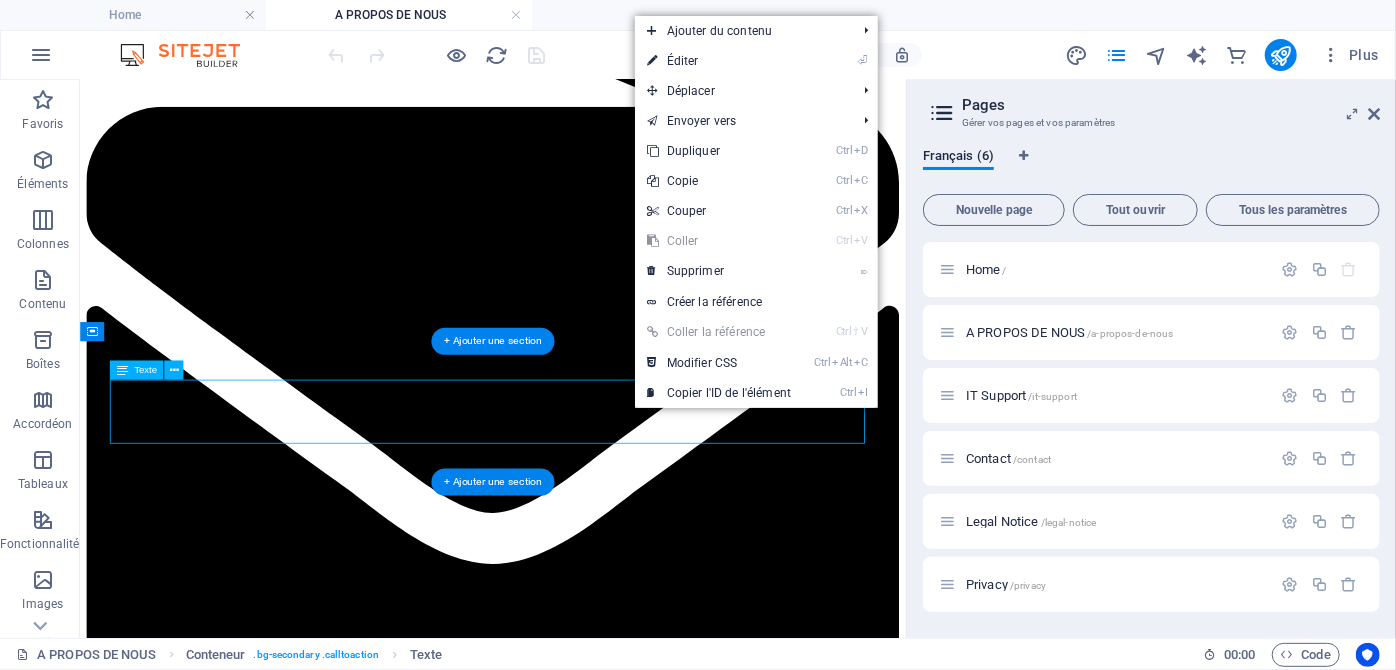 click on "[PHONE]" at bounding box center (644, 6956) 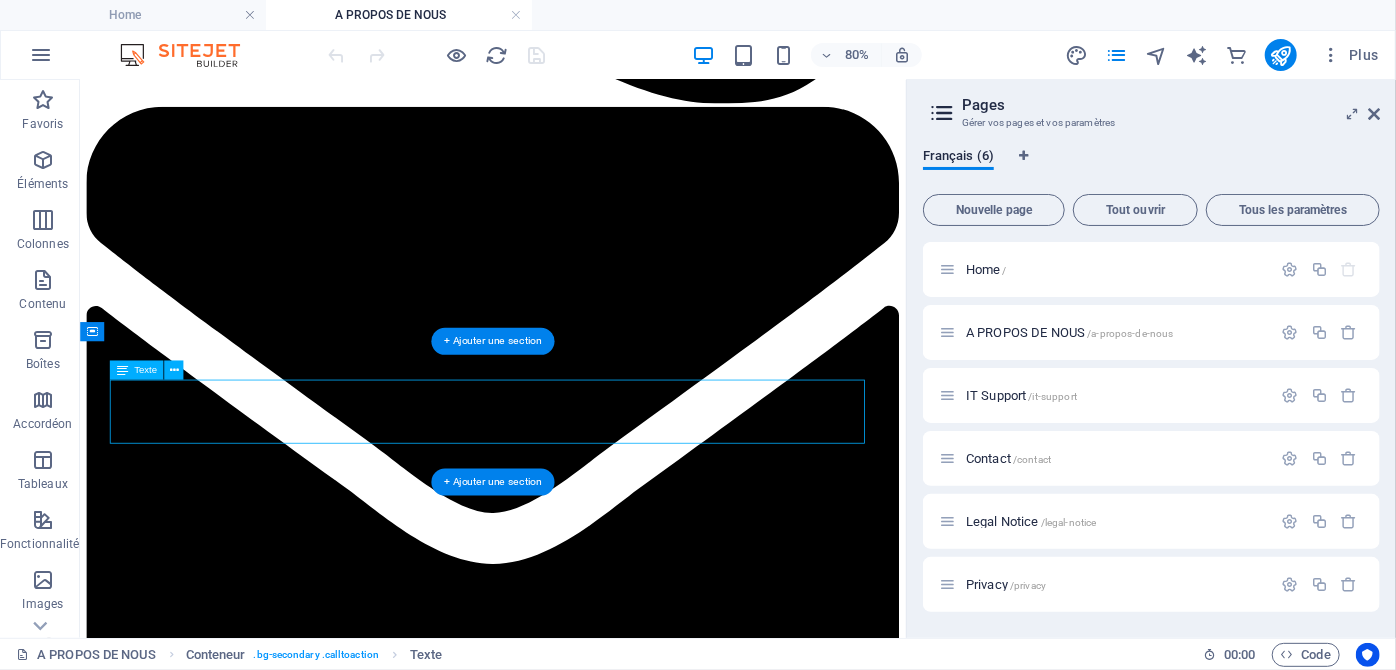 click on "[PHONE]" at bounding box center [644, 6956] 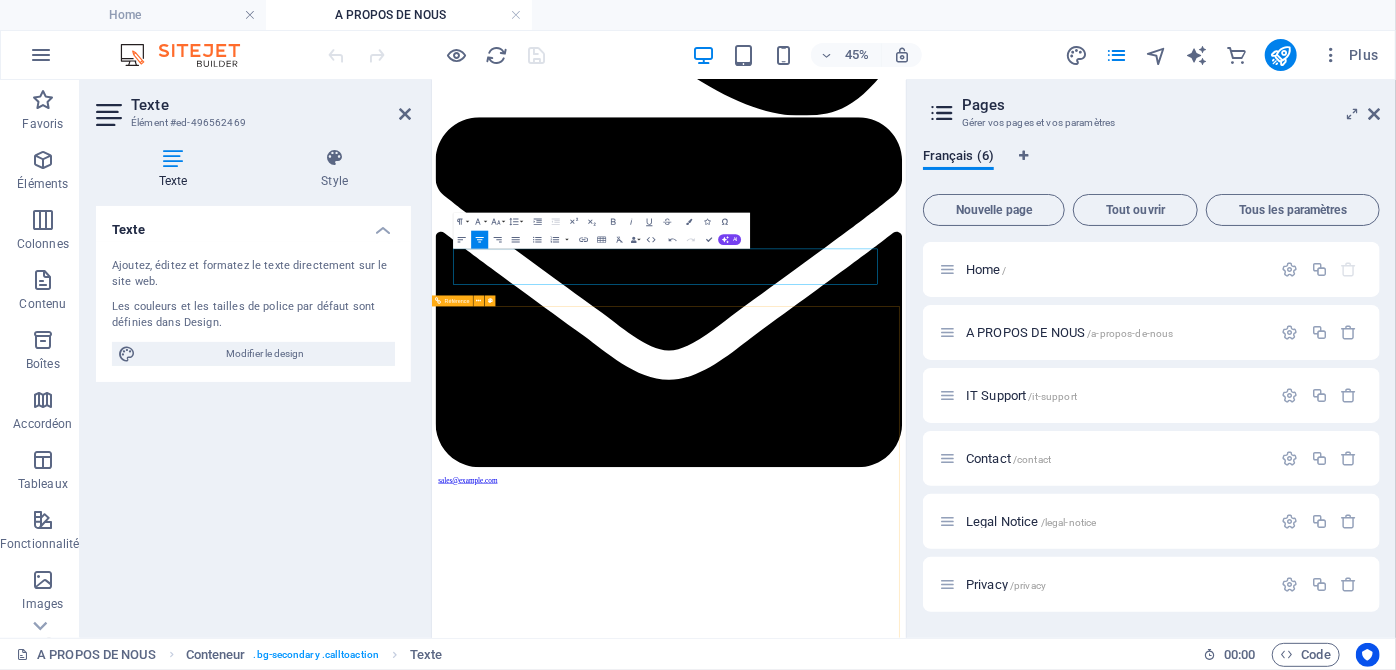 click on "Address 5 RUE ENNOUSSOUR RDC [CITY] Phone [PHONE]   Contact sales@example.com" at bounding box center [957, 9399] 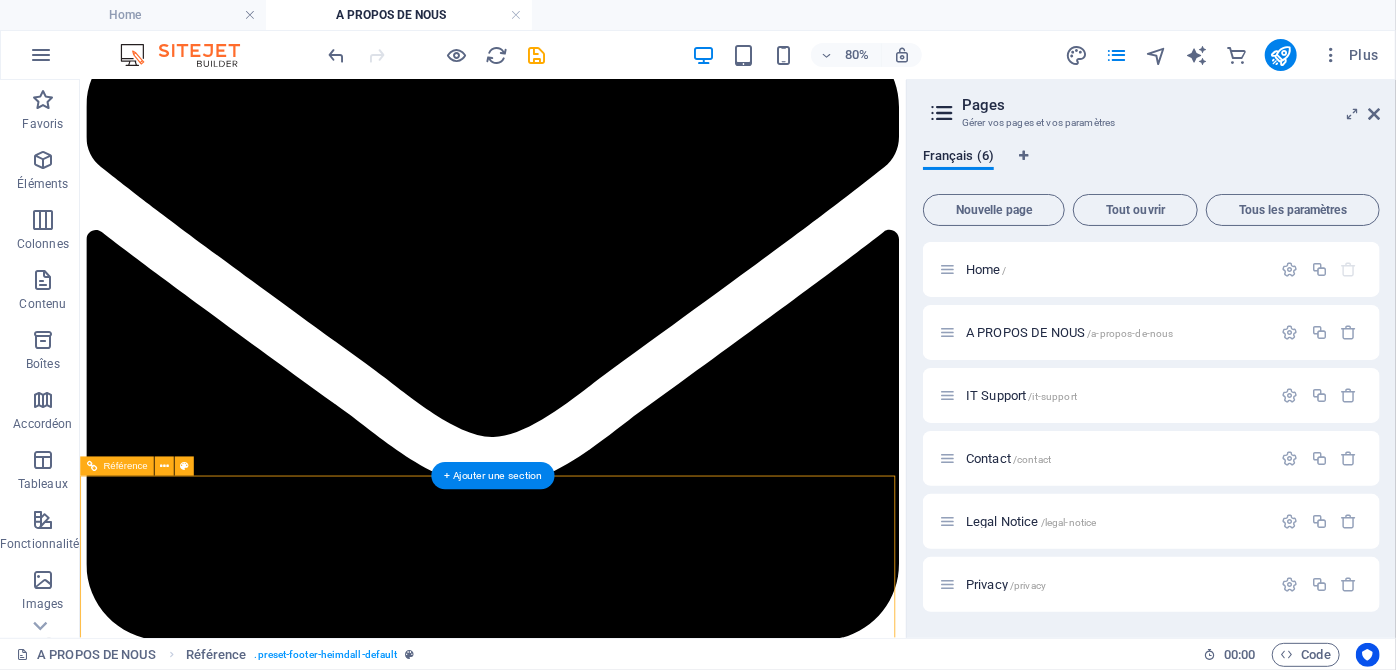 scroll, scrollTop: 2787, scrollLeft: 0, axis: vertical 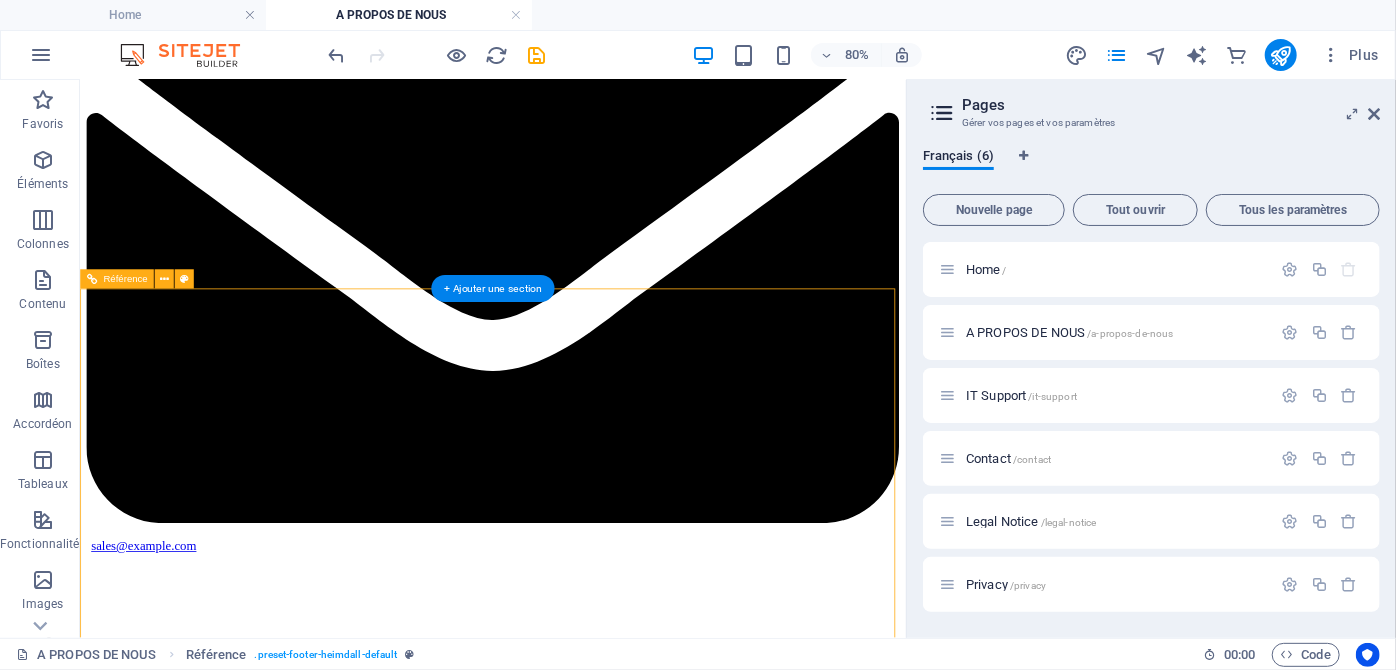 click on "[PHONE]" at bounding box center [595, 9423] 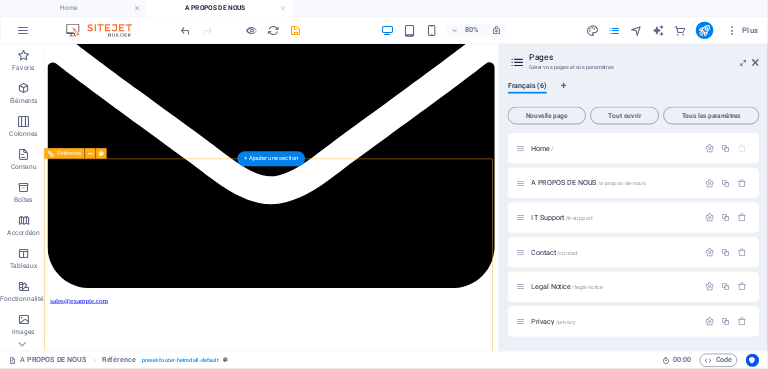 scroll, scrollTop: 2777, scrollLeft: 0, axis: vertical 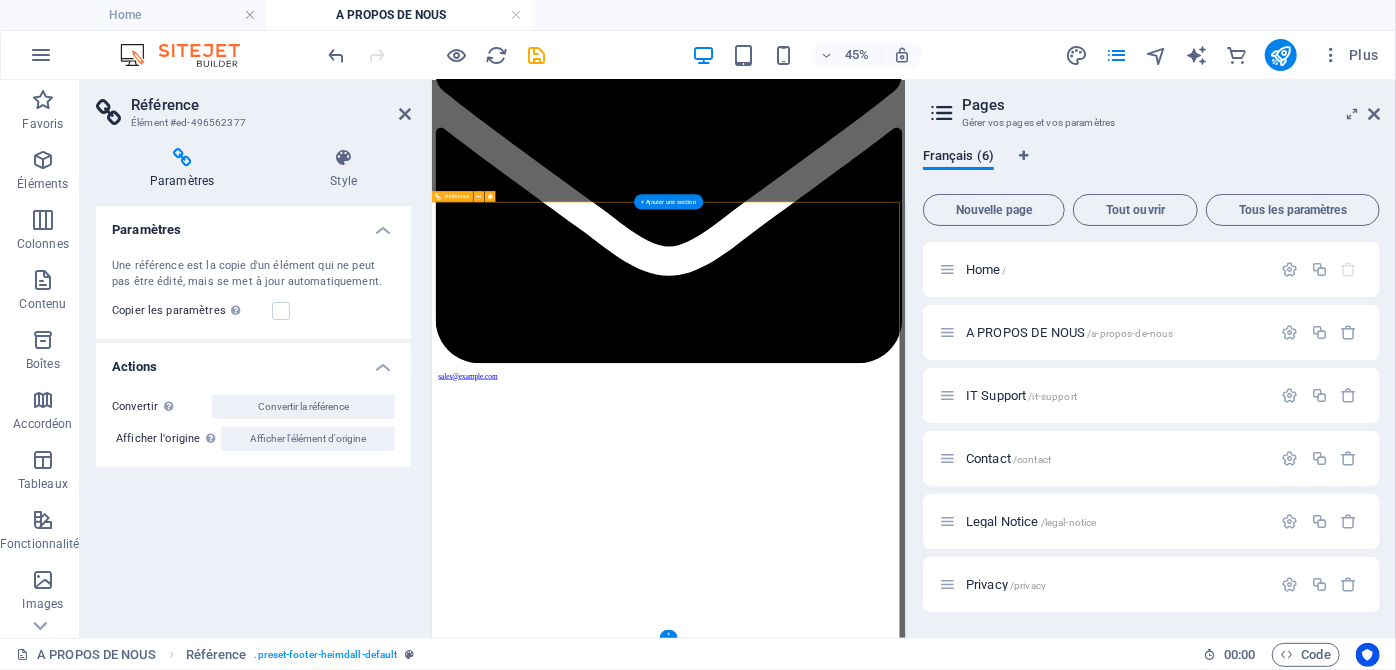 click on "[PHONE]" at bounding box center (957, 10091) 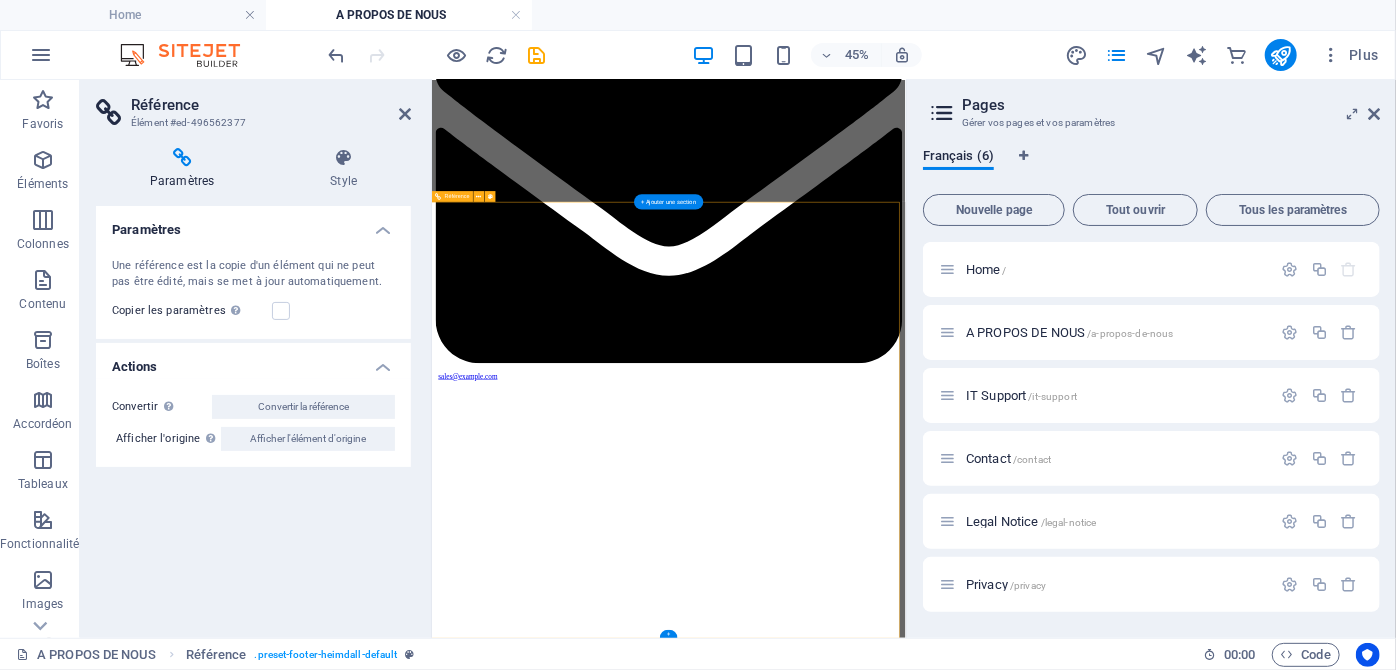 click on "[PHONE]" at bounding box center [957, 10091] 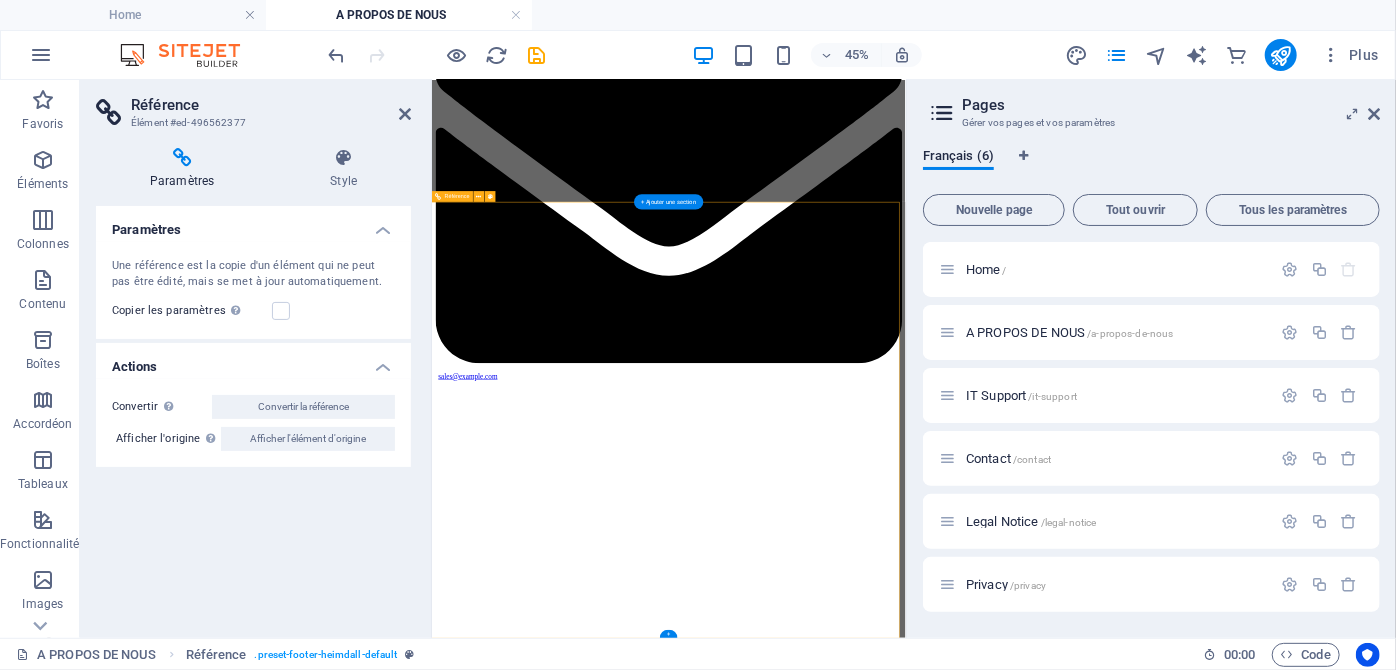 click on "[PHONE]" at bounding box center (957, 10091) 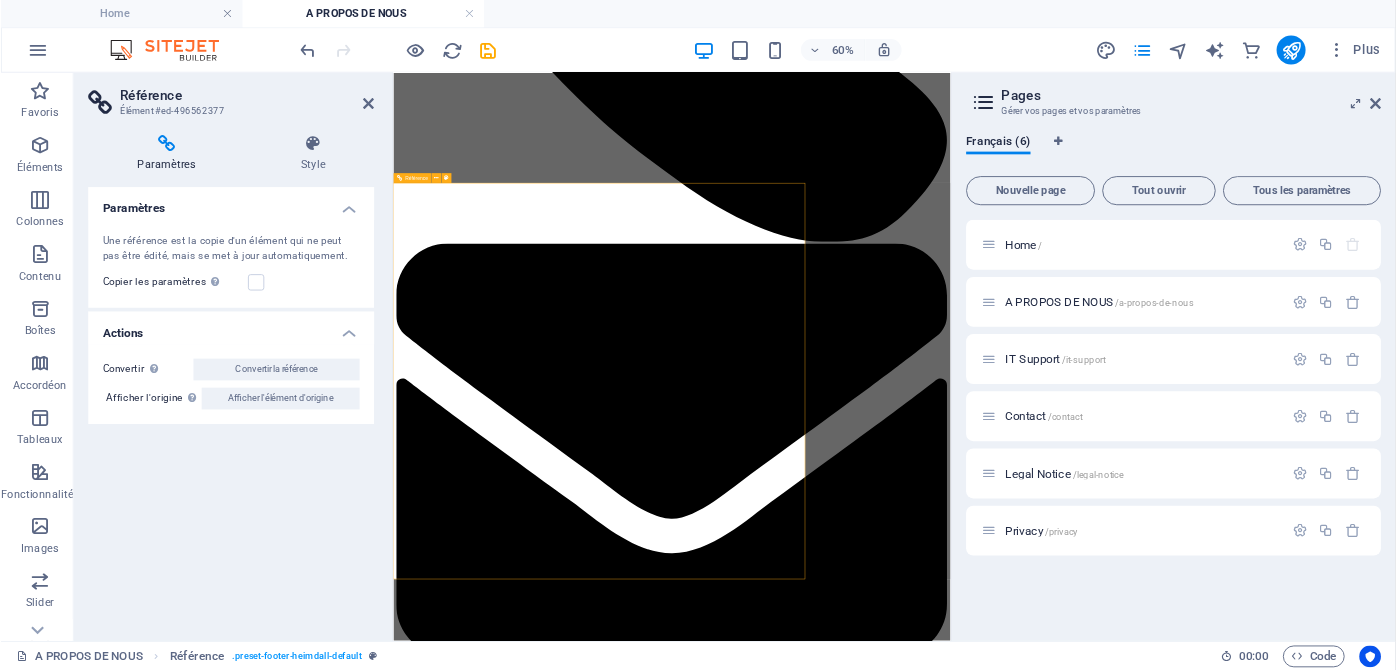 scroll, scrollTop: 2777, scrollLeft: 0, axis: vertical 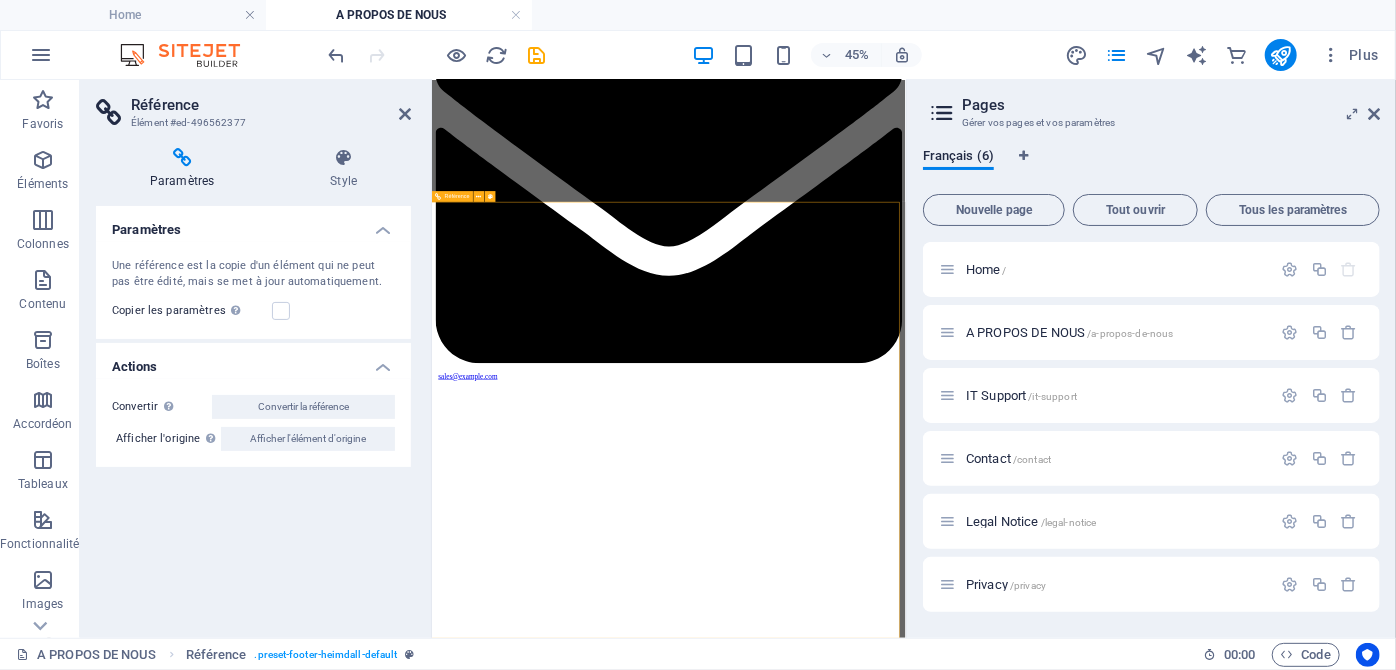 click on "[PHONE]" at bounding box center [957, 10091] 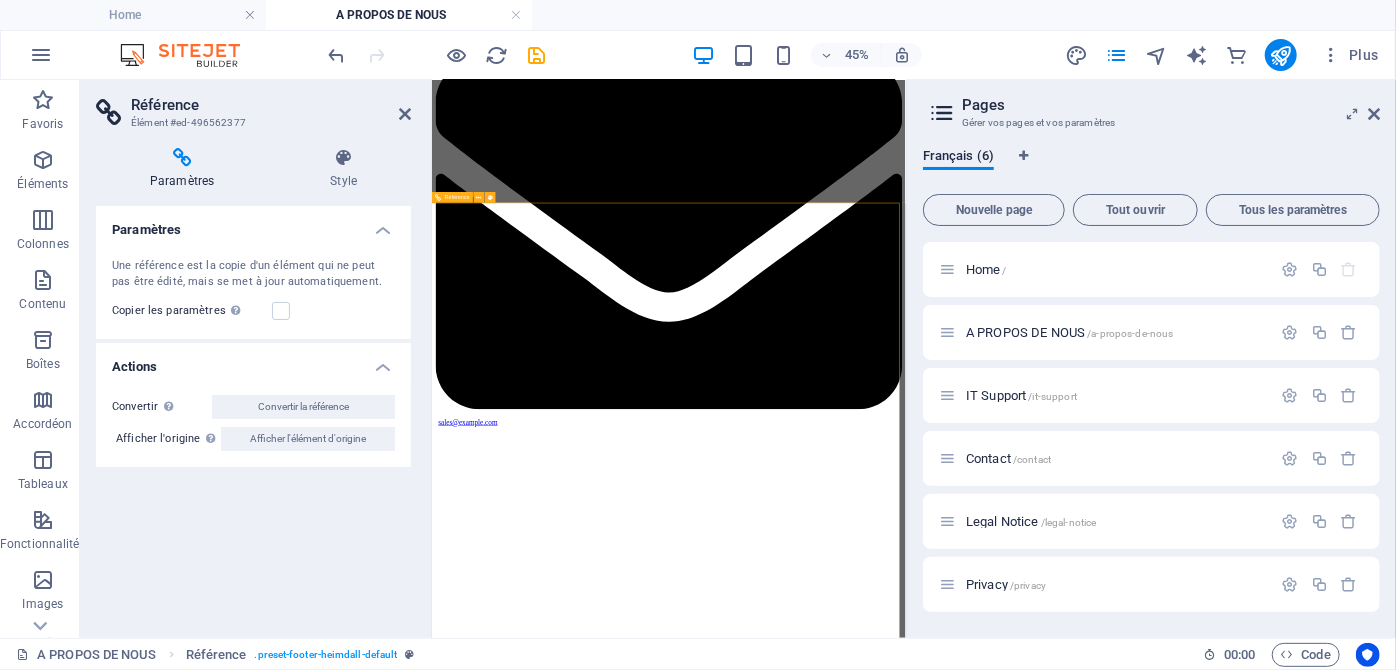 scroll, scrollTop: 2535, scrollLeft: 0, axis: vertical 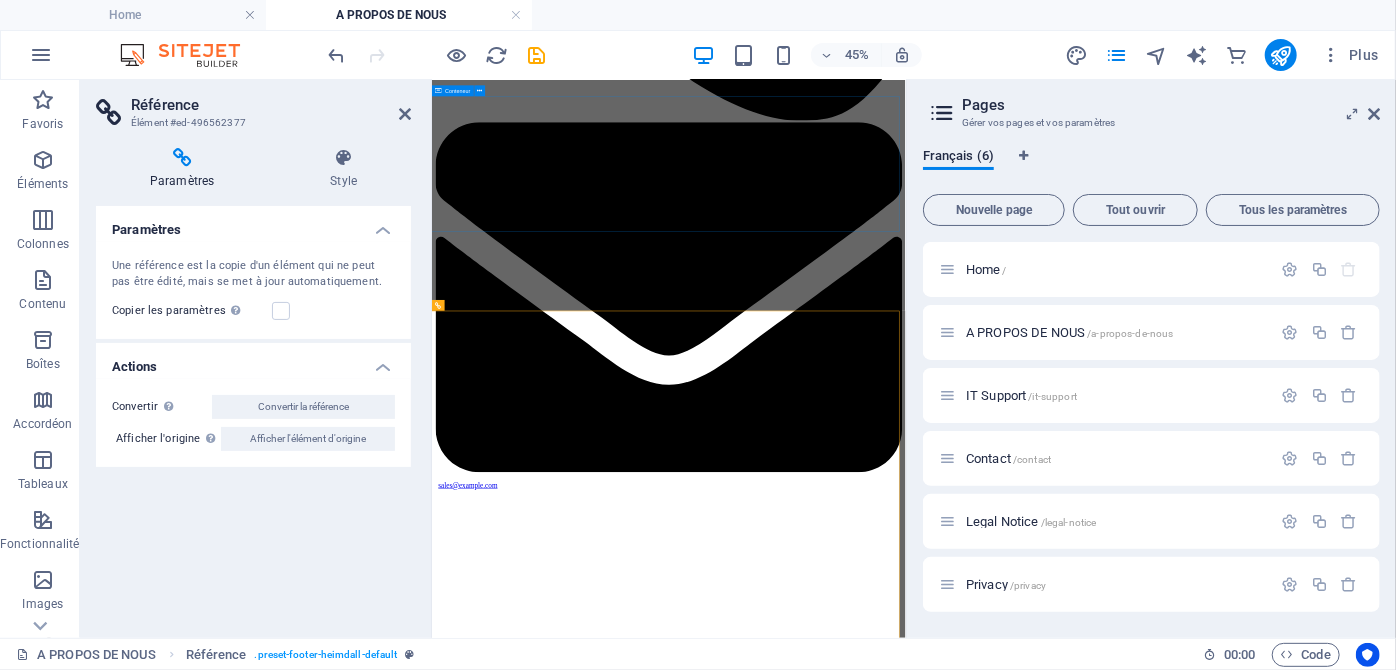 click on "Déposer le contenu ici ou  Ajouter les éléments  Coller le presse-papiers" at bounding box center (957, 7480) 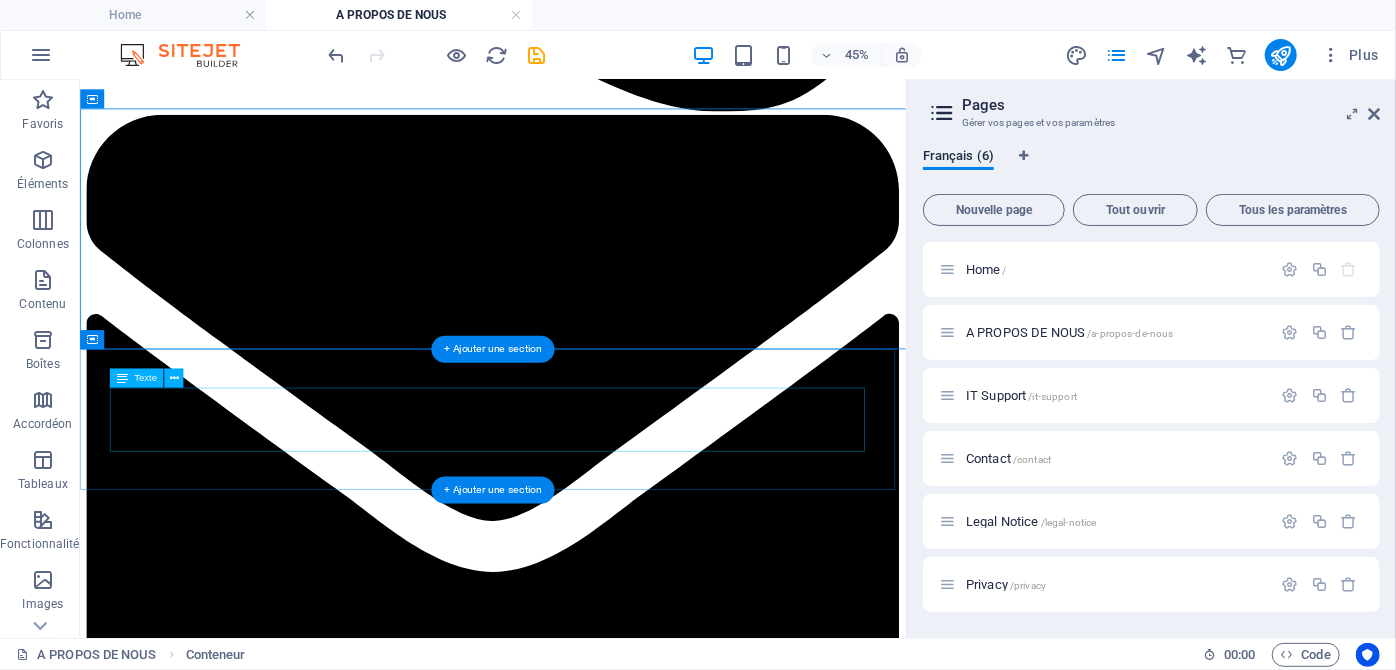 click on "Give us a call!" at bounding box center [595, 7184] 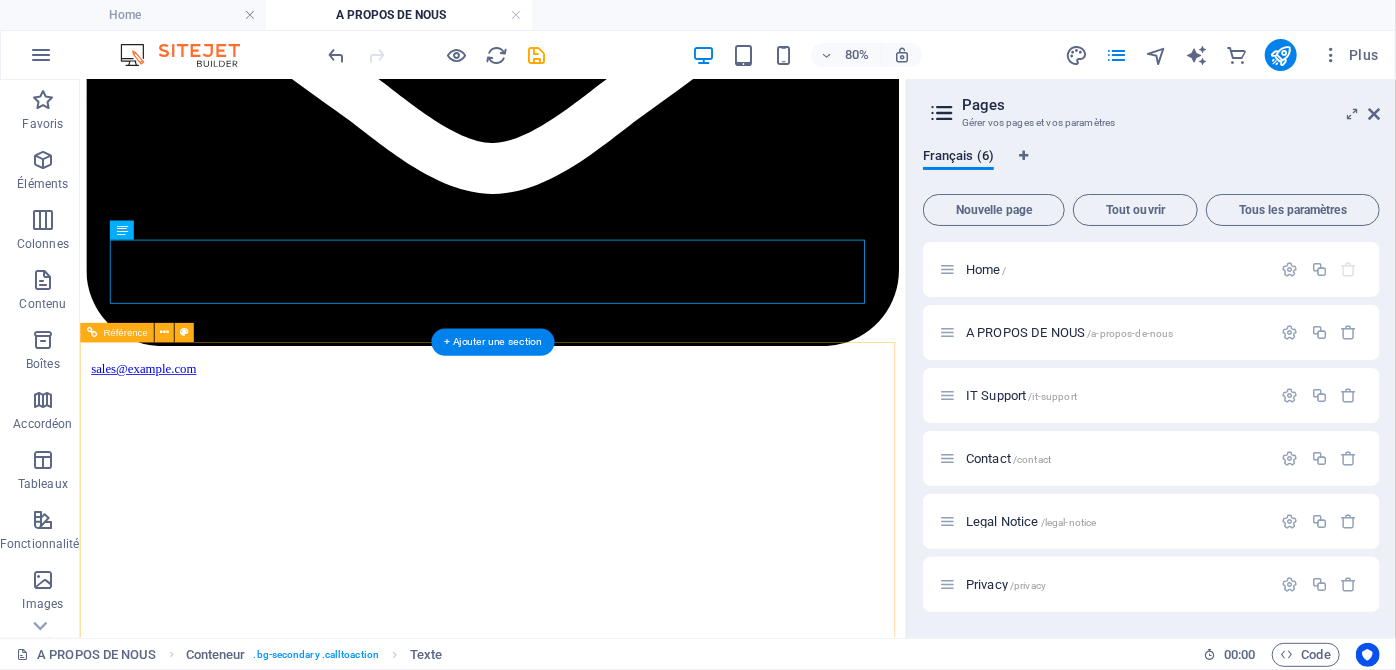 scroll, scrollTop: 3019, scrollLeft: 0, axis: vertical 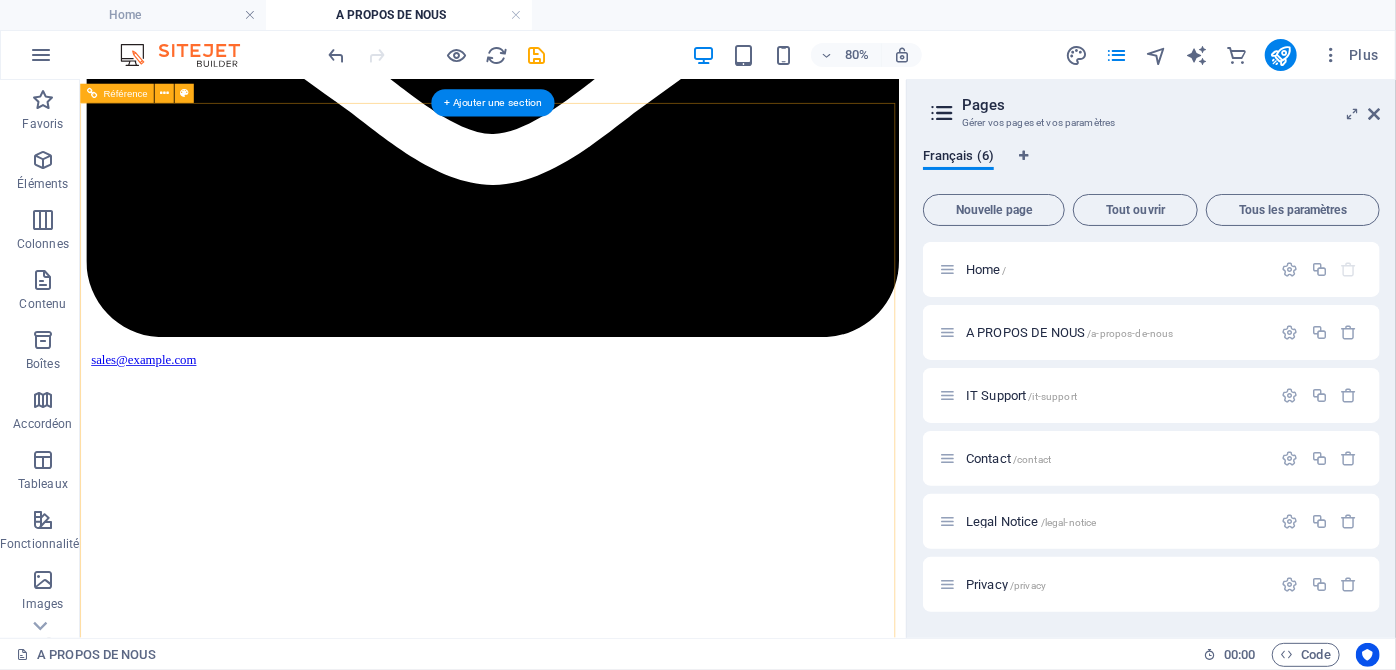 click on "Phone" at bounding box center (595, 9152) 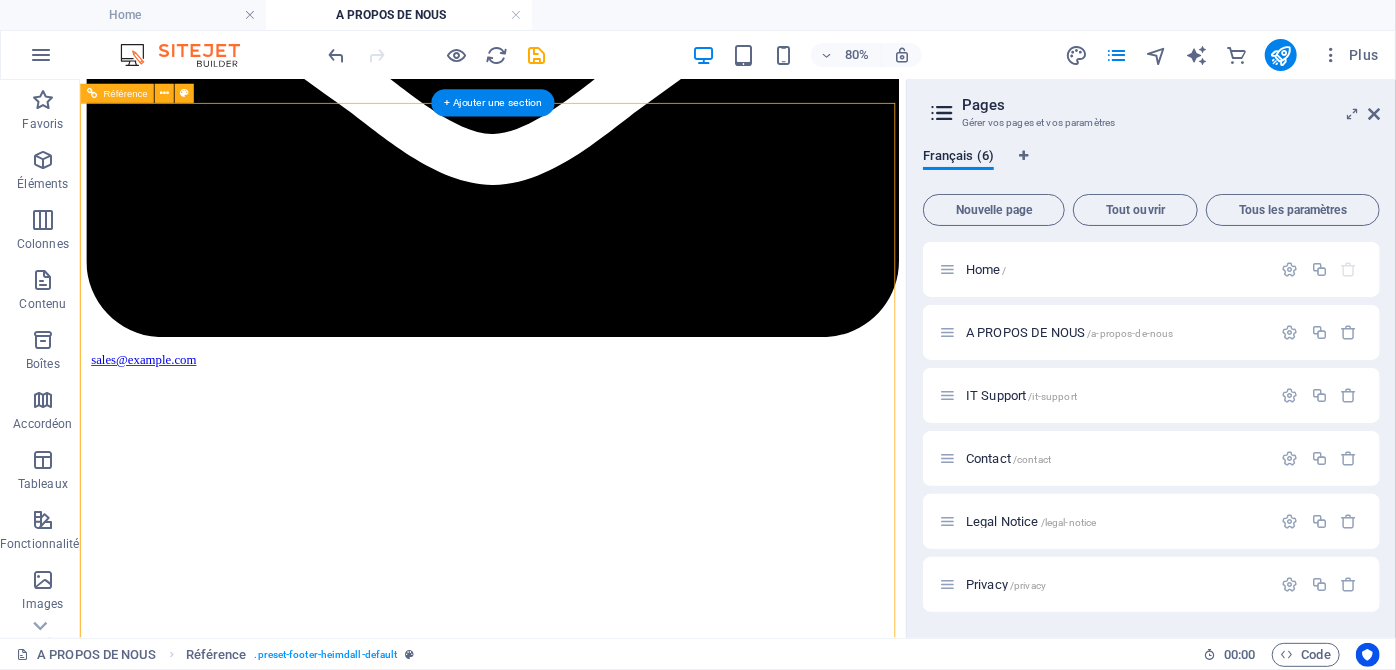 click on "[PHONE]" at bounding box center (595, 9191) 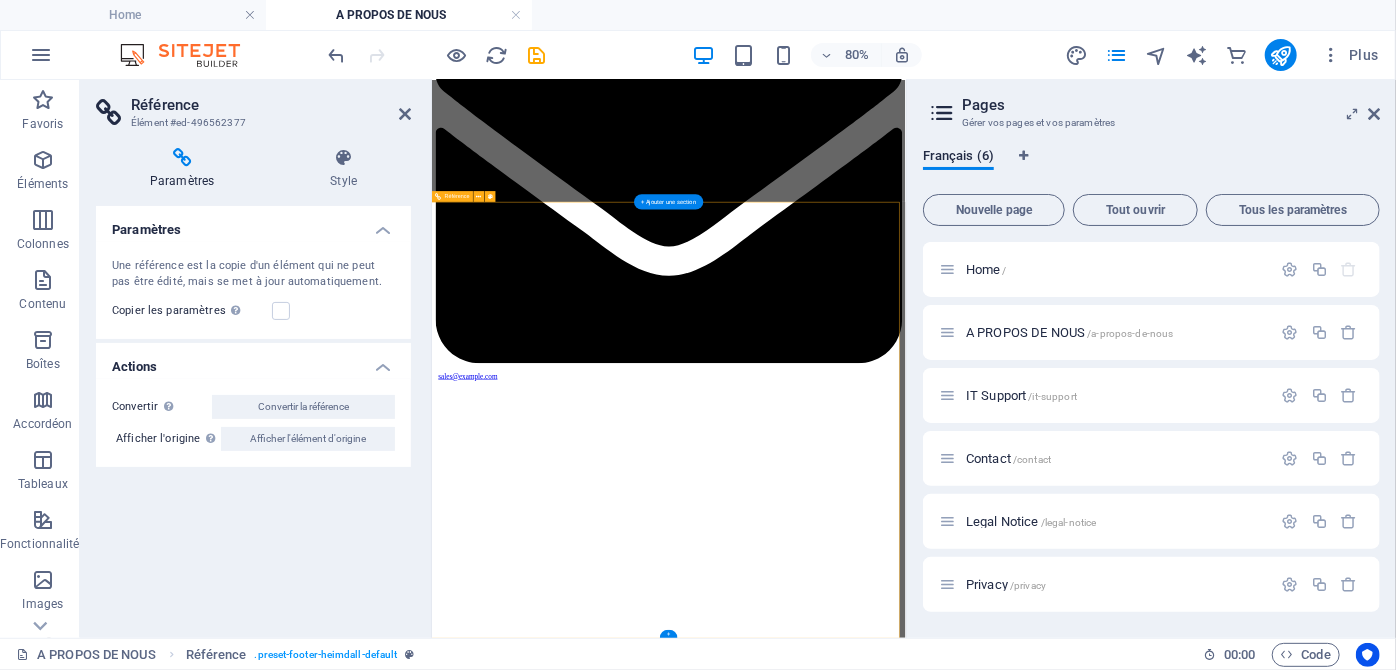 click on "Address" at bounding box center [957, 8918] 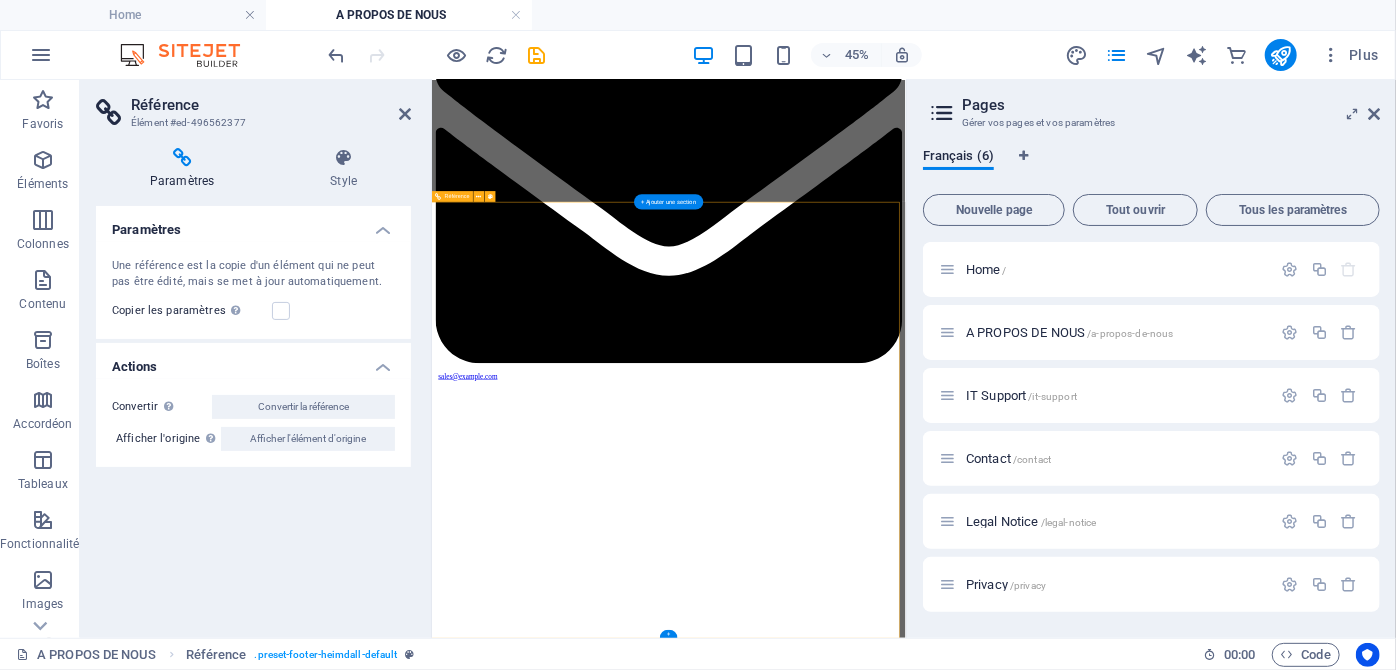 click on "[PHONE]" at bounding box center (957, 10091) 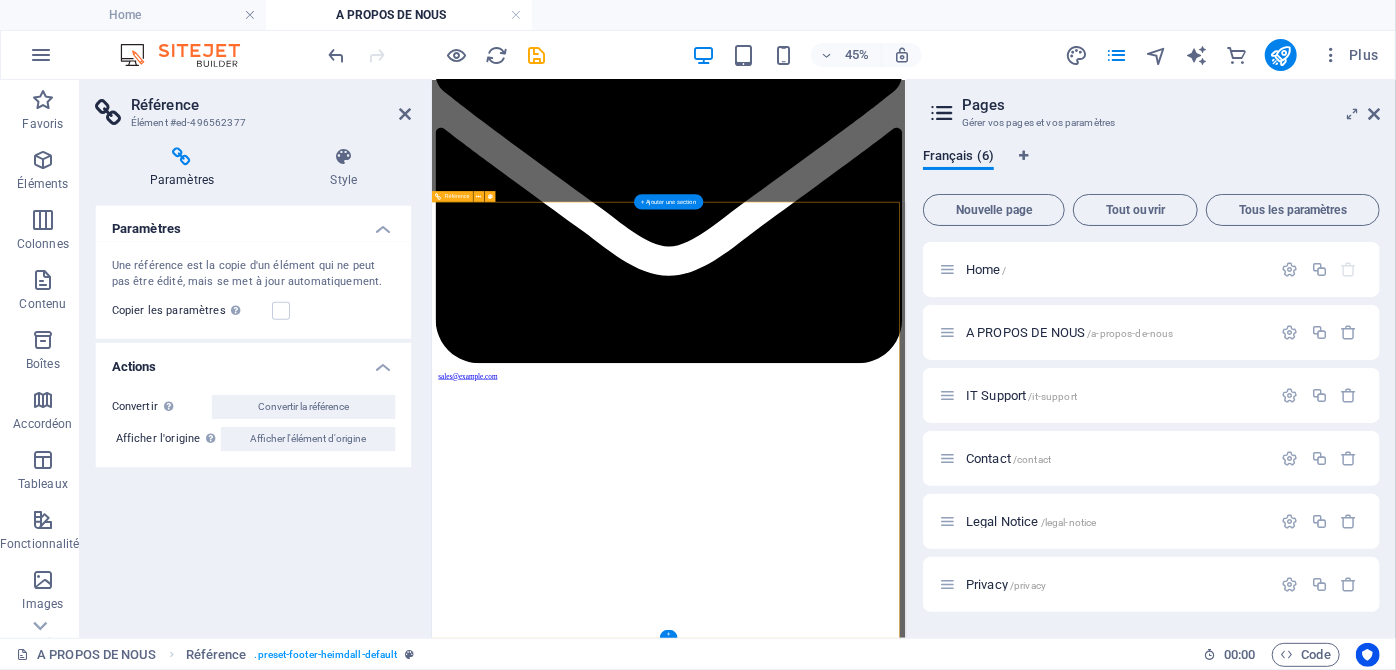 click on "[PHONE]" at bounding box center [957, 10091] 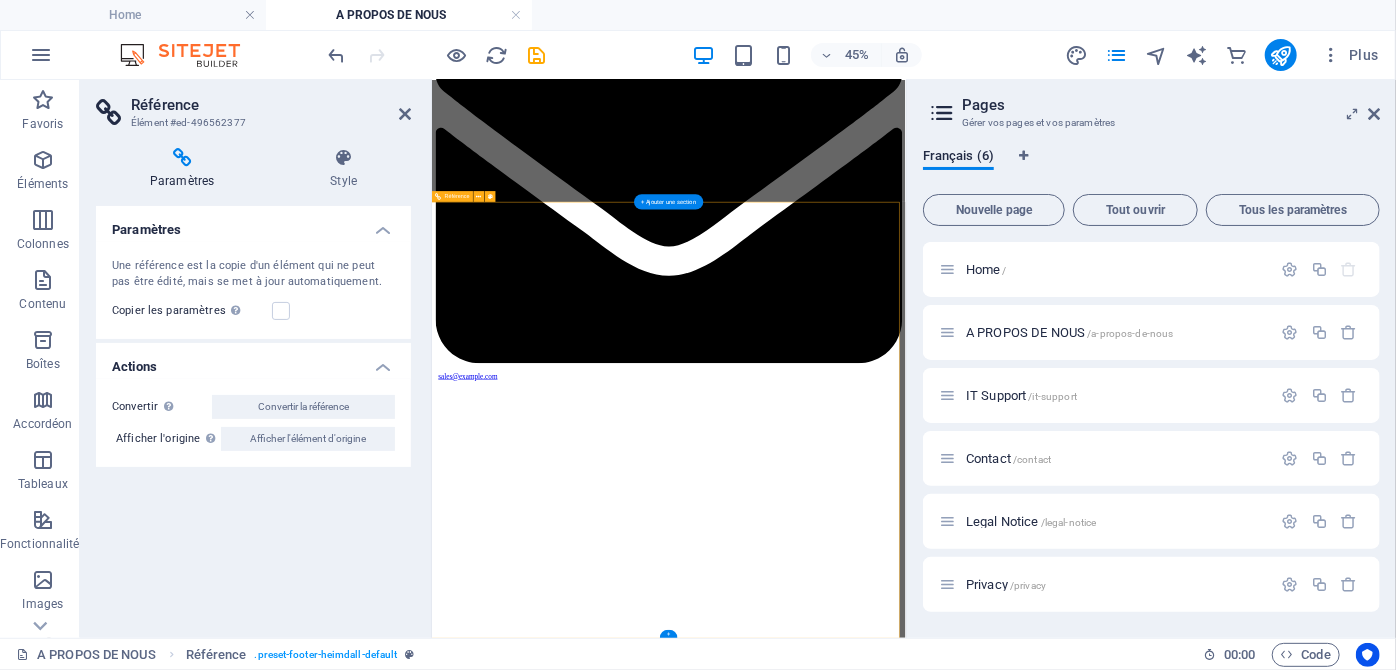 click on "[PHONE]" at bounding box center [957, 10091] 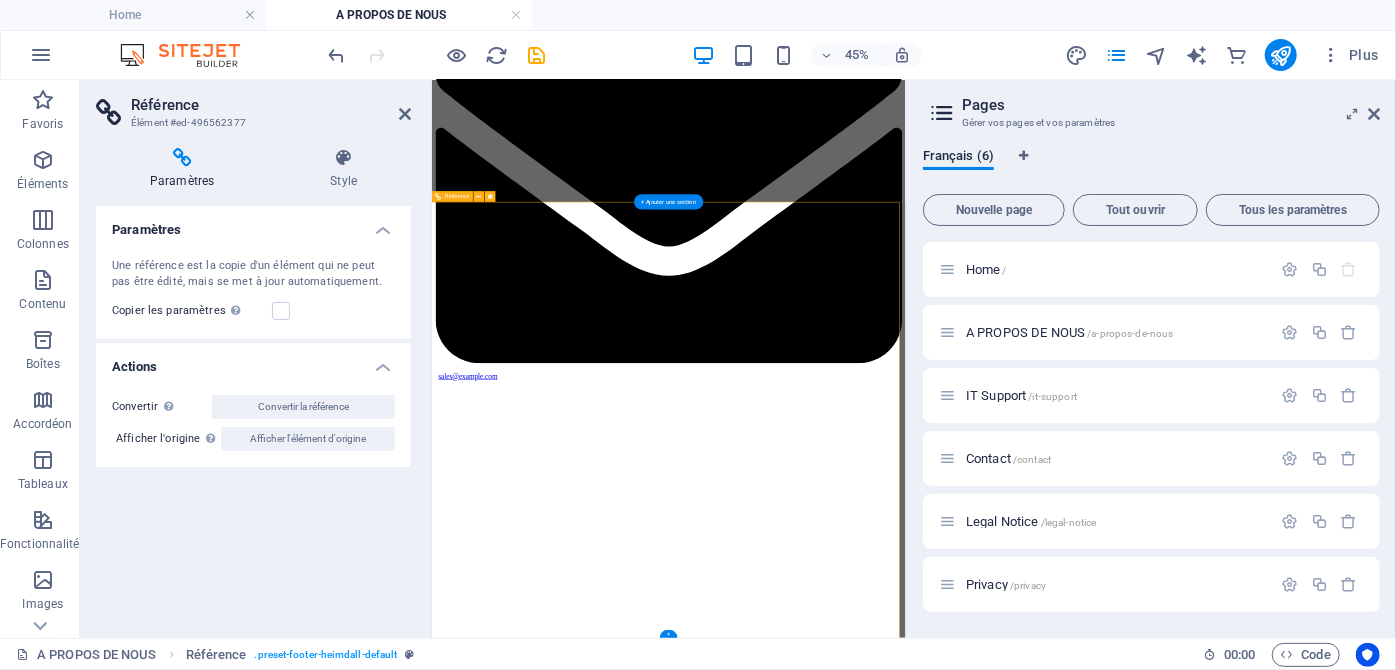 click on "[PHONE]" at bounding box center (957, 10091) 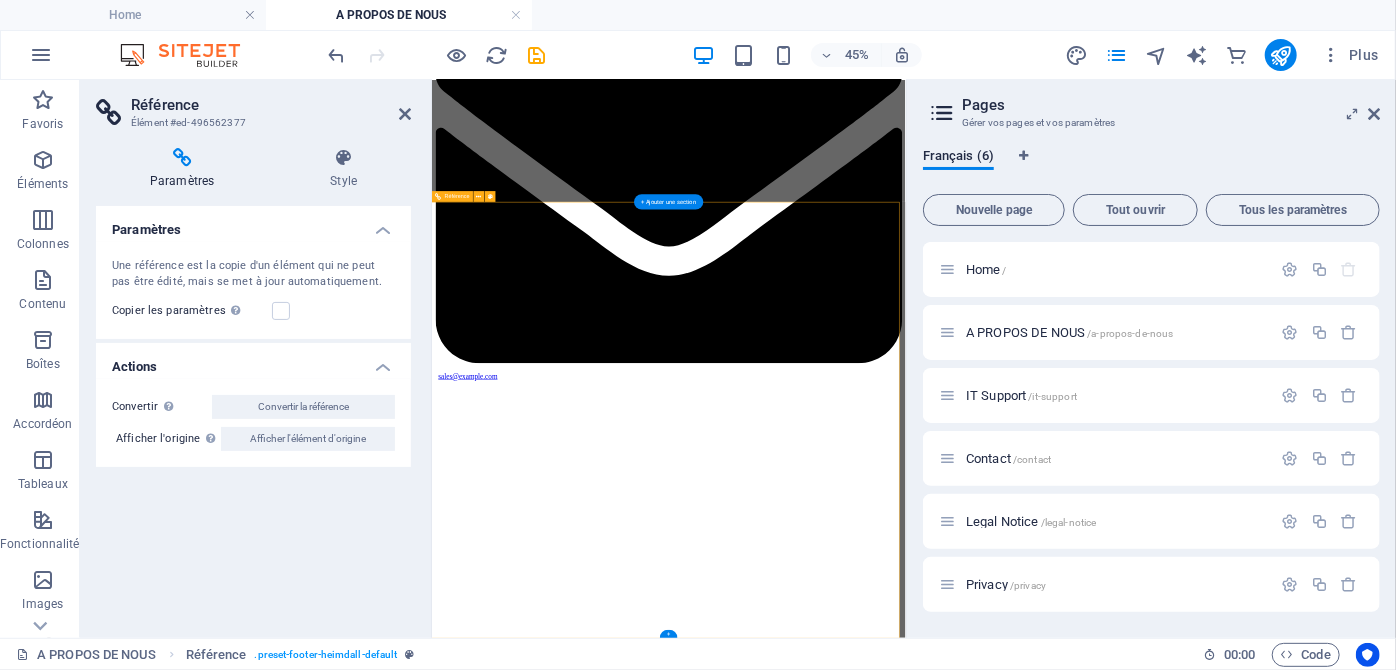 click on "[PHONE]" at bounding box center [957, 10091] 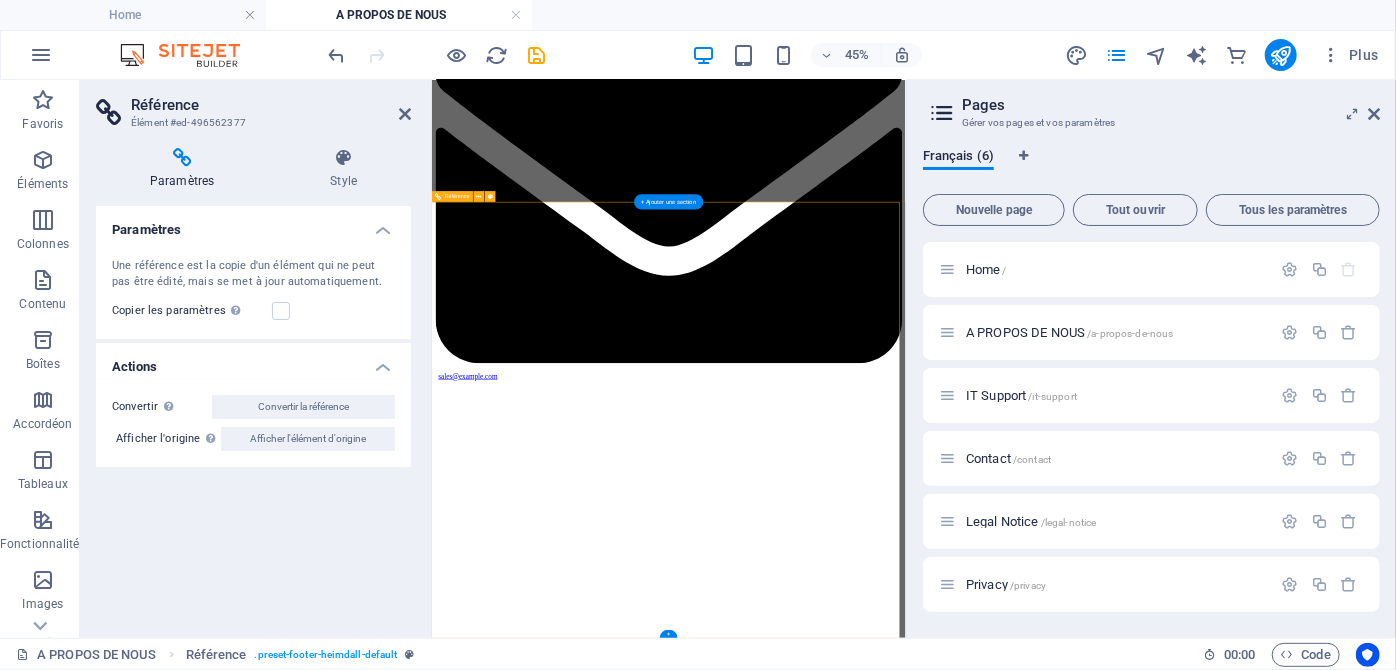 click on "Phone [PHONE]" at bounding box center [957, 9541] 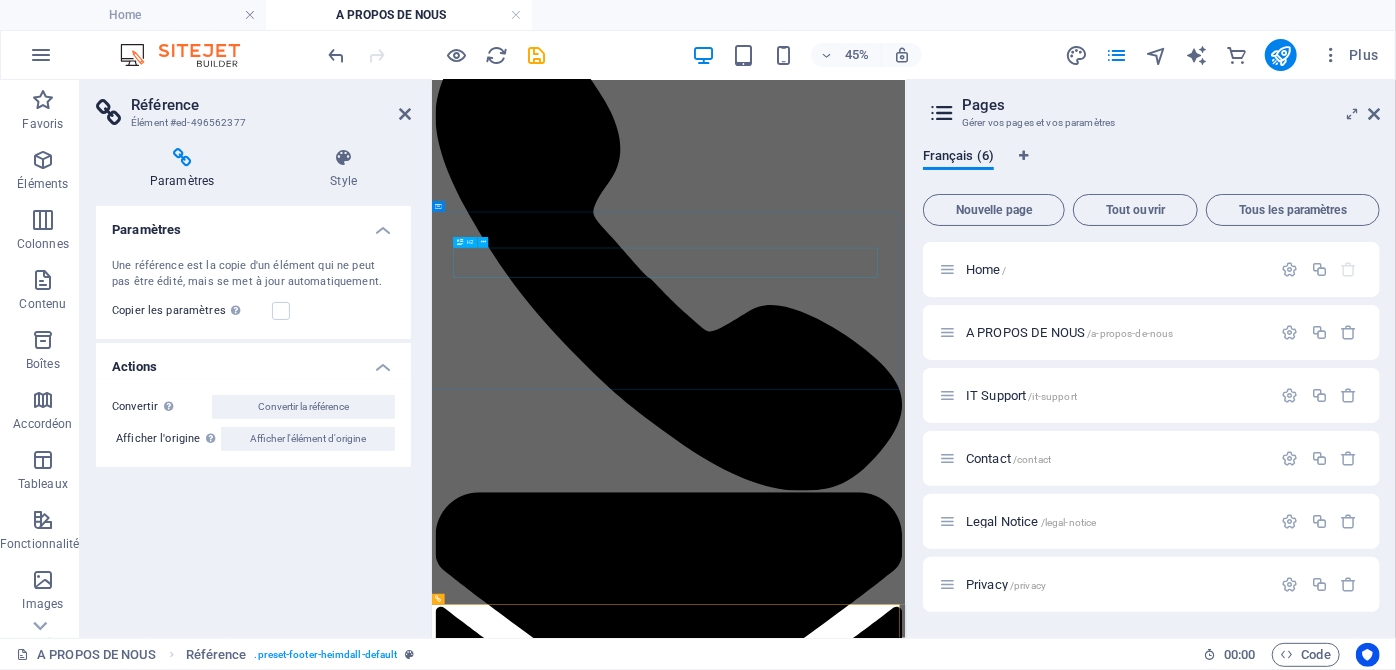 scroll, scrollTop: 1565, scrollLeft: 0, axis: vertical 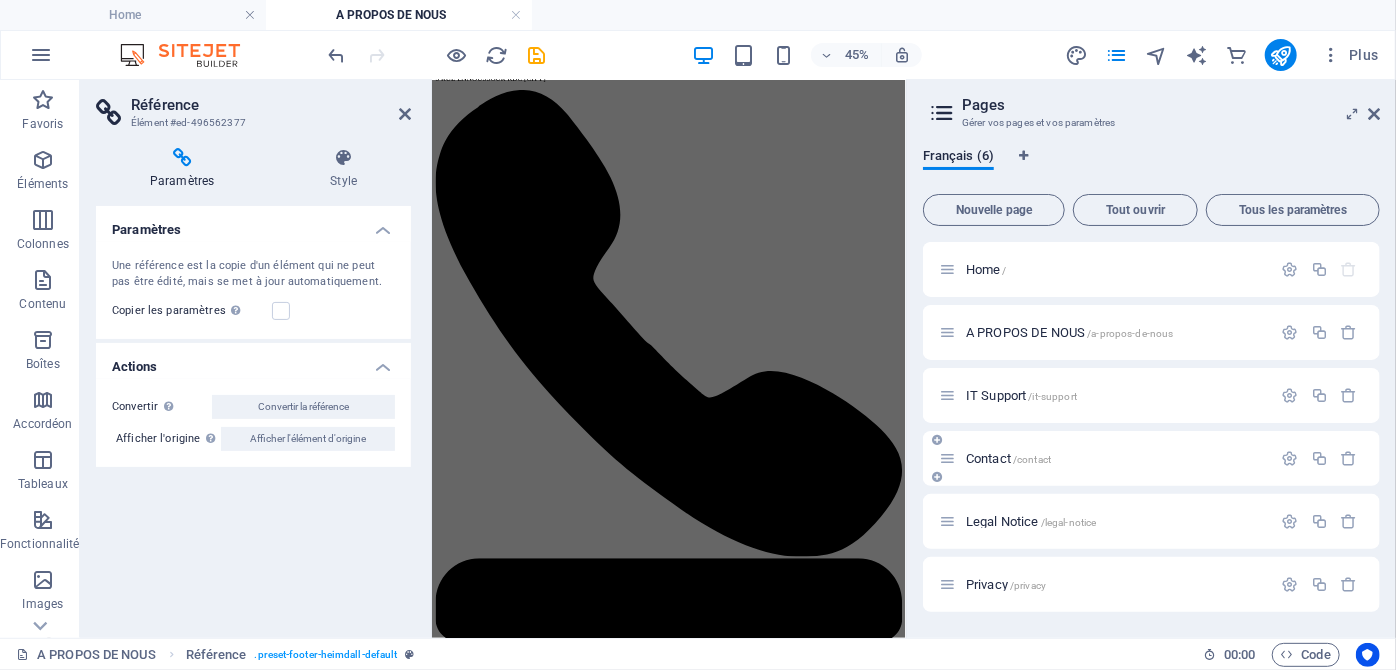 click on "Contact /contact" at bounding box center [1008, 458] 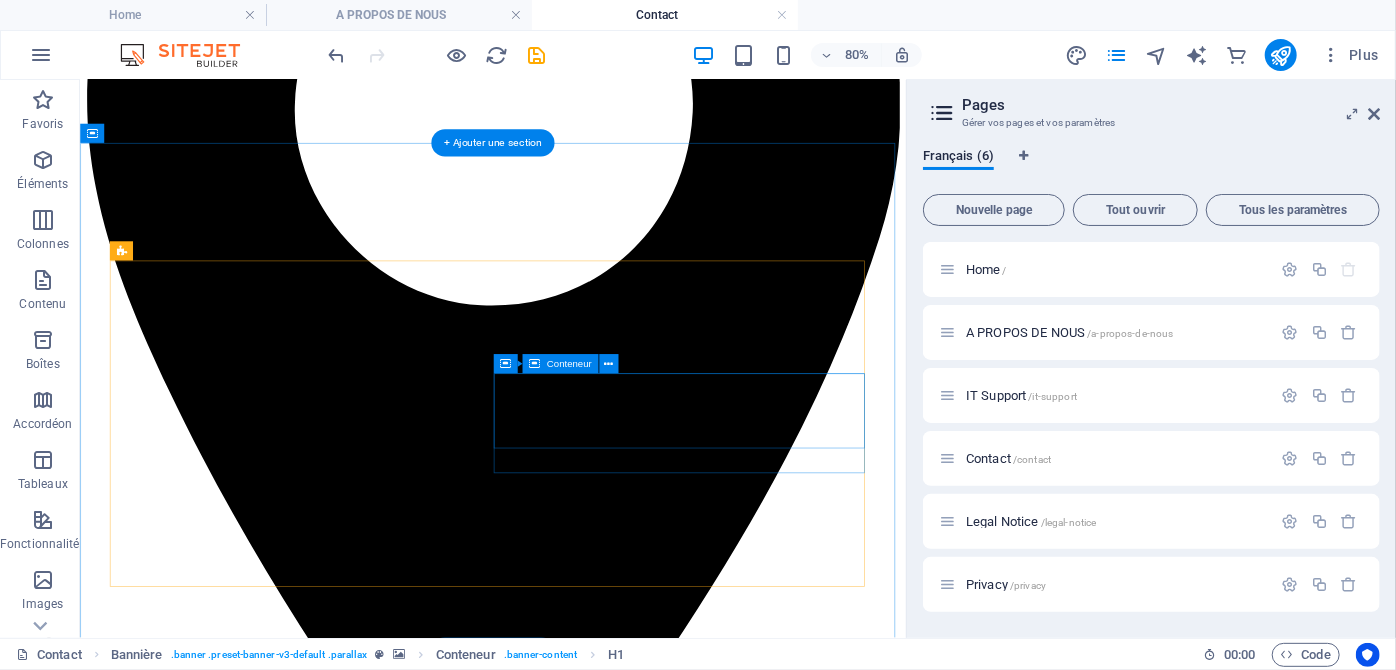 scroll, scrollTop: 485, scrollLeft: 0, axis: vertical 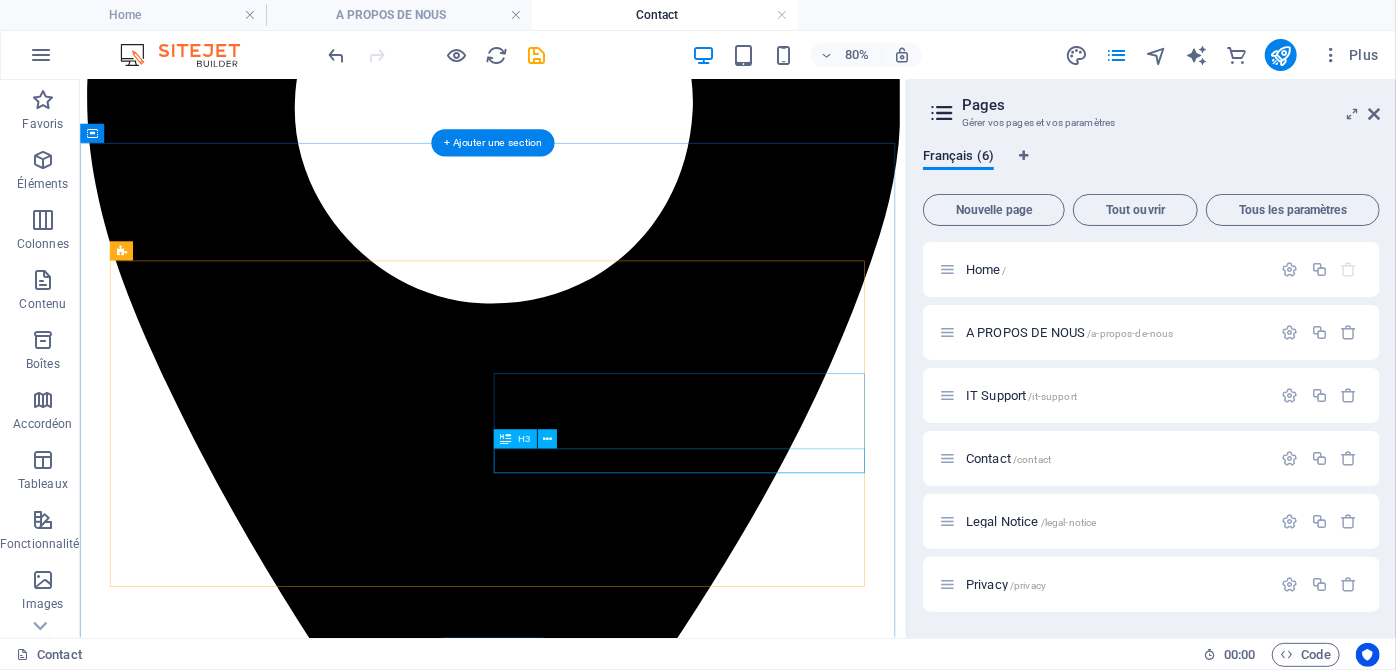 drag, startPoint x: 729, startPoint y: 559, endPoint x: 928, endPoint y: 552, distance: 199.12308 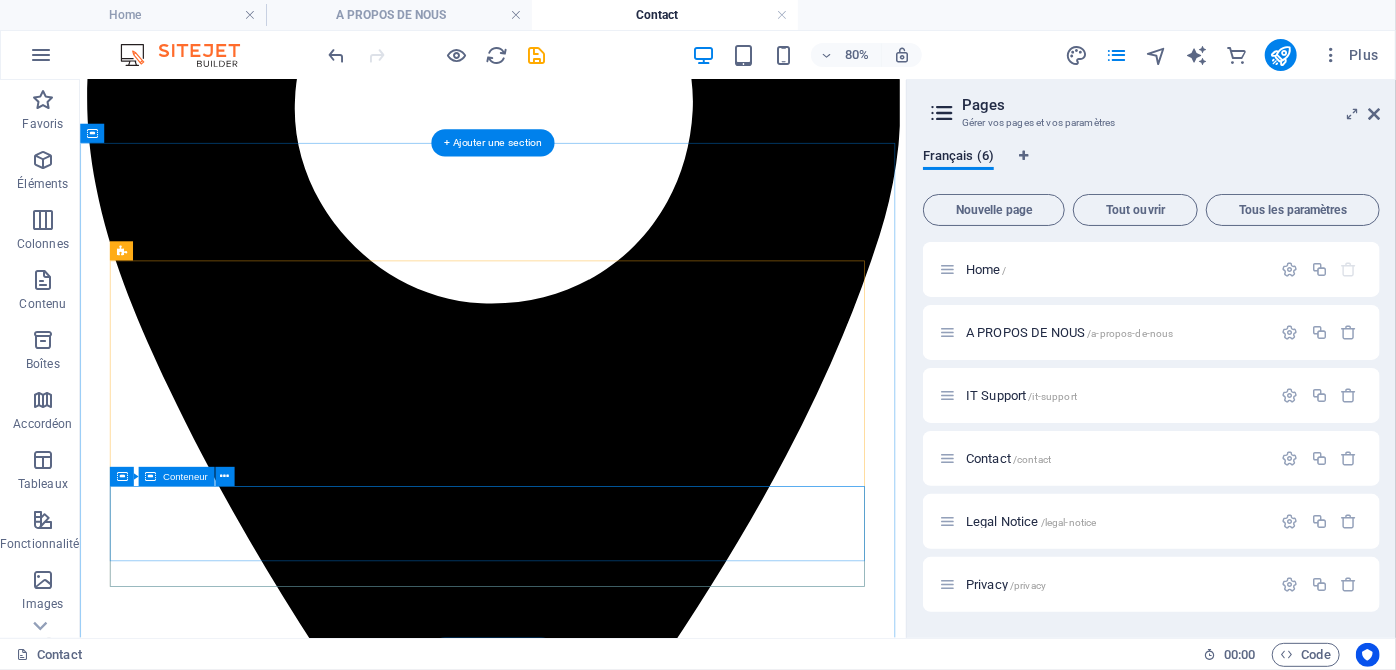 click at bounding box center (595, 6975) 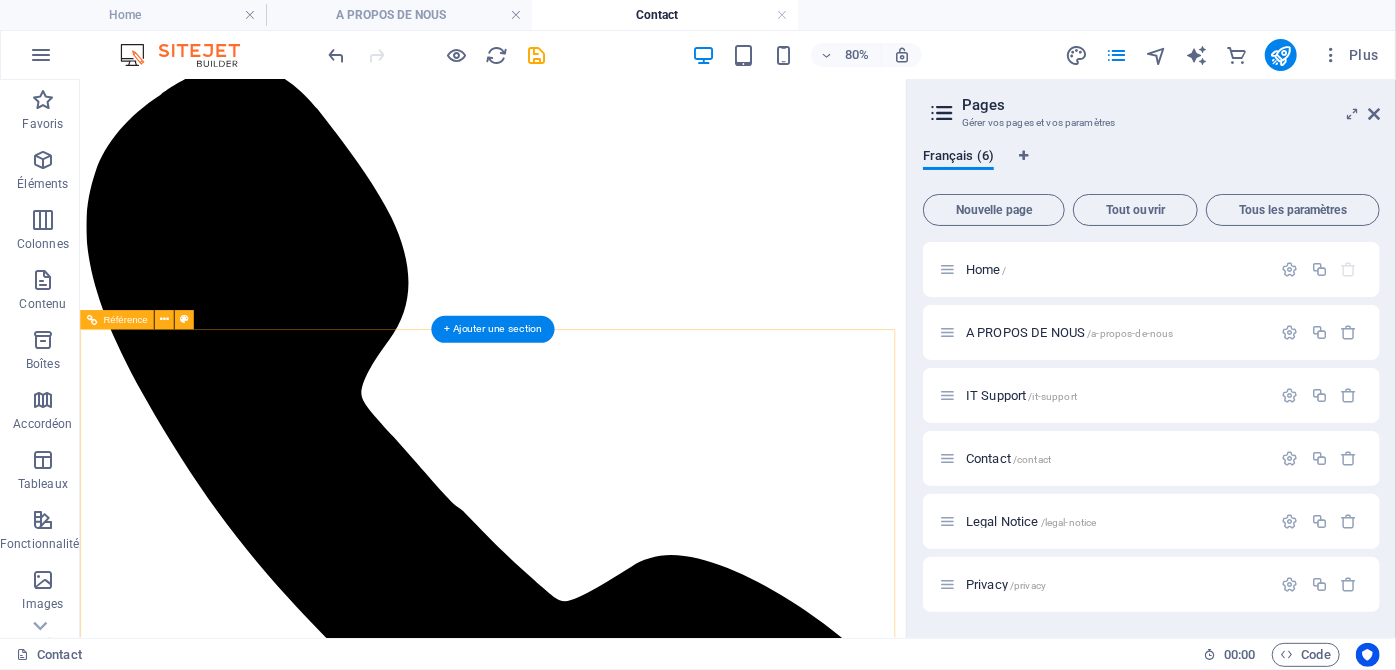 scroll, scrollTop: 1818, scrollLeft: 0, axis: vertical 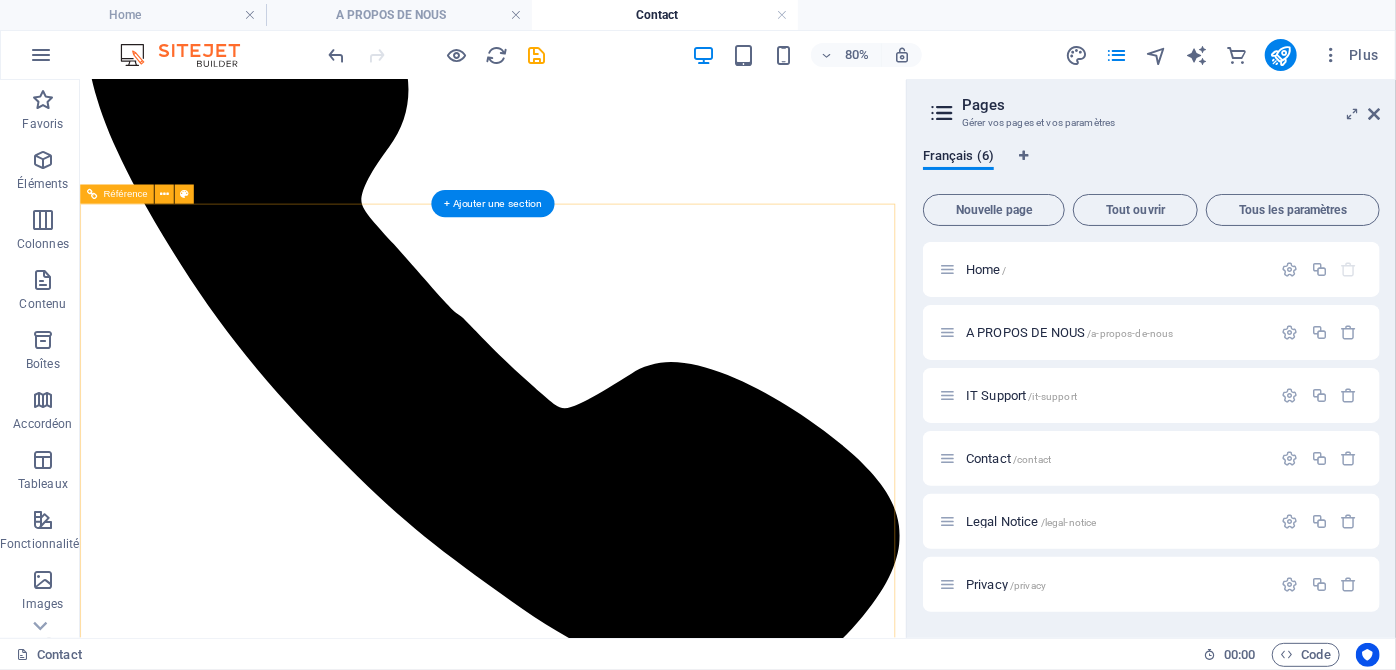 click on "[PHONE]" at bounding box center [595, 8821] 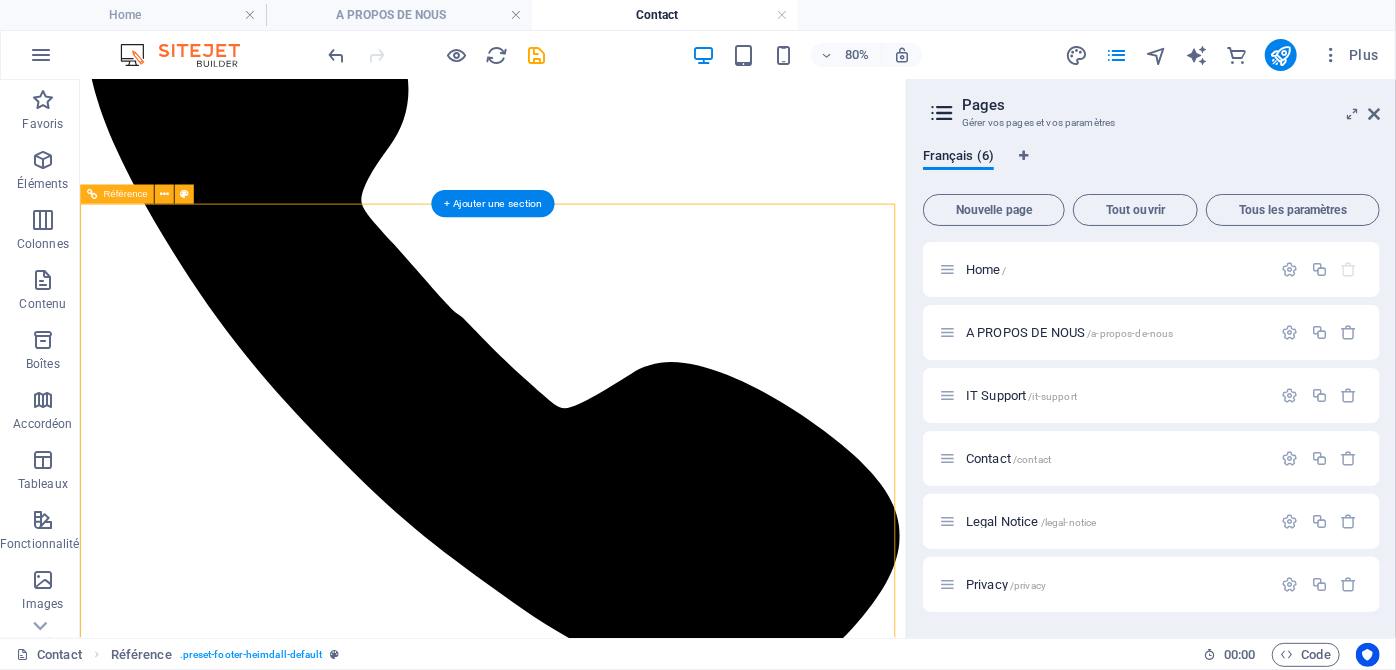 click on "[PHONE]" at bounding box center (595, 8821) 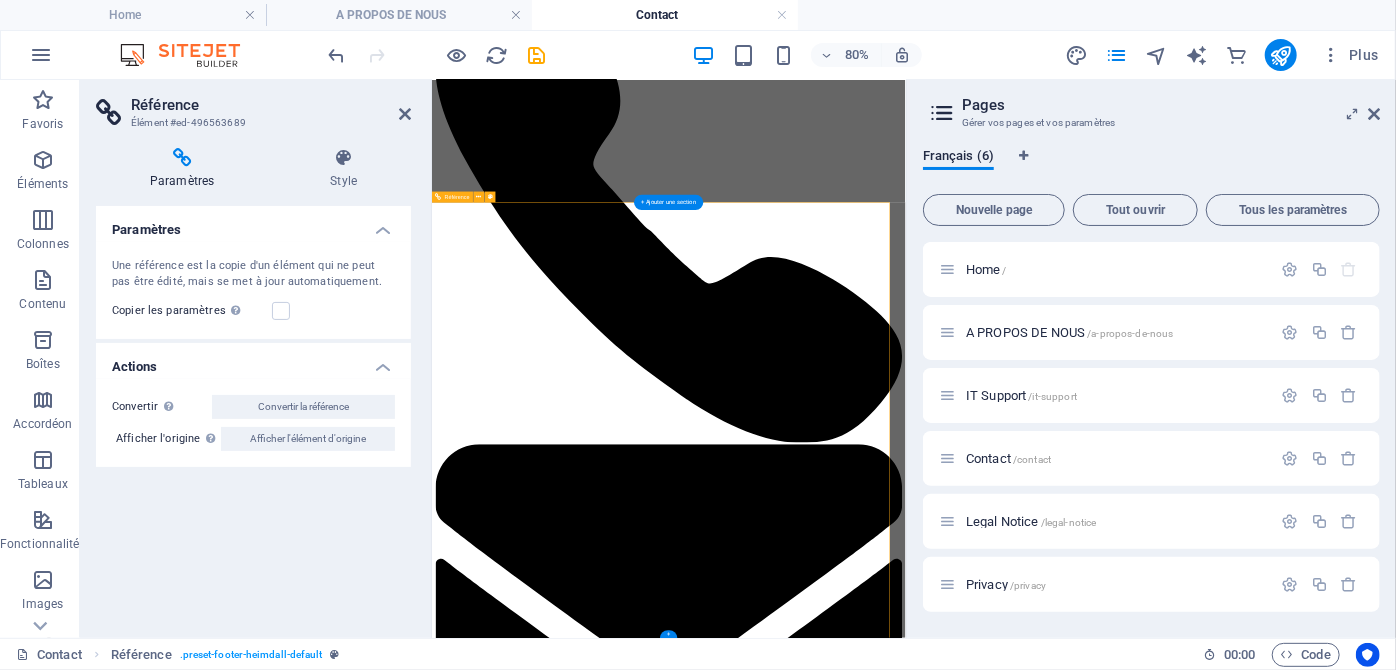 scroll, scrollTop: 1701, scrollLeft: 0, axis: vertical 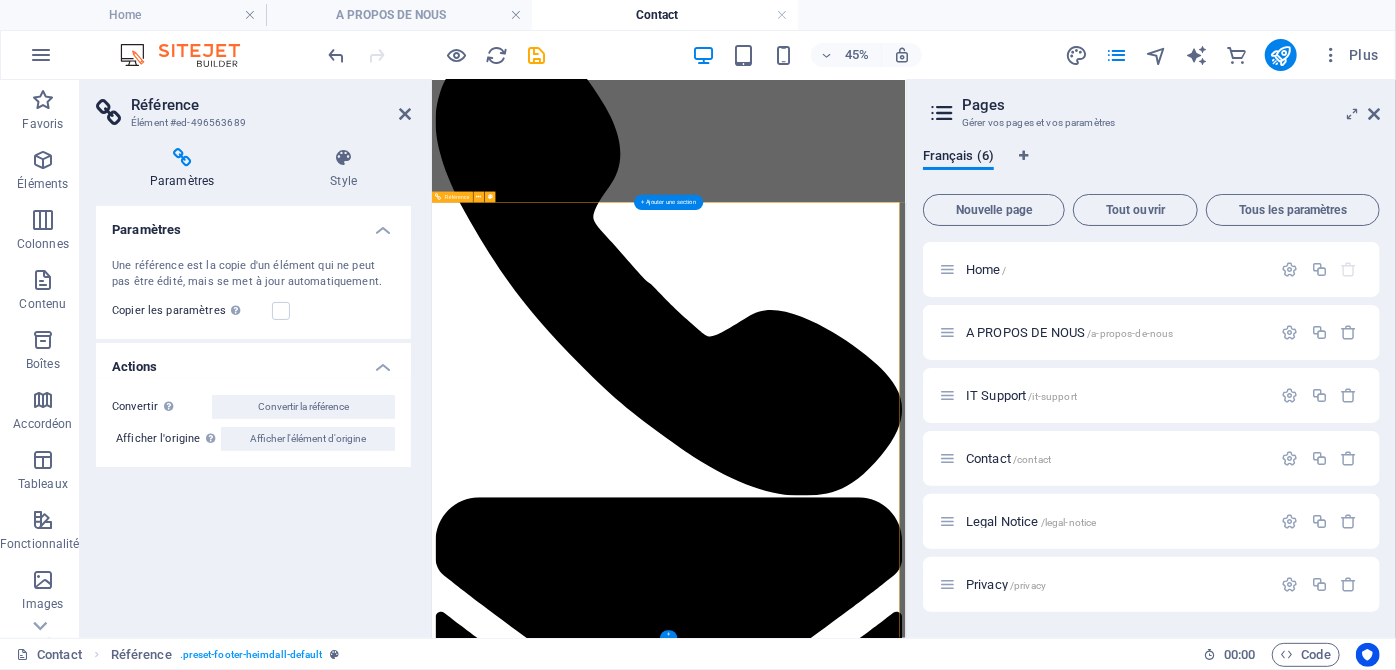 click on "[PHONE]" at bounding box center [957, 9562] 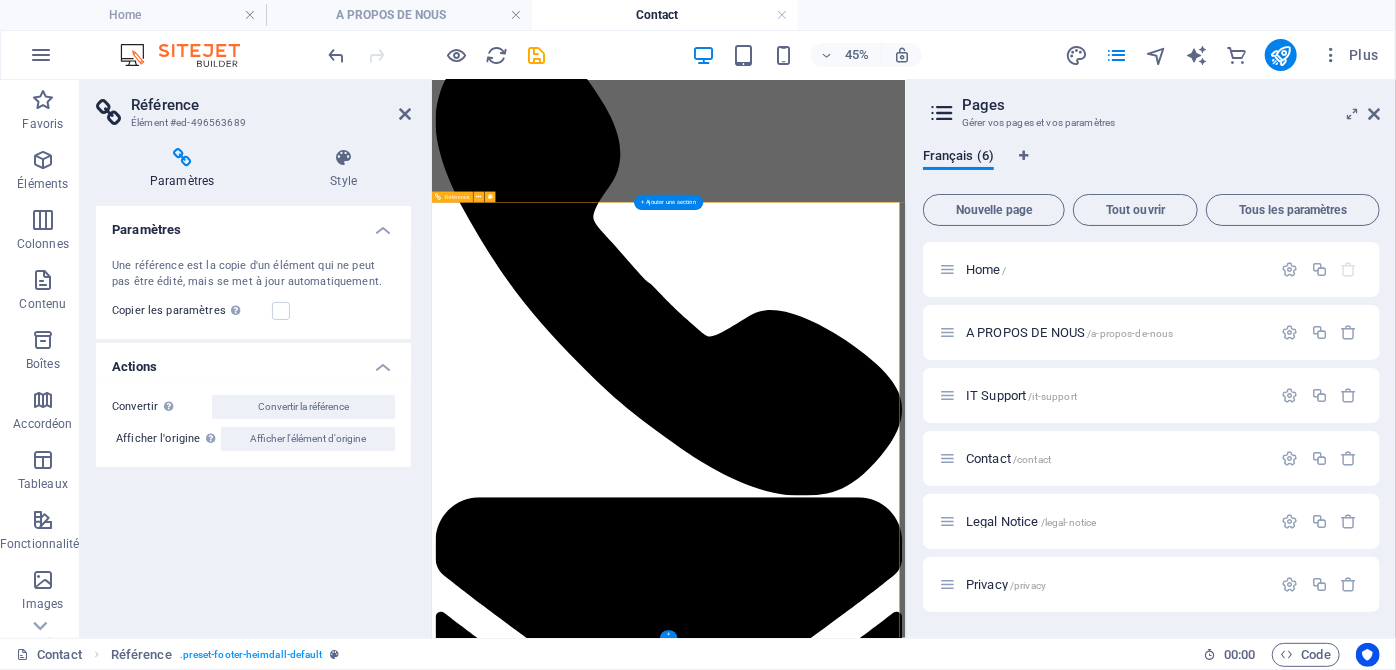 click on "Phone [PHONE]" at bounding box center [957, 9012] 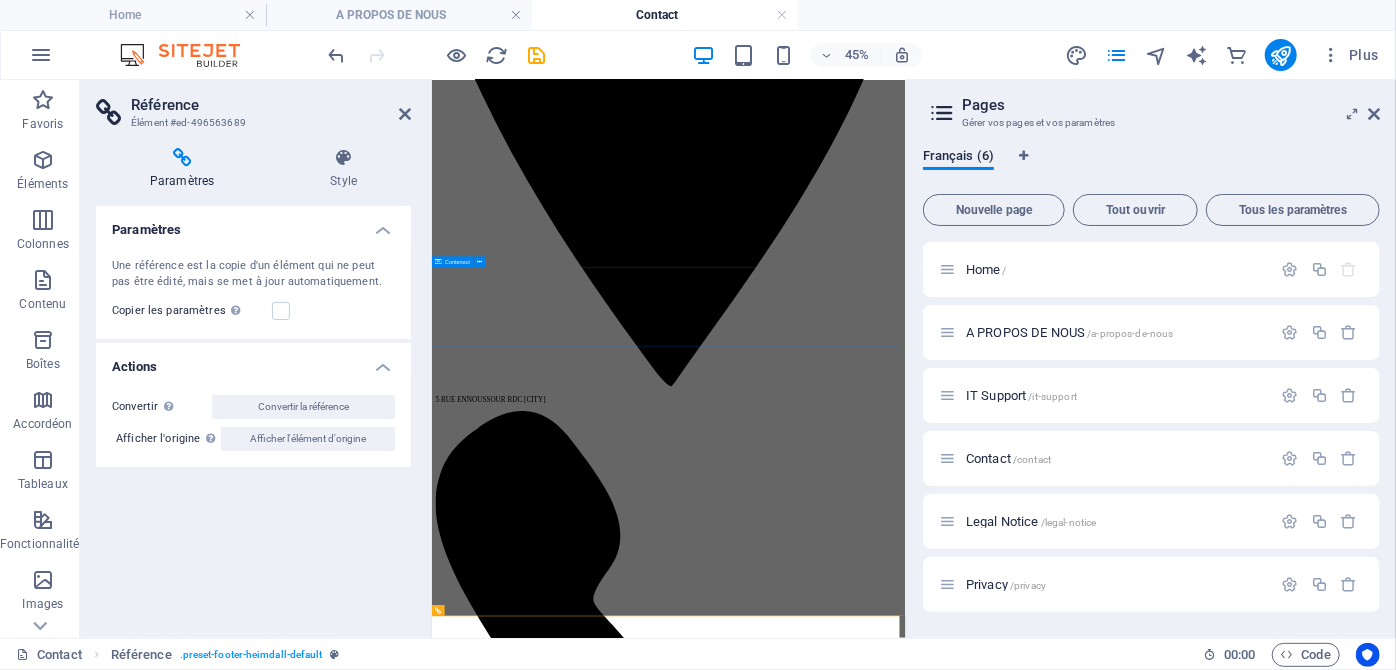 scroll, scrollTop: 732, scrollLeft: 0, axis: vertical 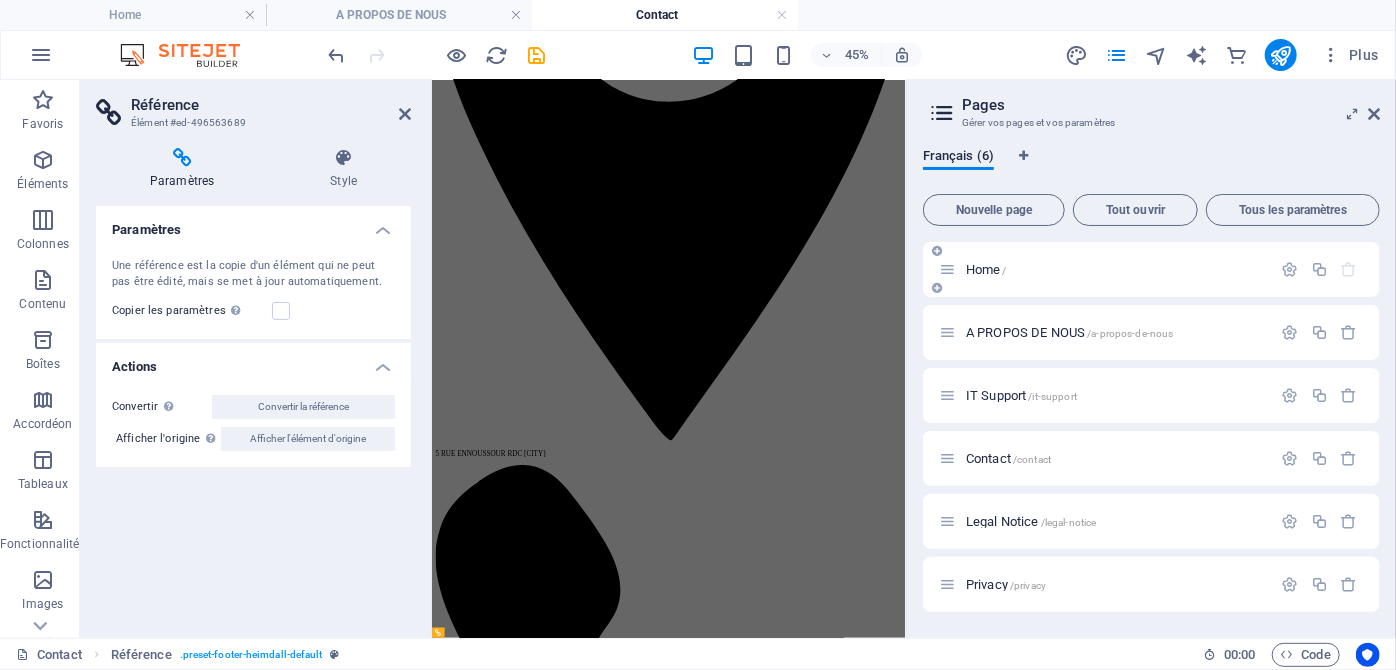 click on "Home /" at bounding box center [1105, 269] 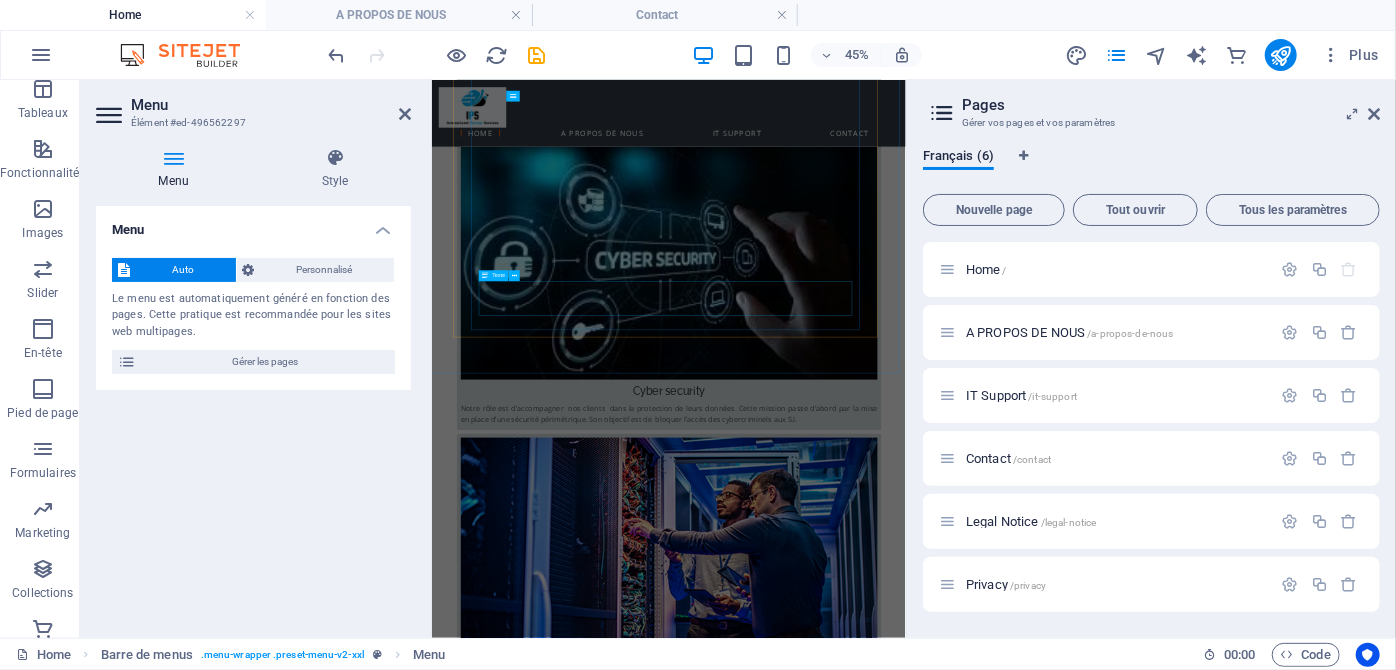 scroll, scrollTop: 2925, scrollLeft: 0, axis: vertical 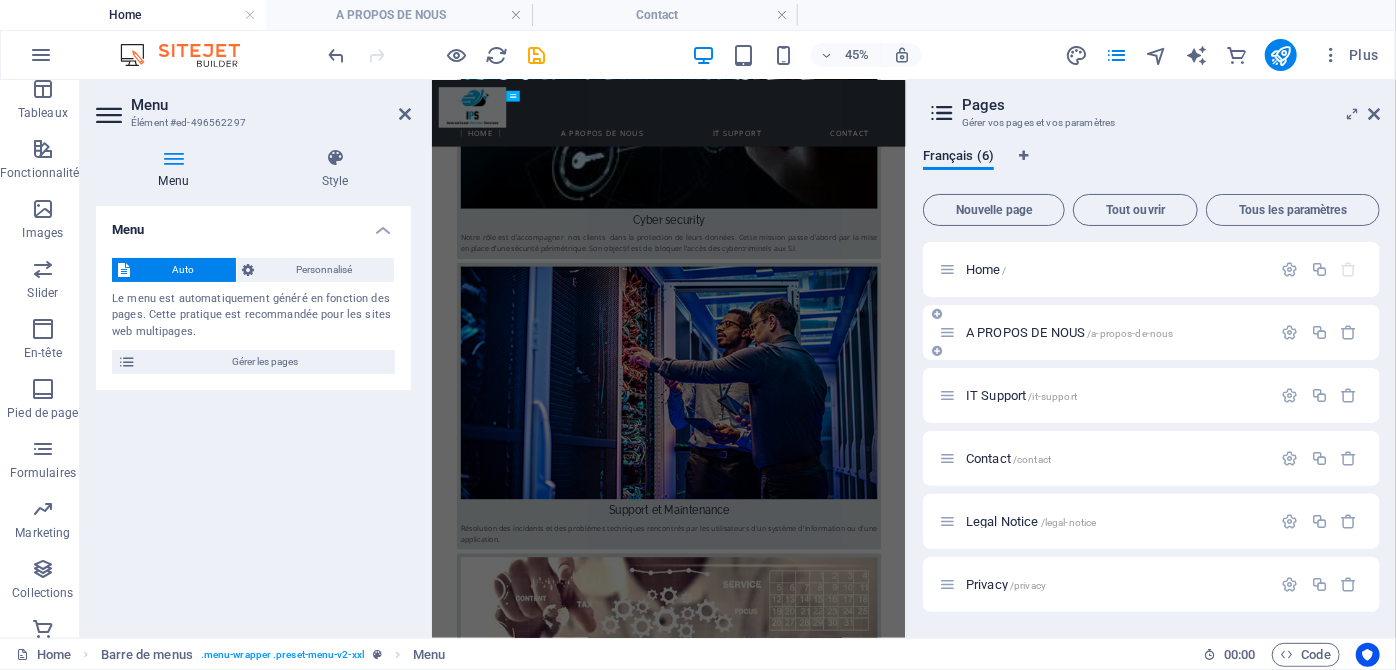 click on "A PROPOS DE NOUS /a-propos-de-nous" at bounding box center [1070, 332] 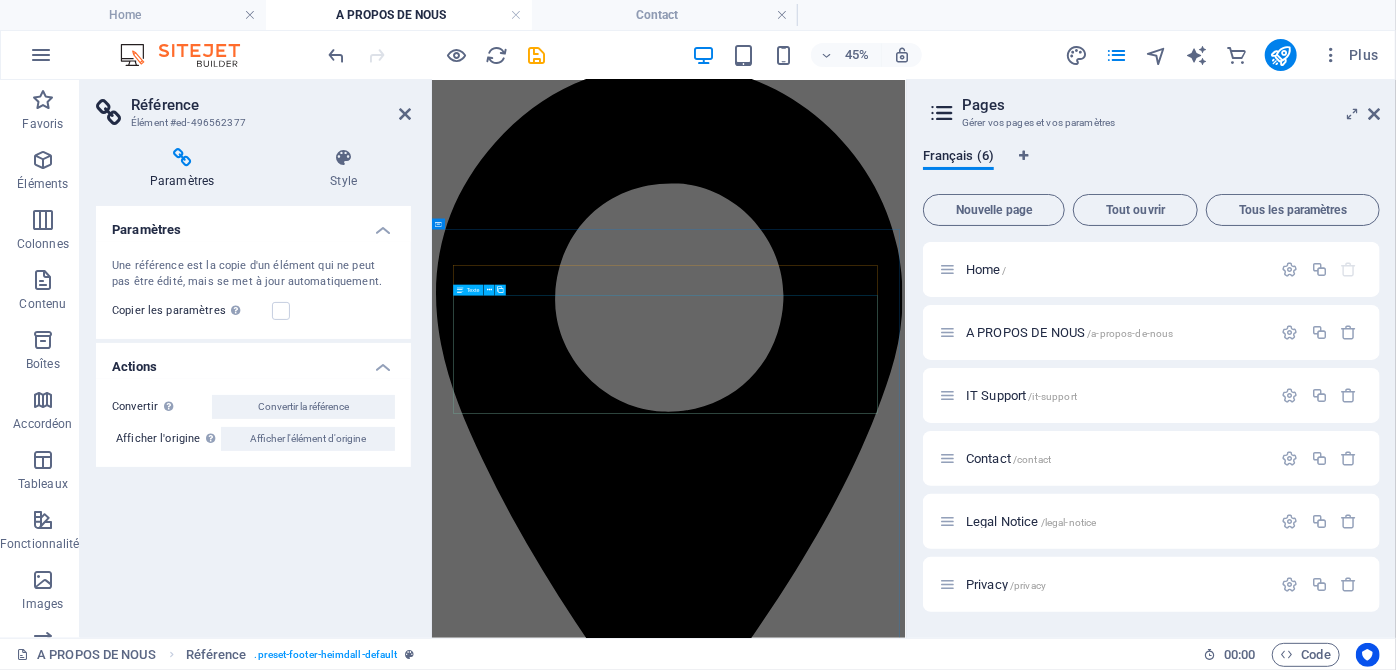 scroll, scrollTop: 0, scrollLeft: 0, axis: both 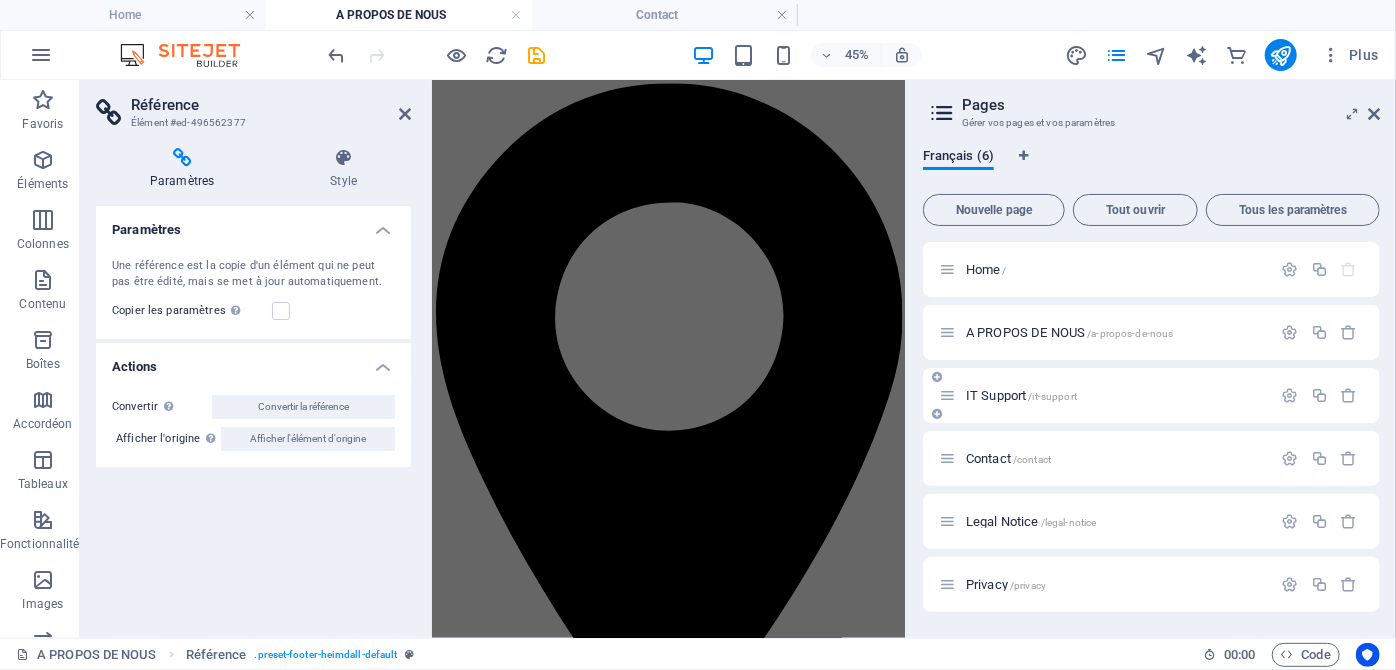 click on "IT Support /it-support" at bounding box center (1021, 395) 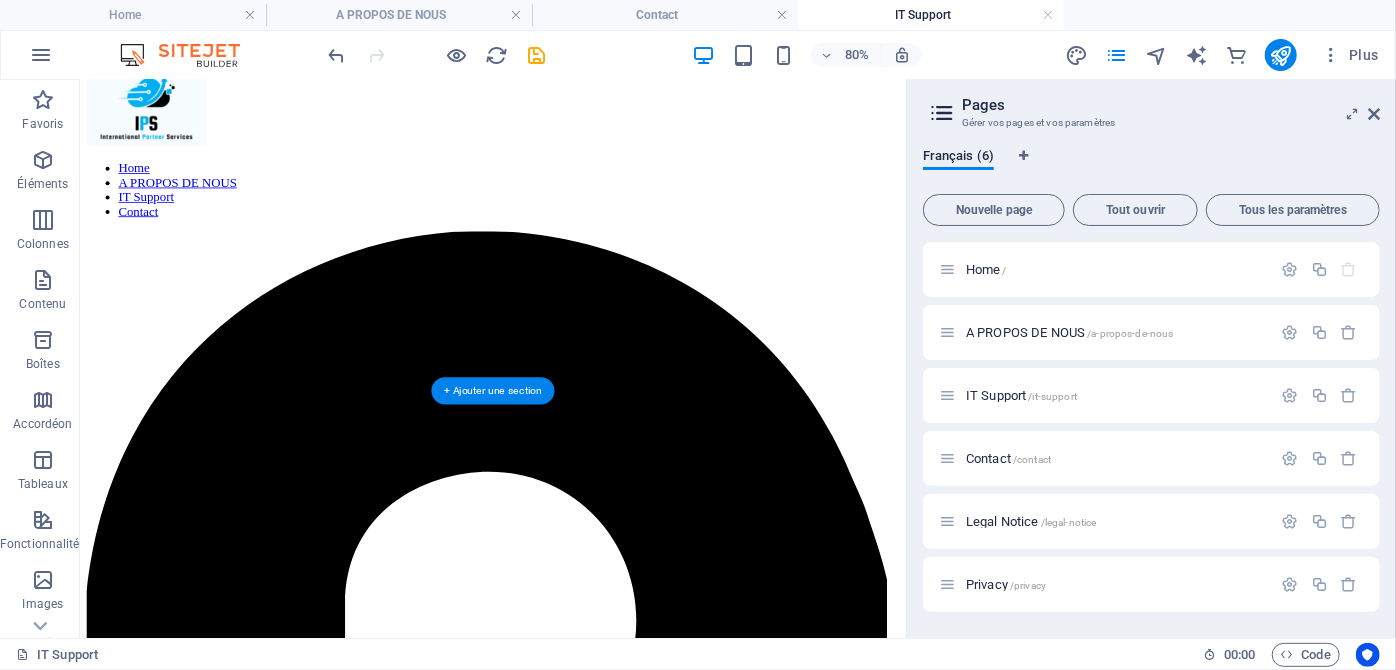 scroll, scrollTop: 4121, scrollLeft: 0, axis: vertical 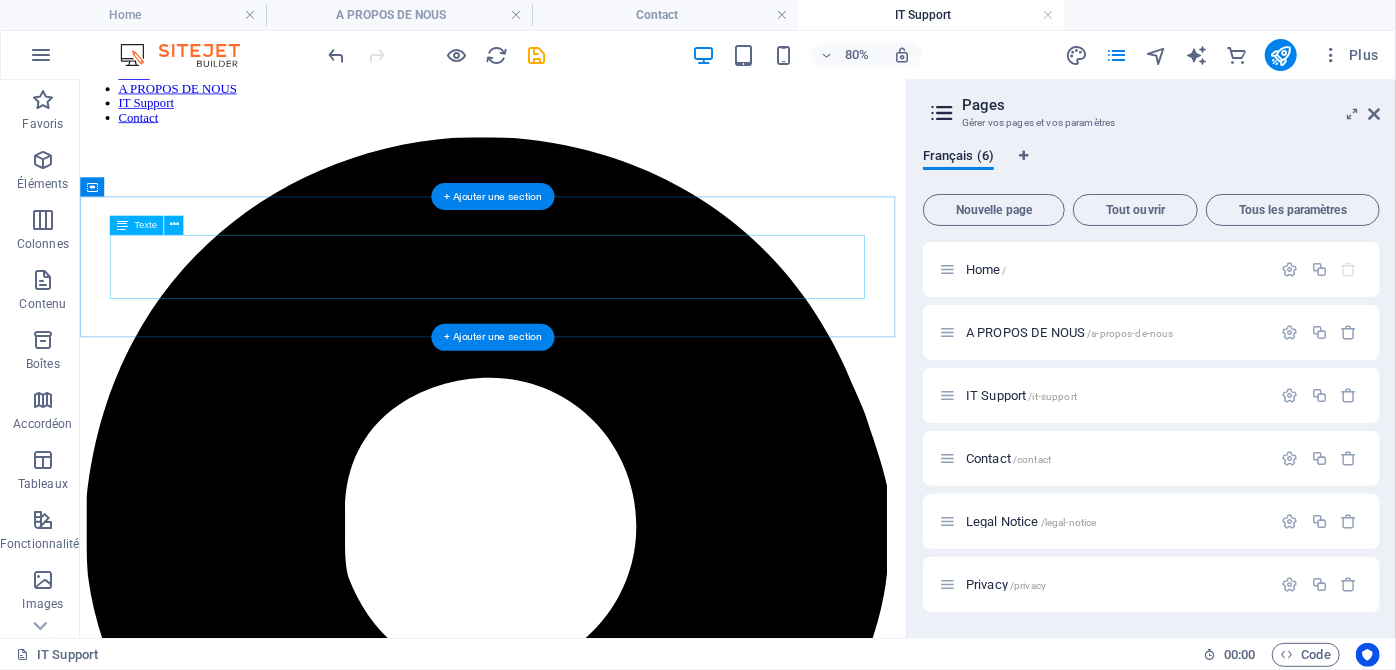 click on "[PHONE]" at bounding box center [644, 7954] 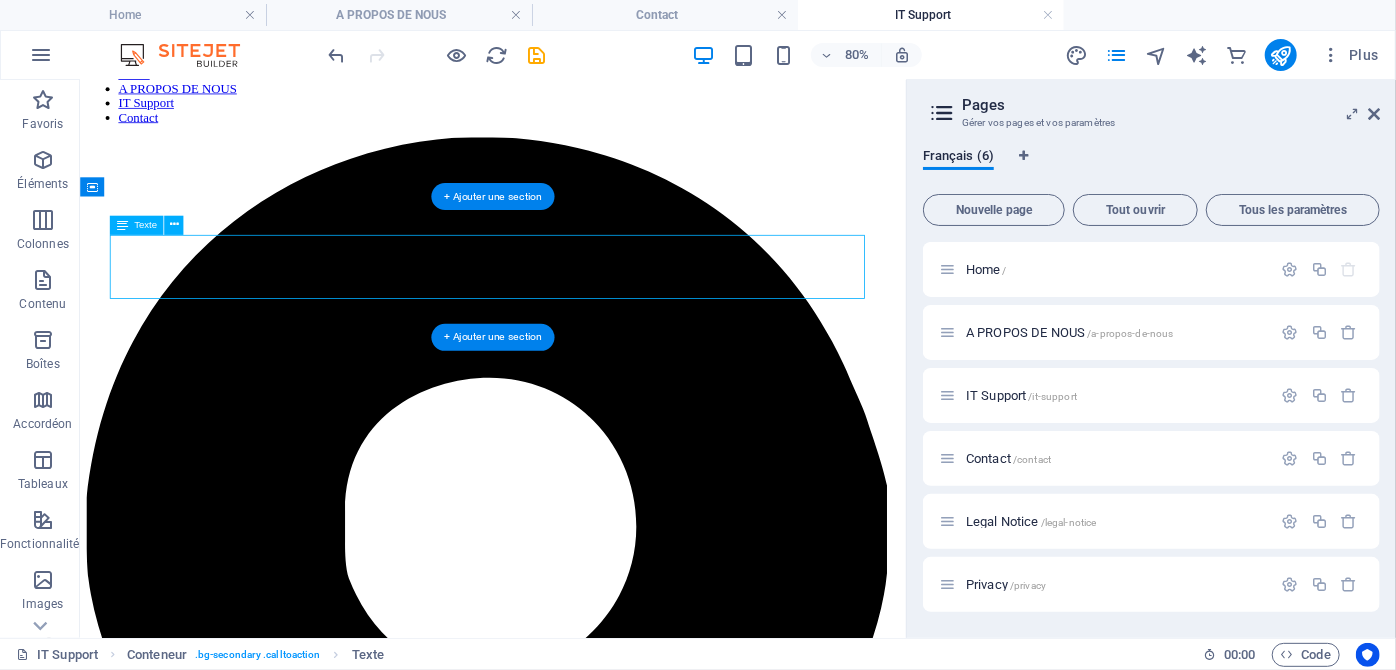 click on "[PHONE]" at bounding box center [644, 7954] 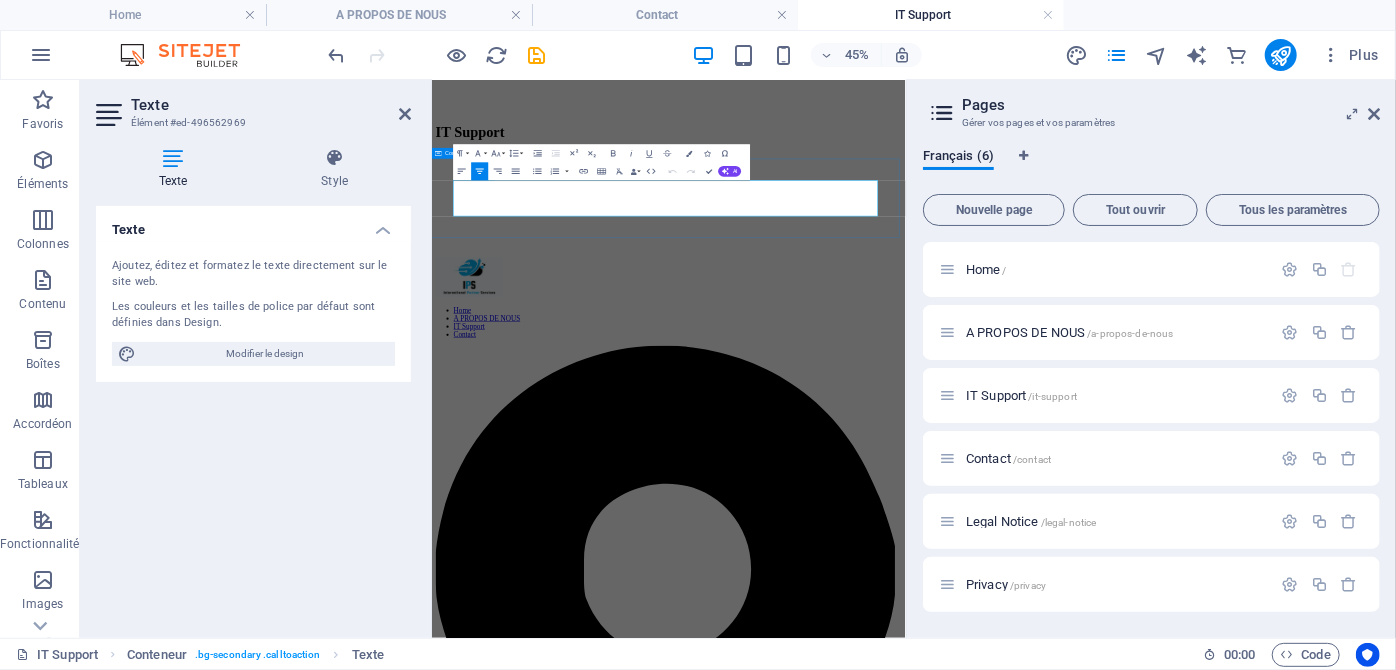 scroll, scrollTop: 4091, scrollLeft: 0, axis: vertical 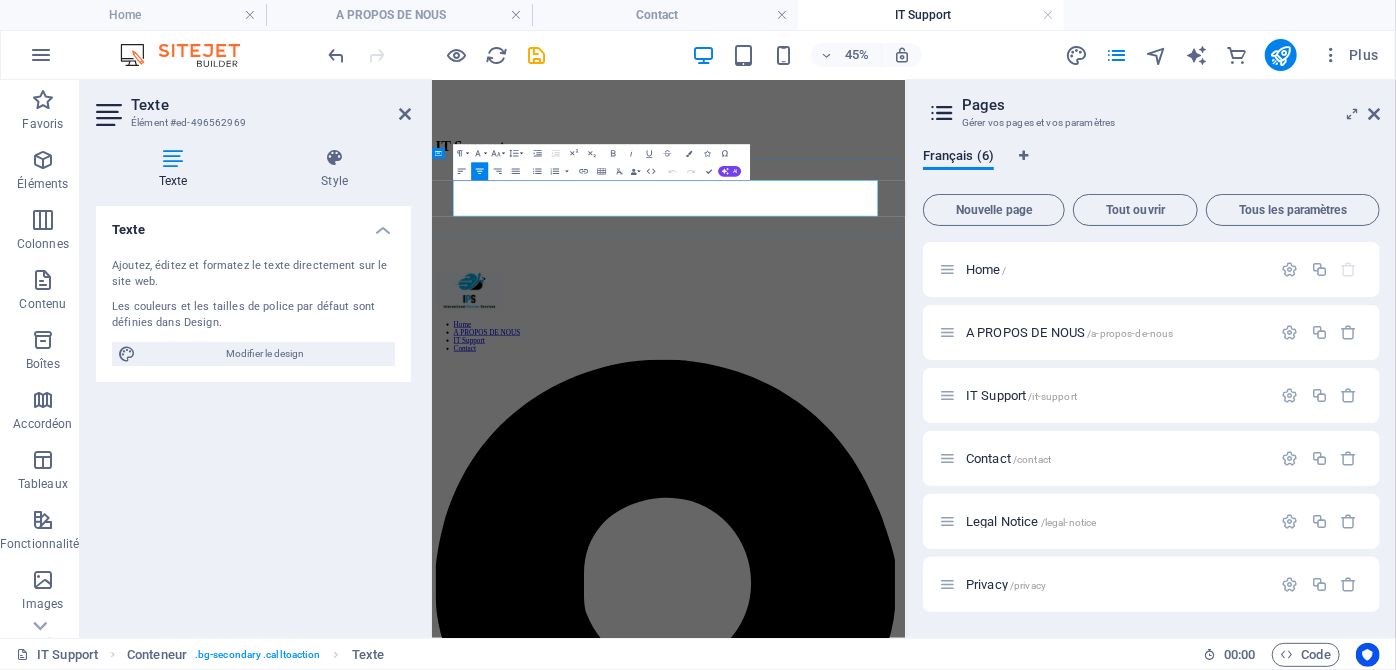 click on "[PHONE]" 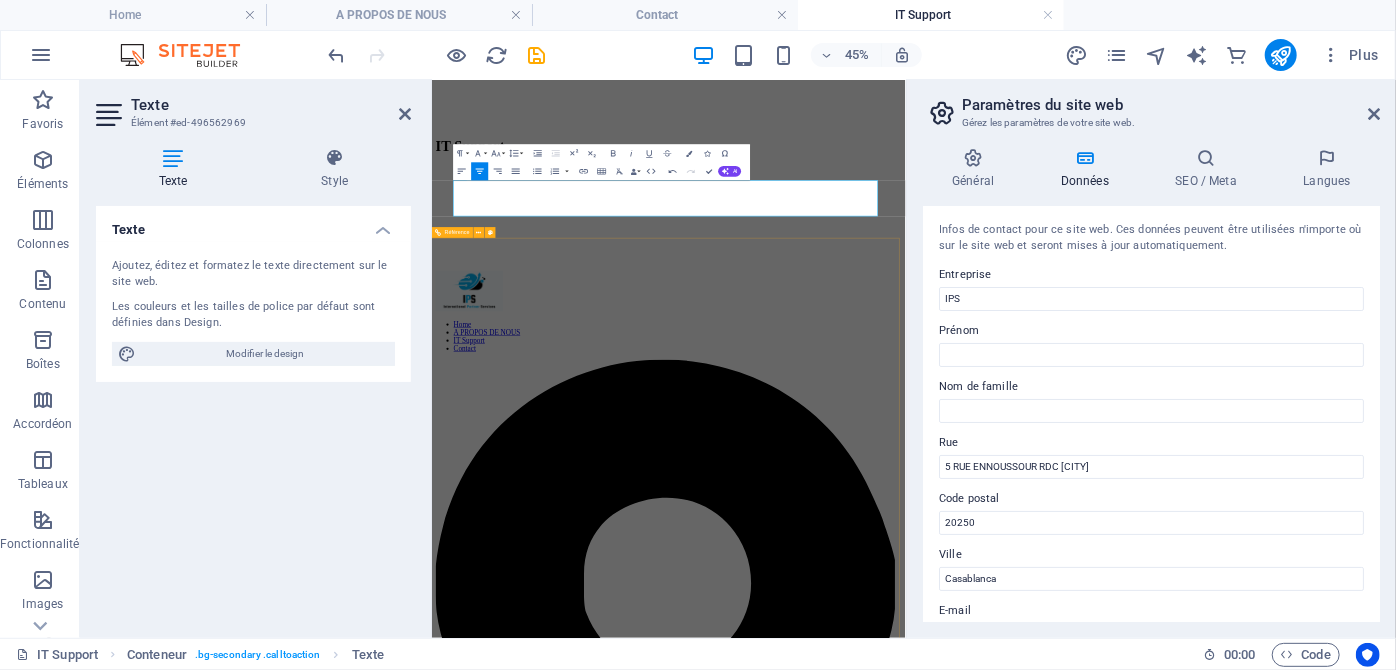 drag, startPoint x: 1211, startPoint y: 448, endPoint x: 1322, endPoint y: 278, distance: 203.02956 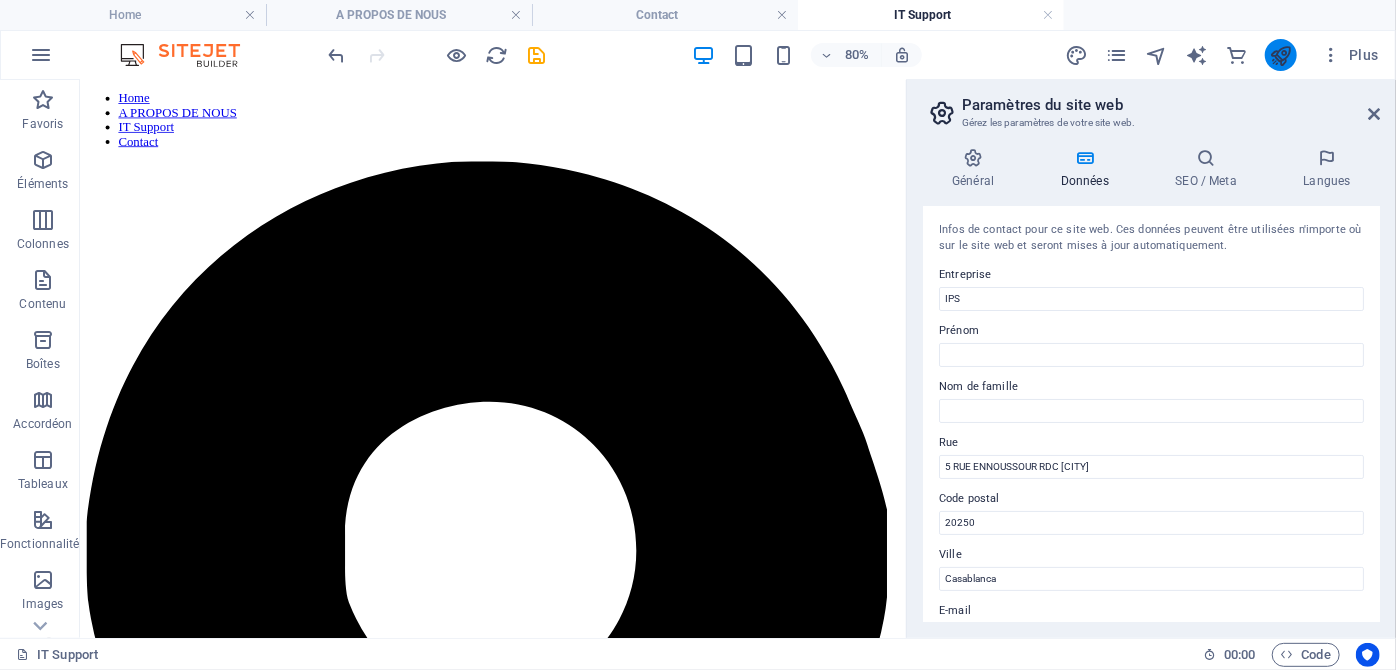 click at bounding box center [1280, 55] 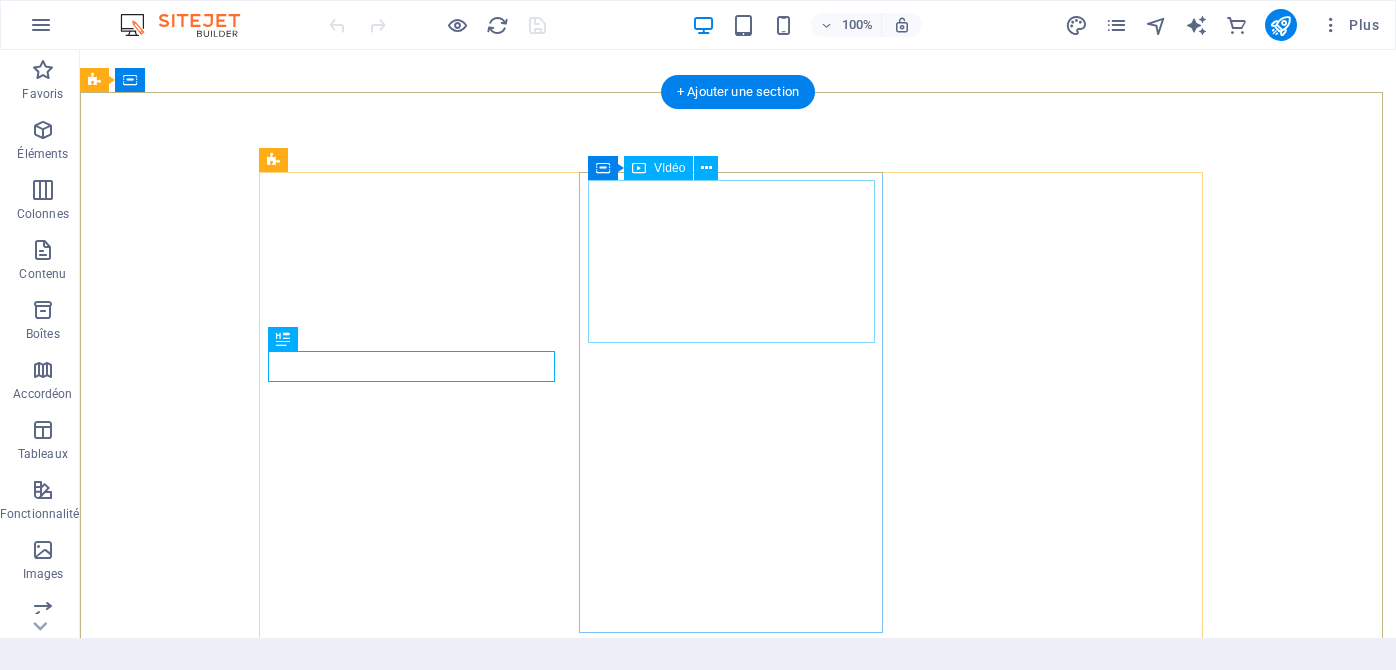scroll, scrollTop: 0, scrollLeft: 0, axis: both 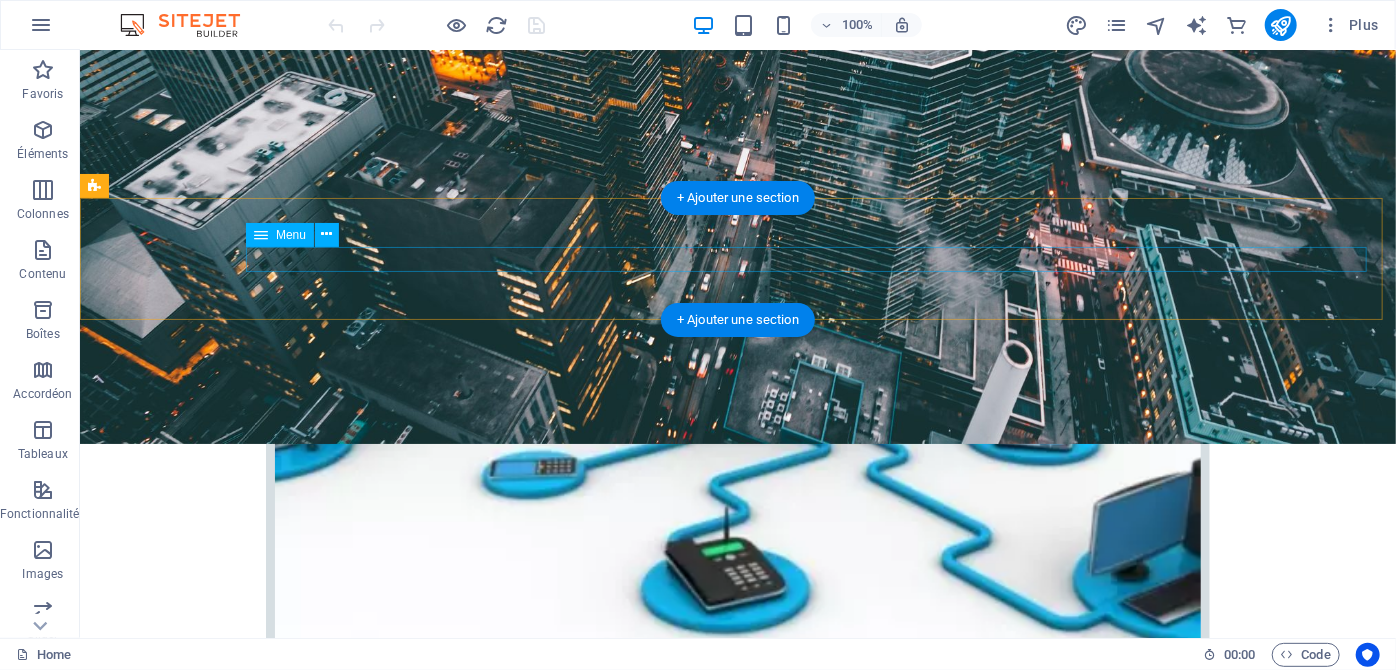 click on "Home A PROPOS DE NOUS IT Support Contact" at bounding box center [737, 4336] 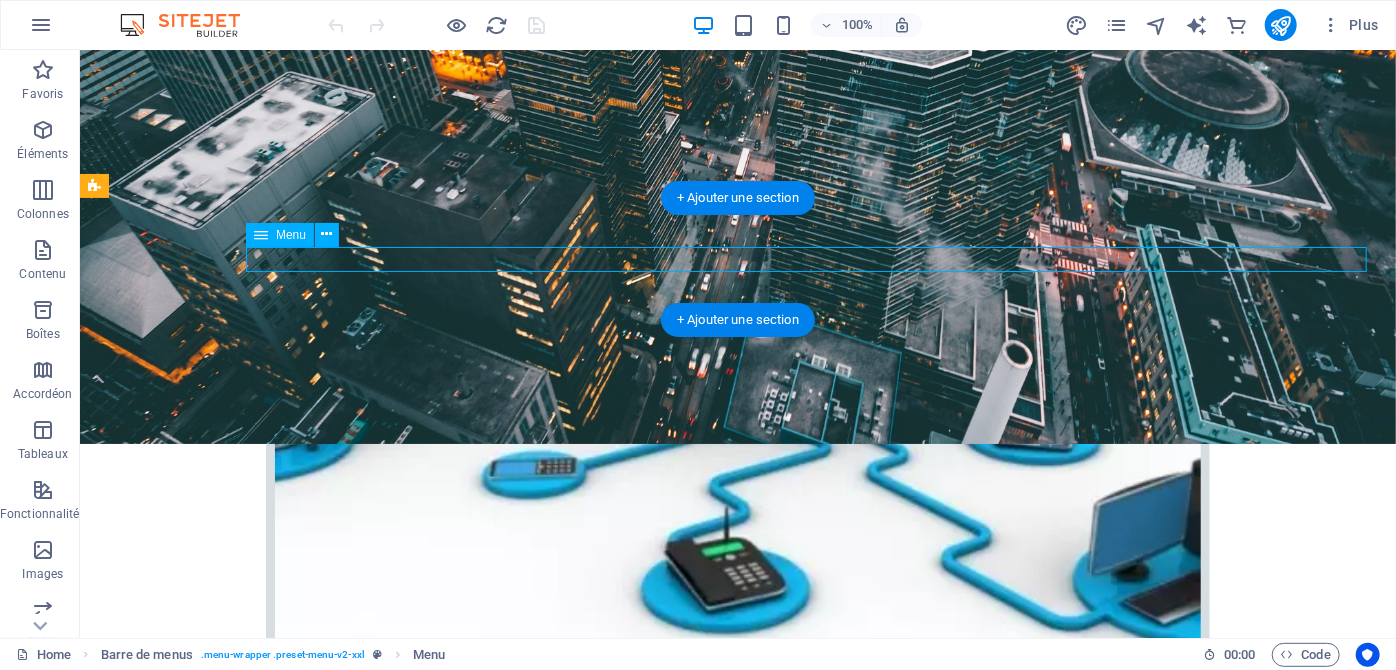 click on "Home A PROPOS DE NOUS IT Support Contact" at bounding box center [737, 4336] 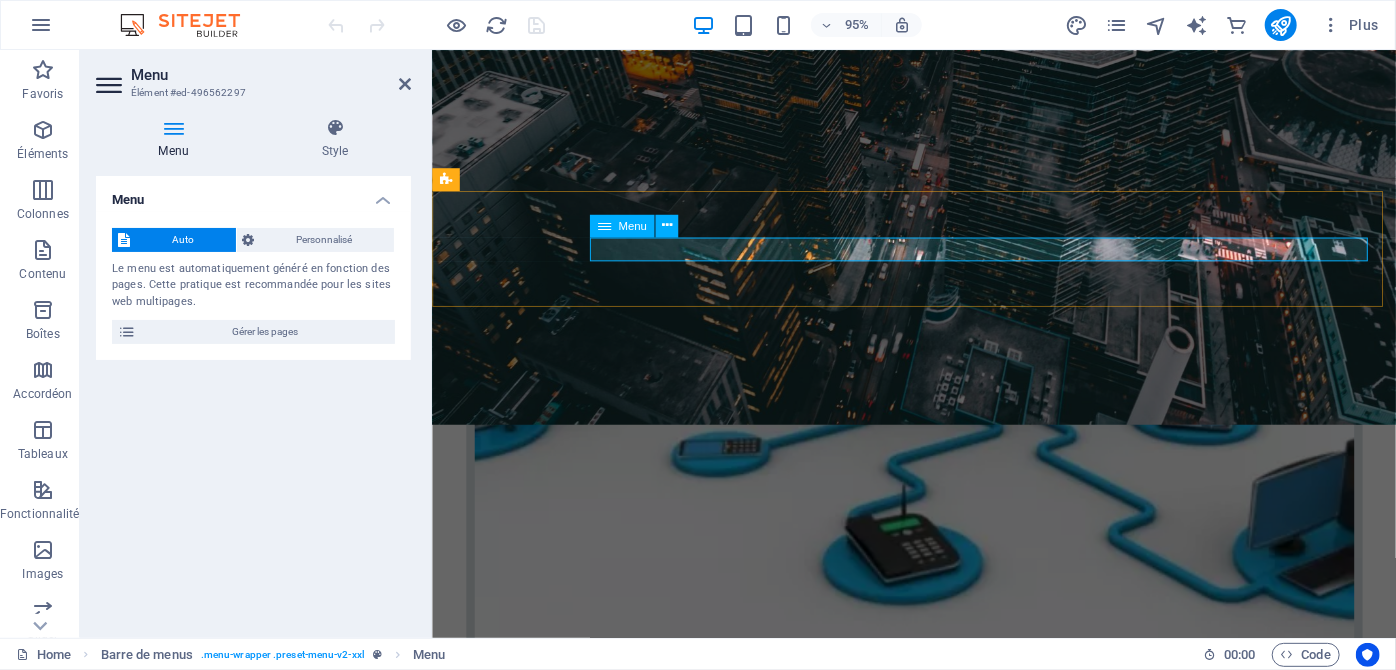 click on "Home A PROPOS DE NOUS IT Support Contact" at bounding box center (938, 4336) 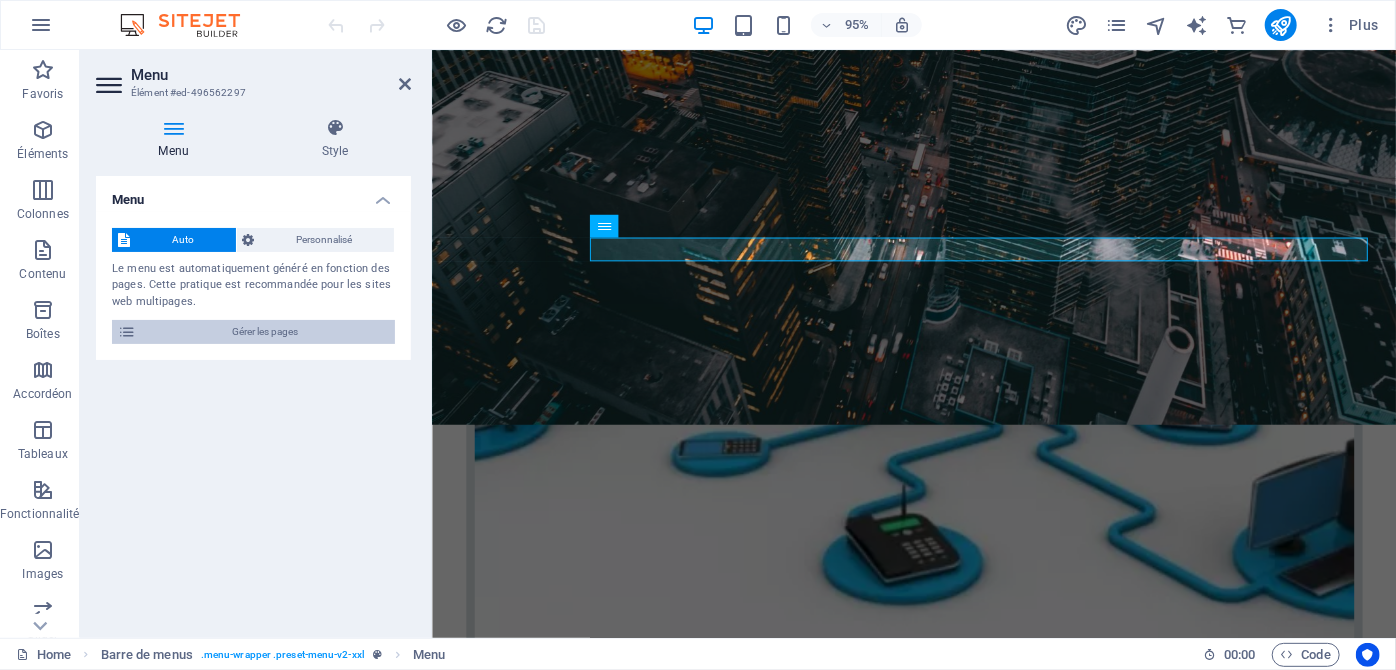 click on "Gérer les pages" at bounding box center [265, 332] 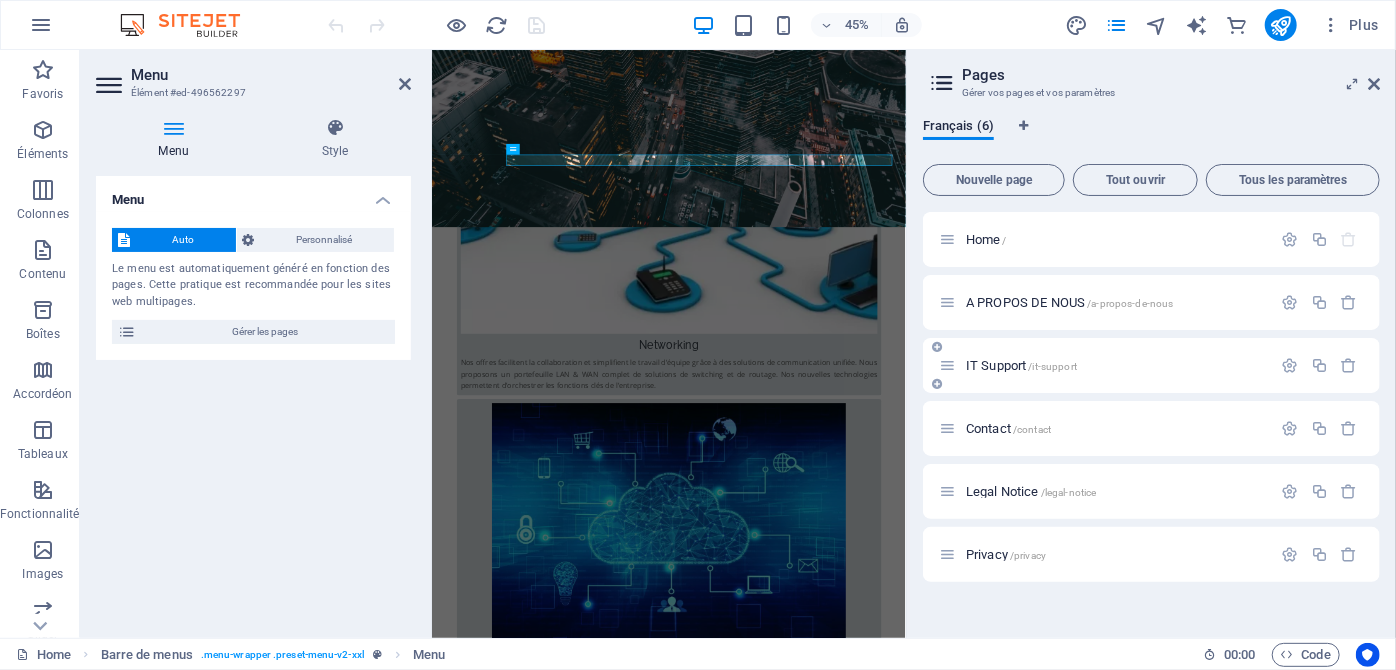 click on "IT Support /it-support" at bounding box center (1105, 365) 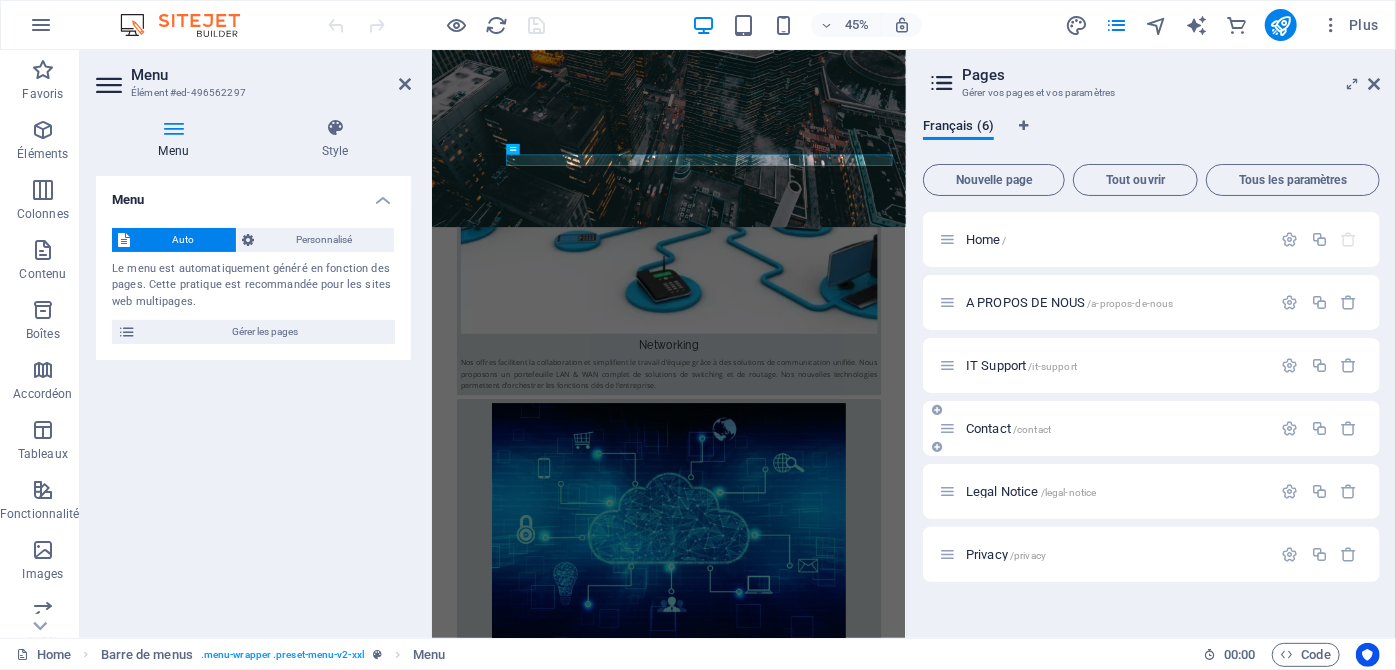 click on "Contact /contact" at bounding box center [1008, 428] 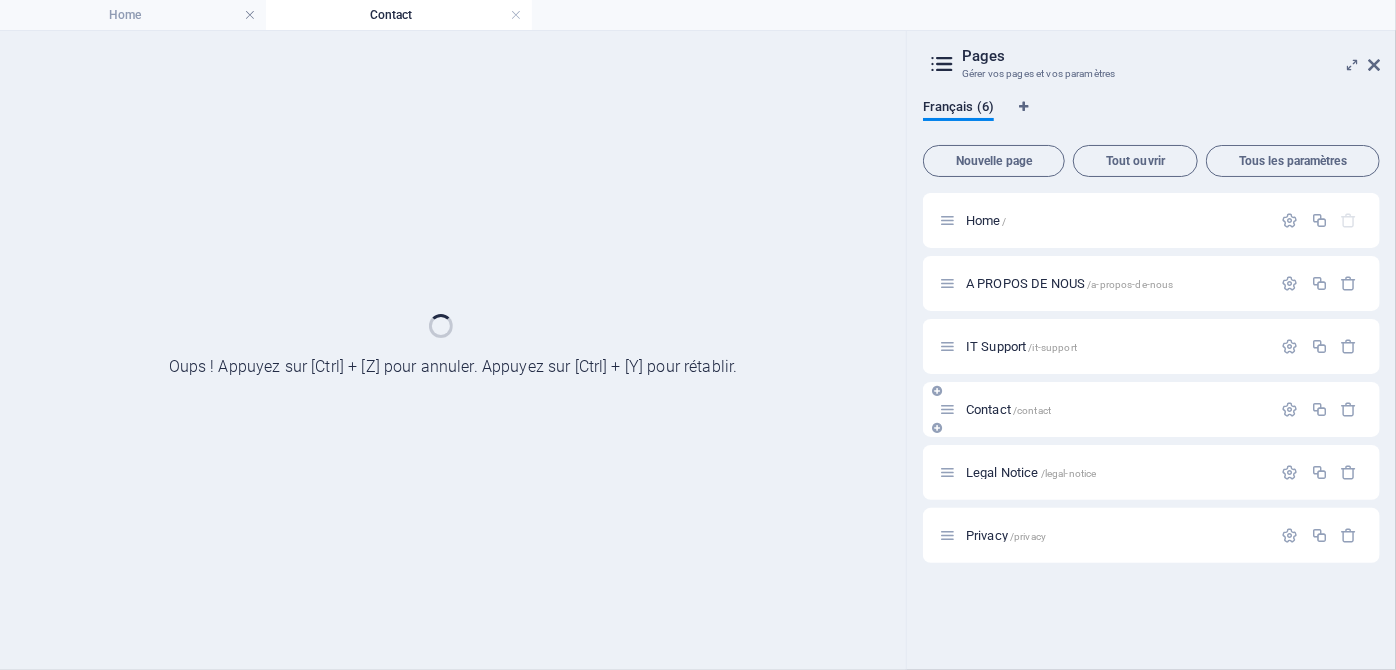 scroll, scrollTop: 0, scrollLeft: 0, axis: both 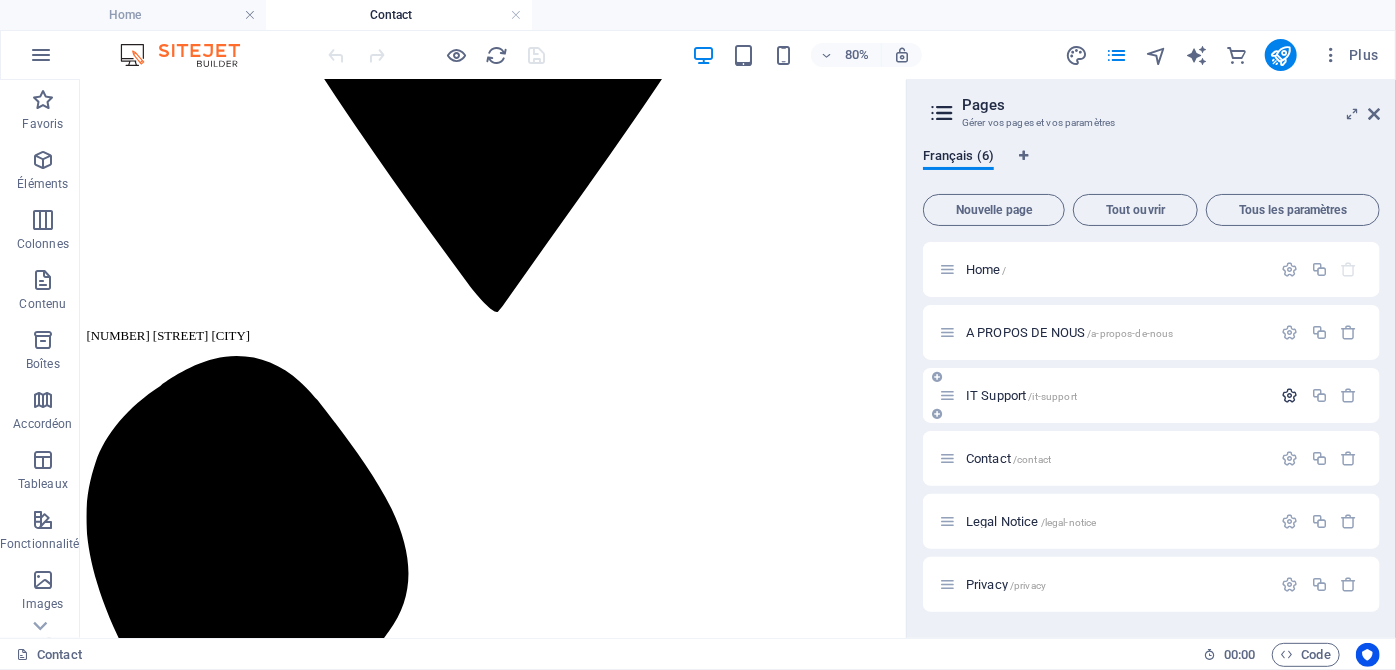 click at bounding box center (1290, 395) 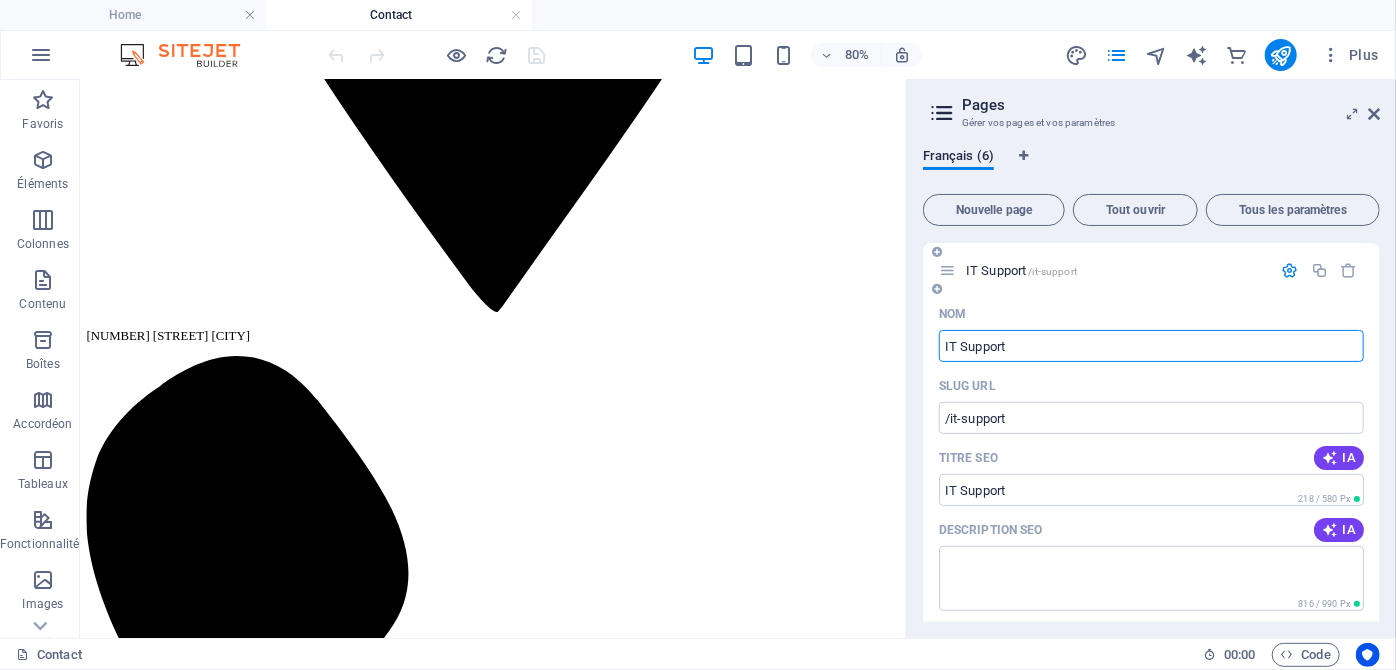 scroll, scrollTop: 0, scrollLeft: 0, axis: both 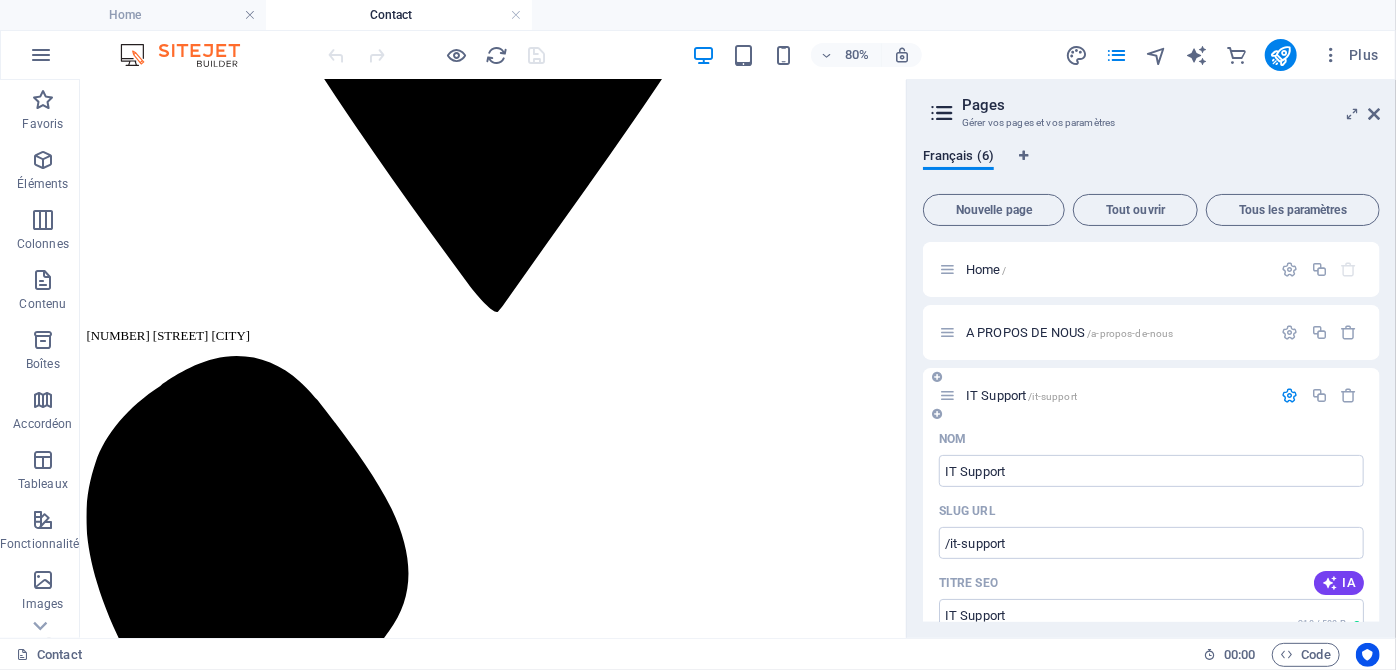 click at bounding box center [1290, 395] 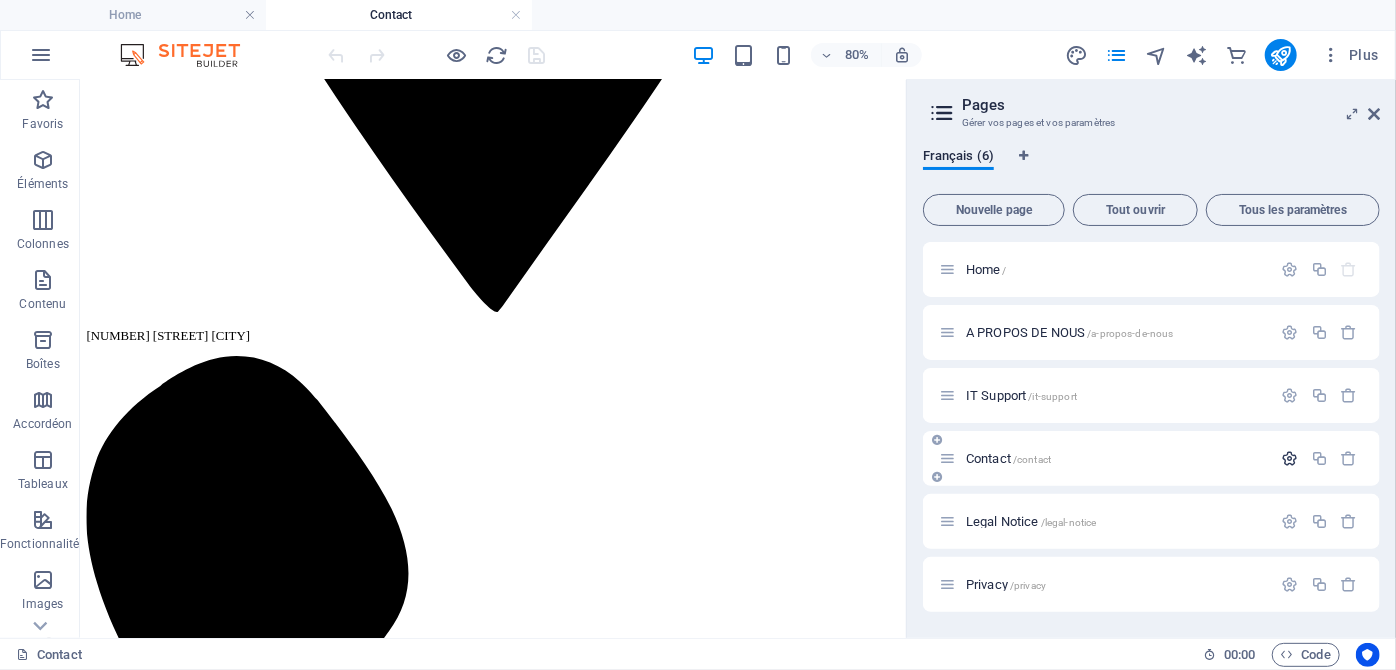 click at bounding box center (1290, 458) 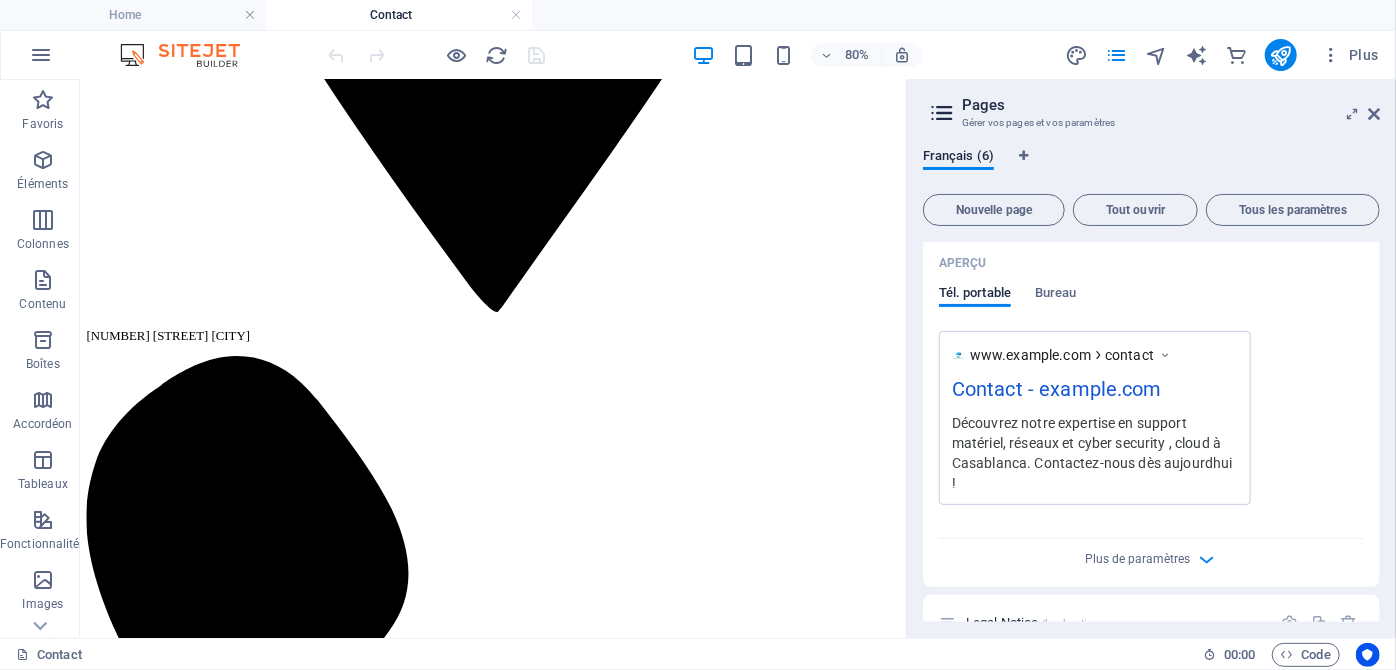 scroll, scrollTop: 727, scrollLeft: 0, axis: vertical 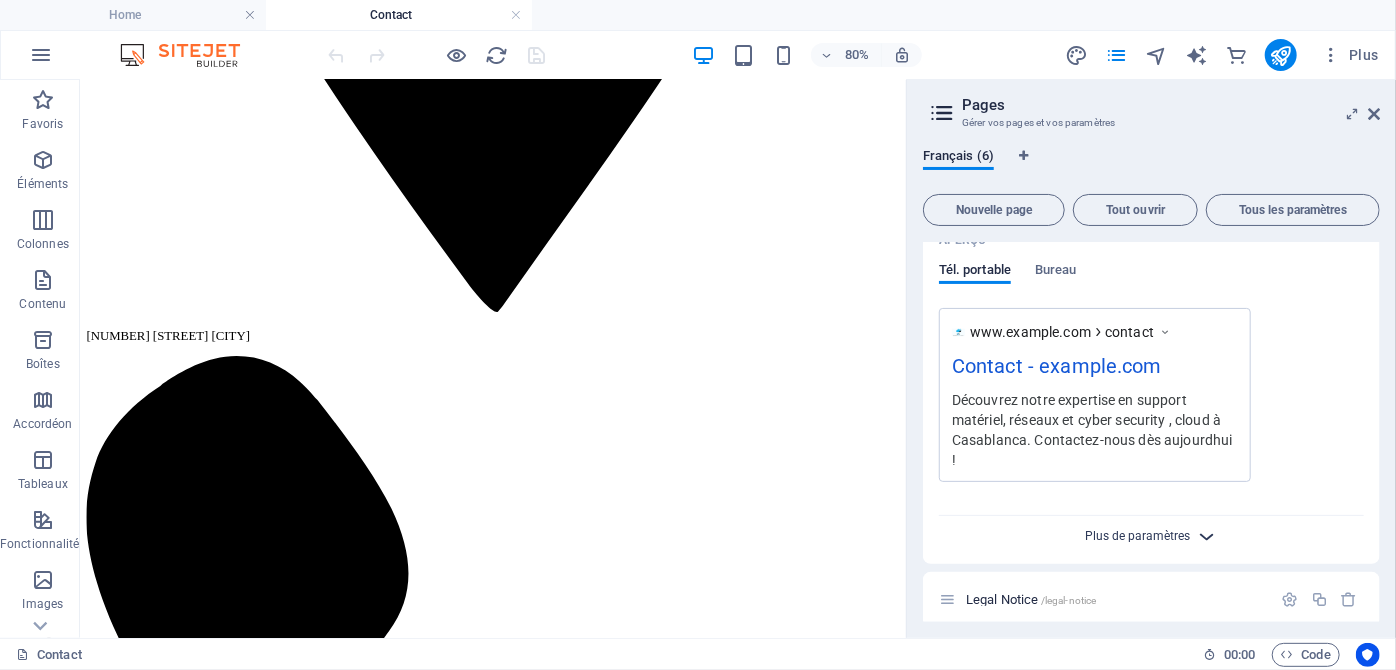 click on "Plus de paramètres" at bounding box center [1137, 536] 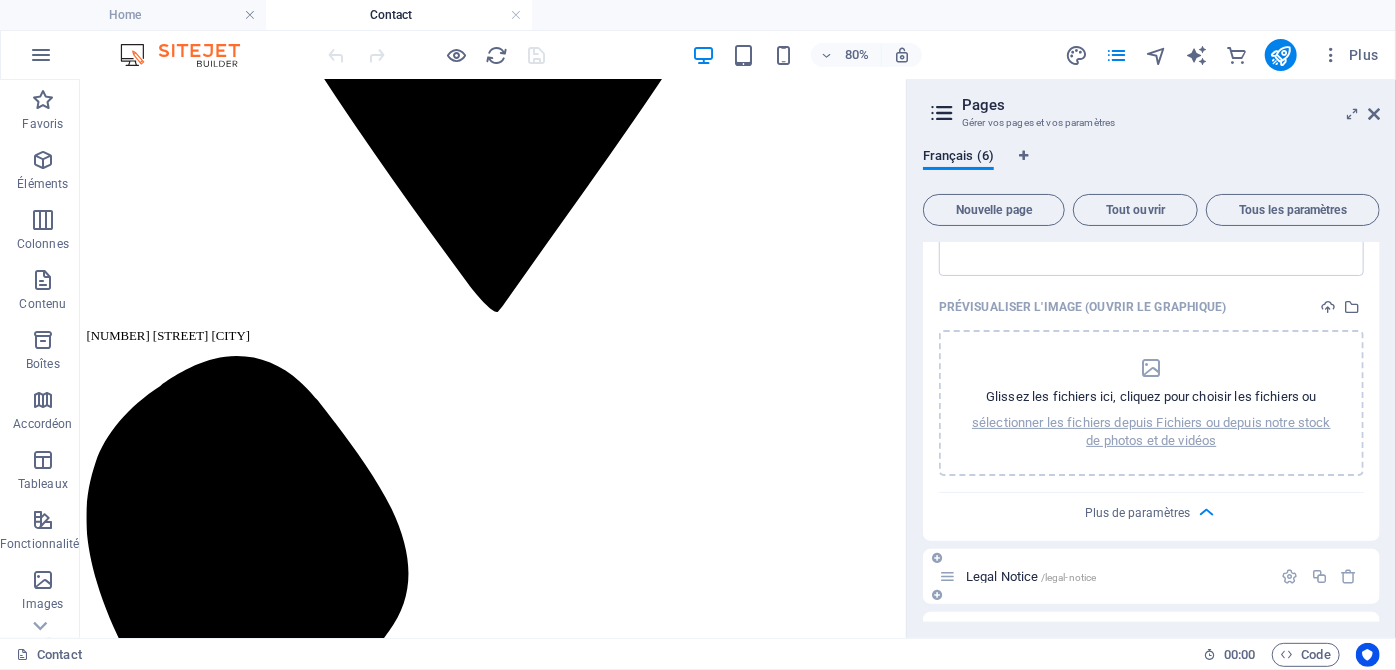 scroll, scrollTop: 1086, scrollLeft: 0, axis: vertical 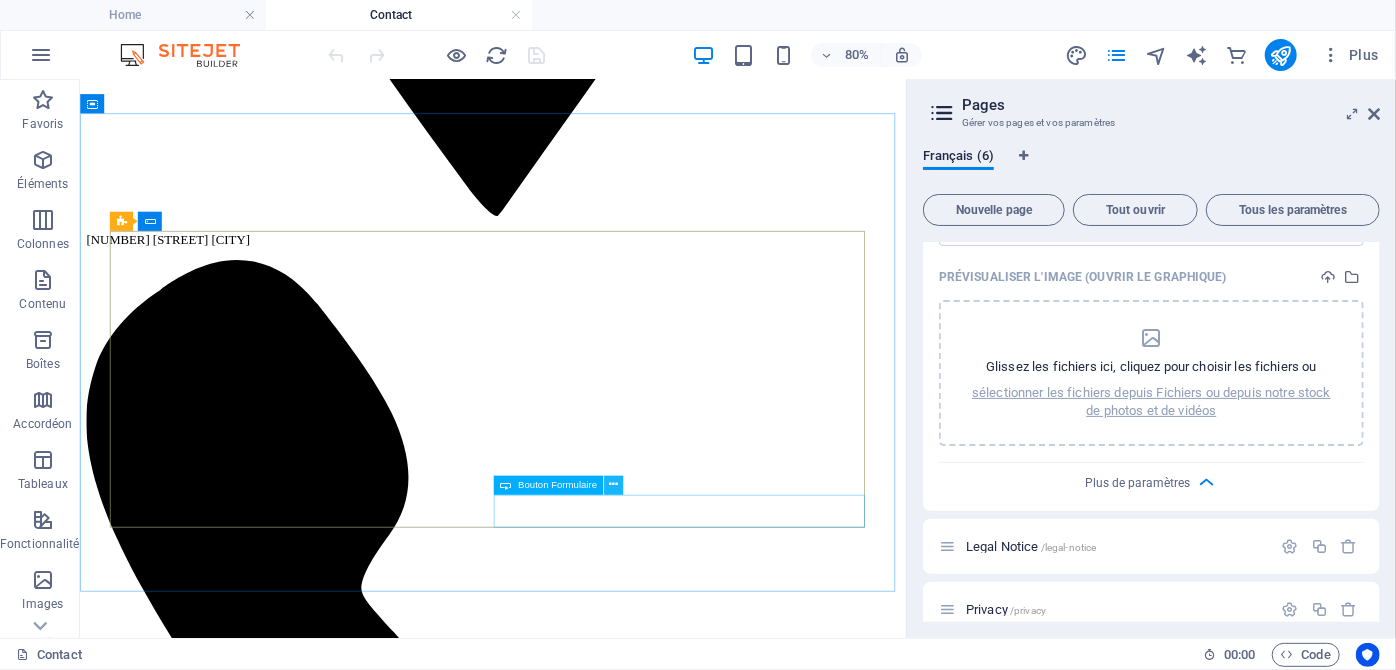 click at bounding box center (613, 485) 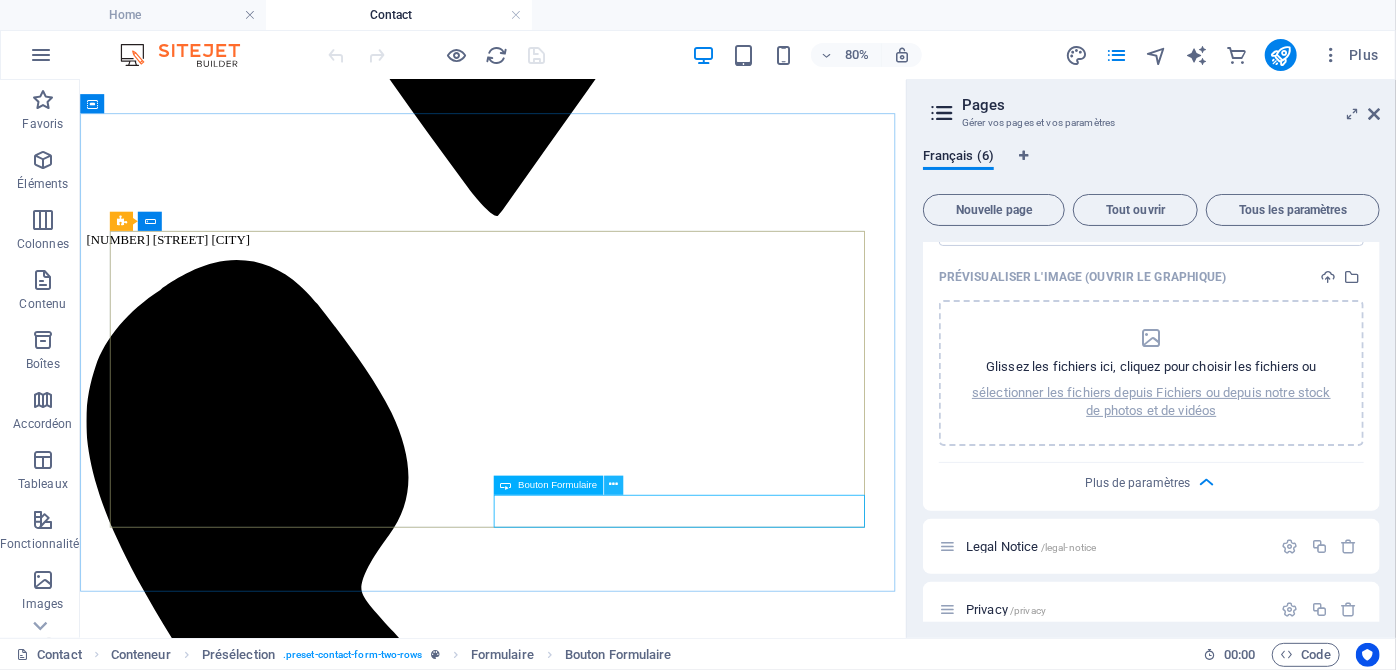 click at bounding box center (613, 485) 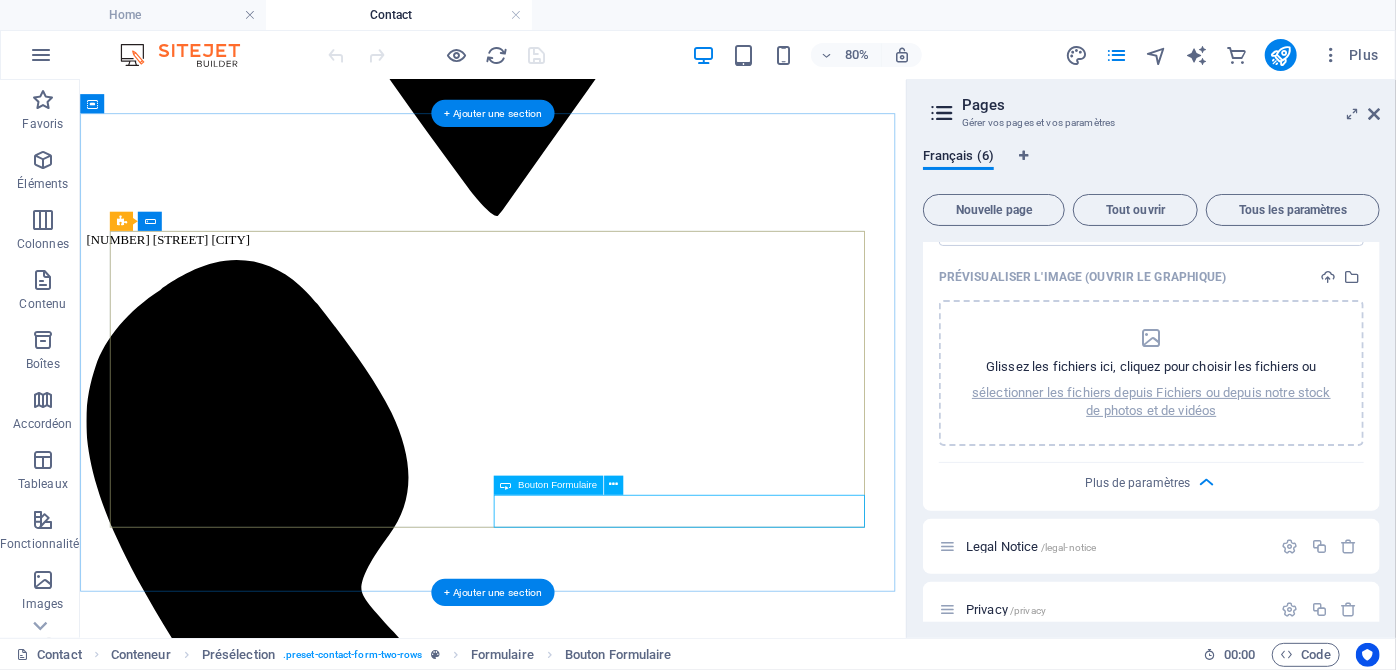 click on "Send" at bounding box center [595, 6612] 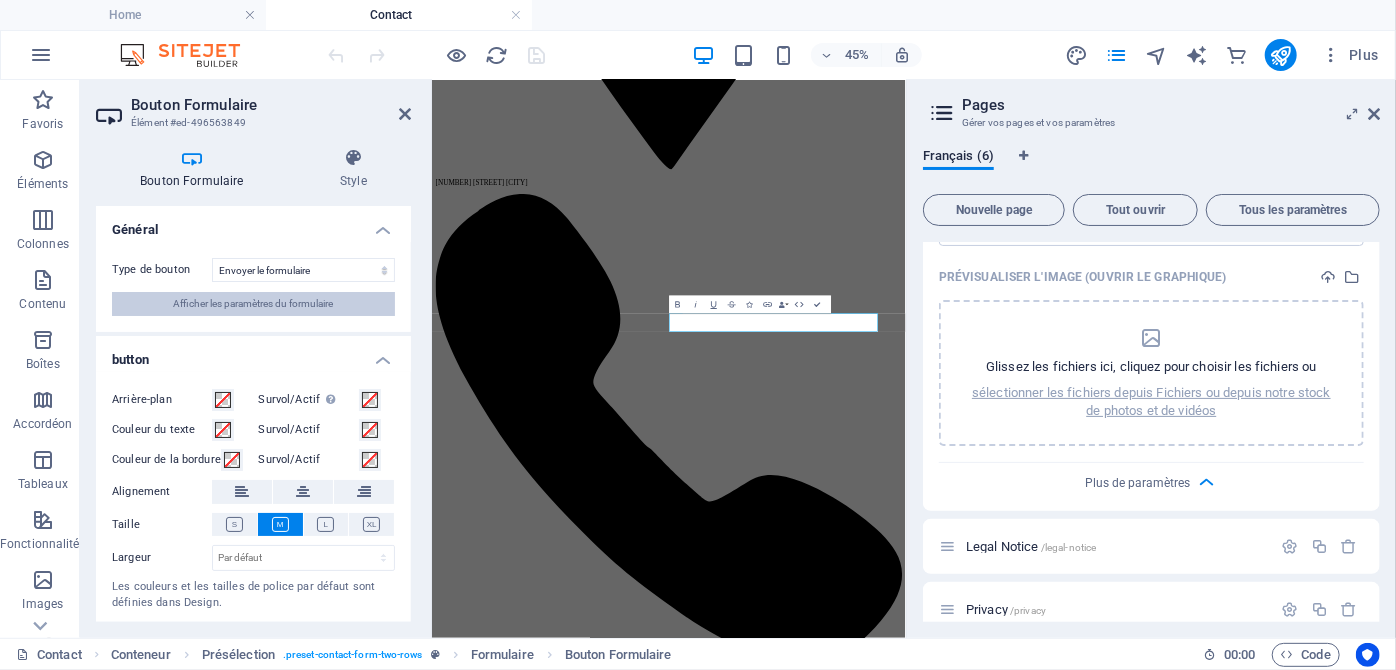 click on "Afficher les paramètres du formulaire" at bounding box center [254, 304] 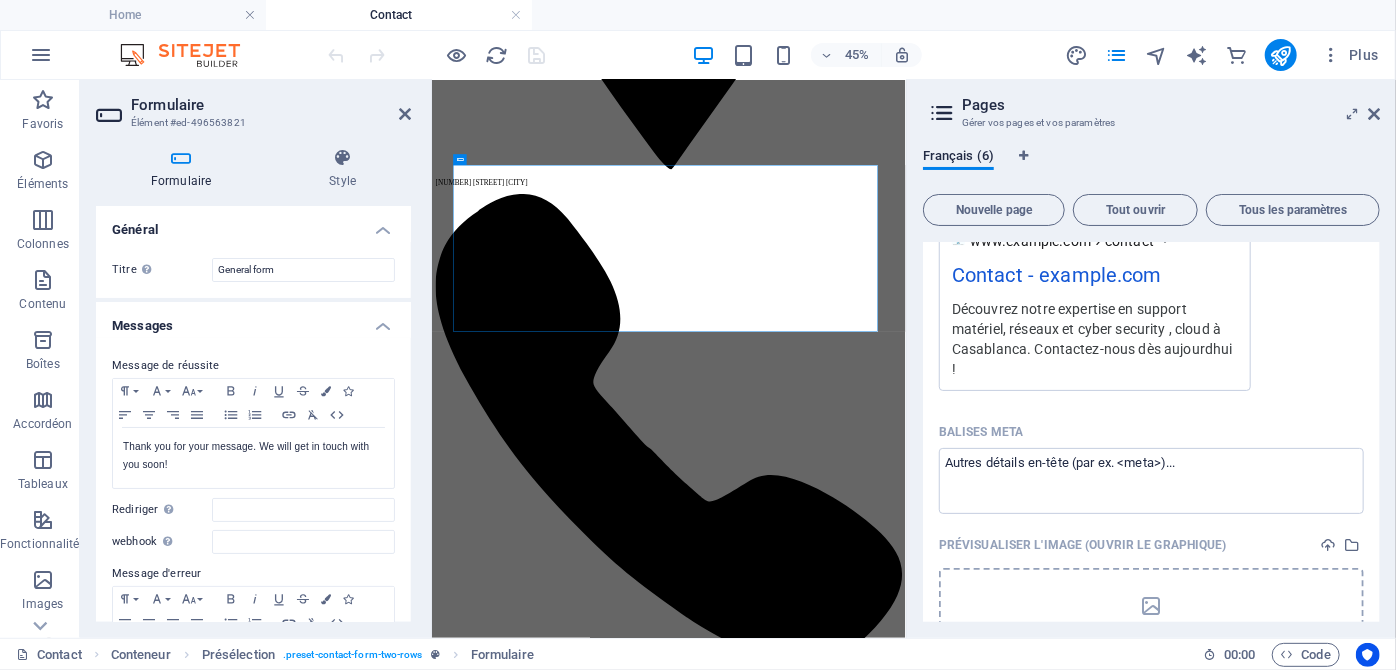 scroll, scrollTop: 965, scrollLeft: 0, axis: vertical 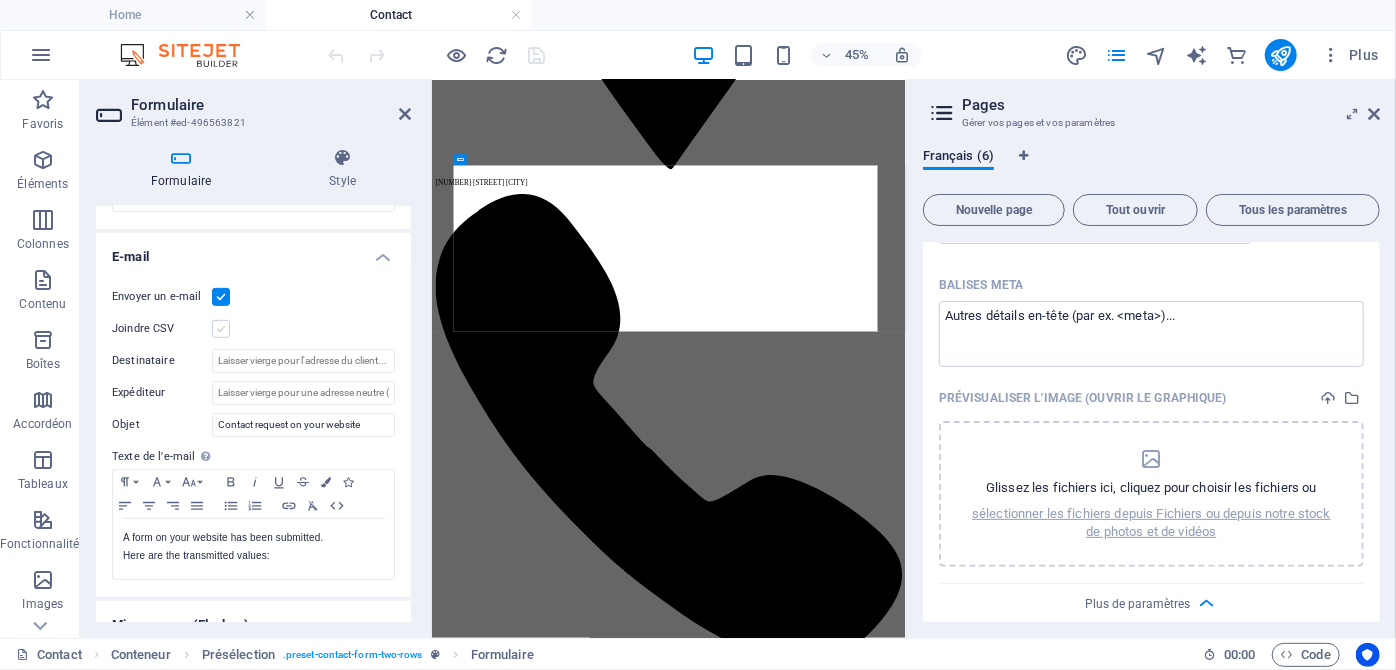 click at bounding box center (221, 329) 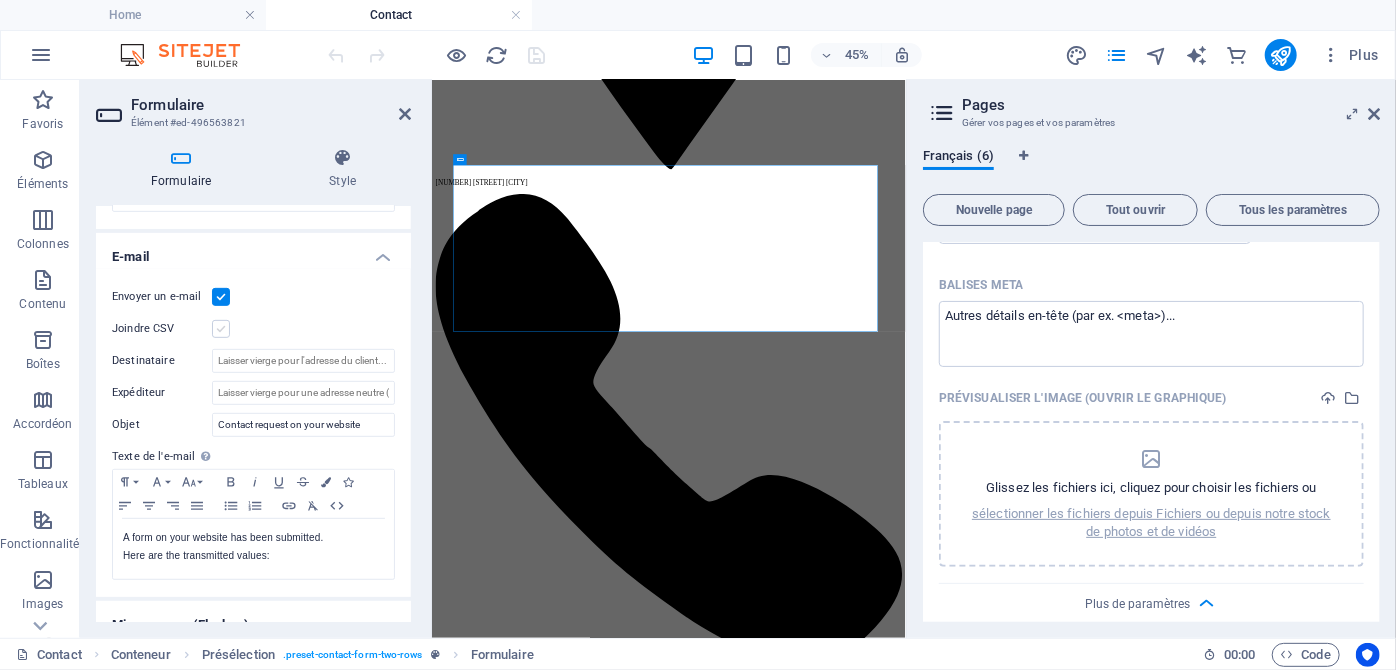 click on "Joindre CSV" at bounding box center (0, 0) 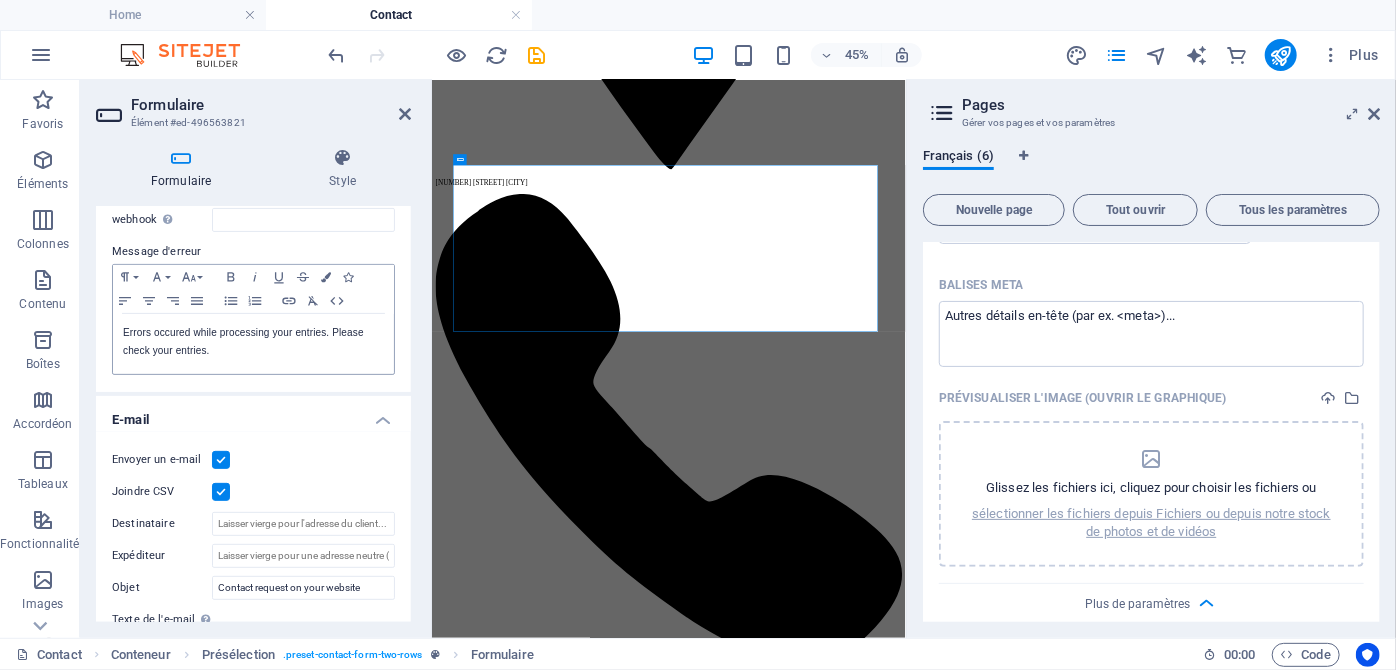 scroll, scrollTop: 444, scrollLeft: 0, axis: vertical 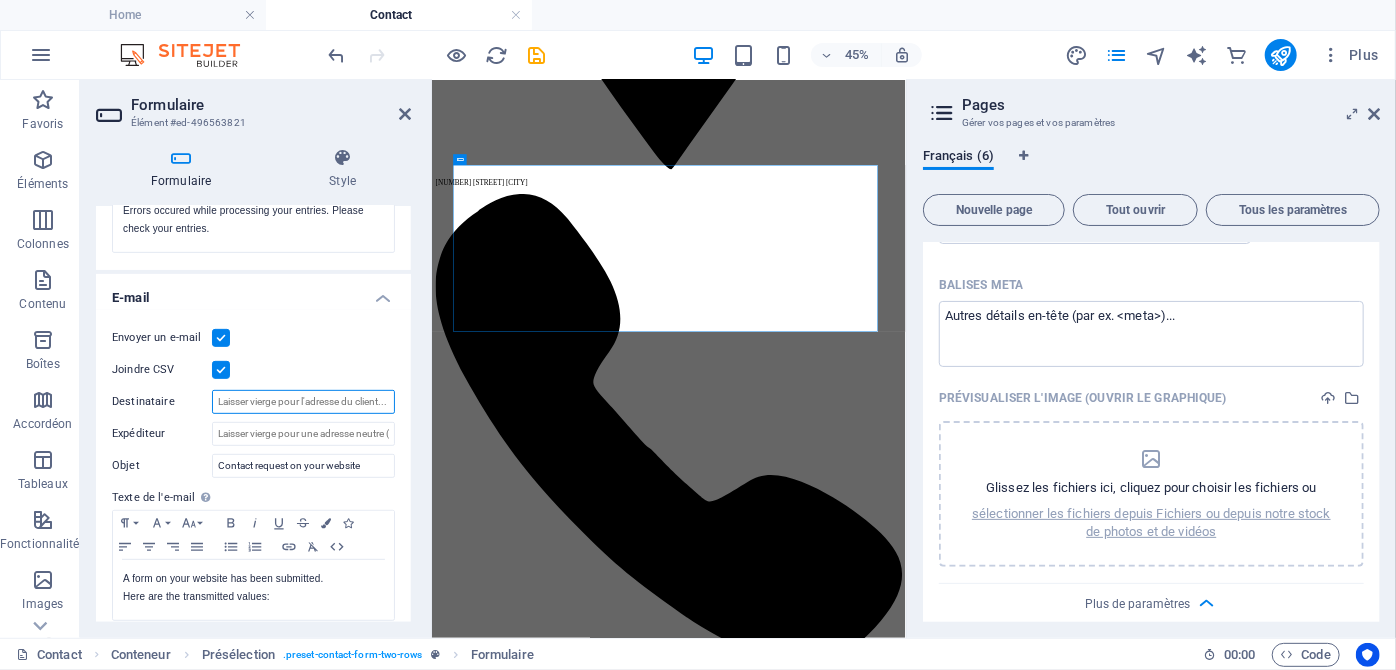 click on "Destinataire" at bounding box center [303, 402] 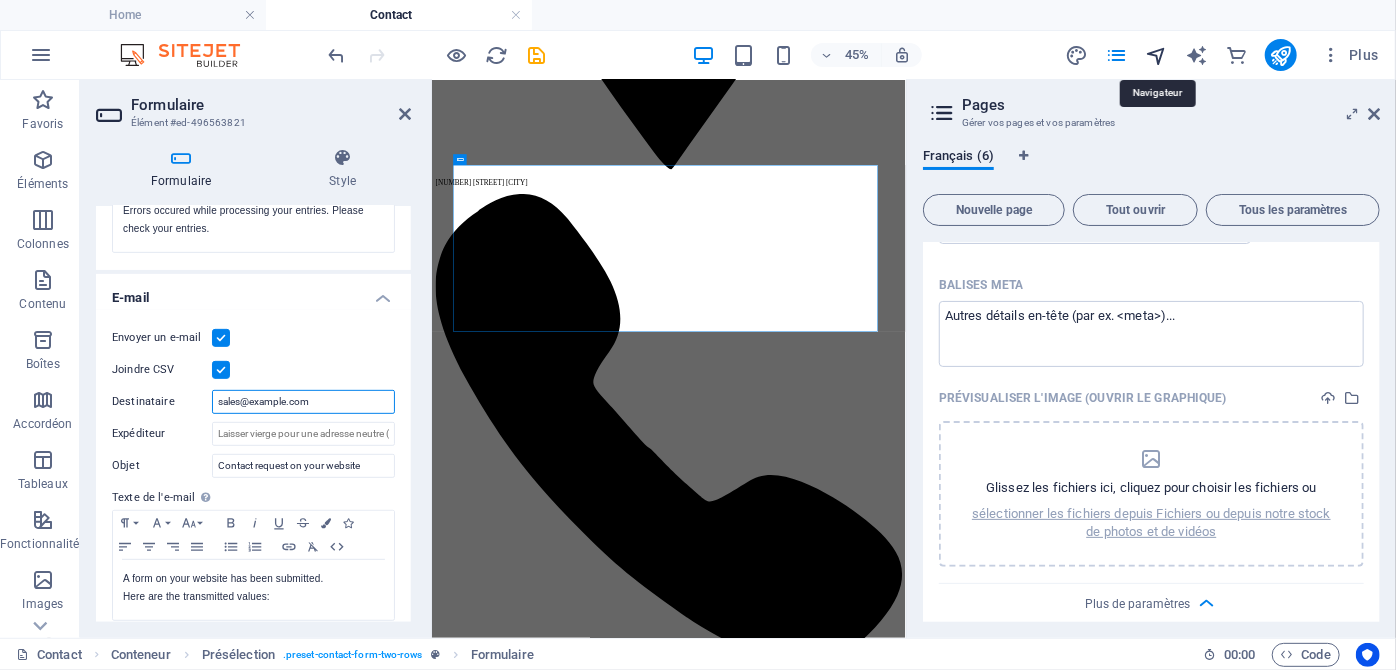type on "sales@example.com" 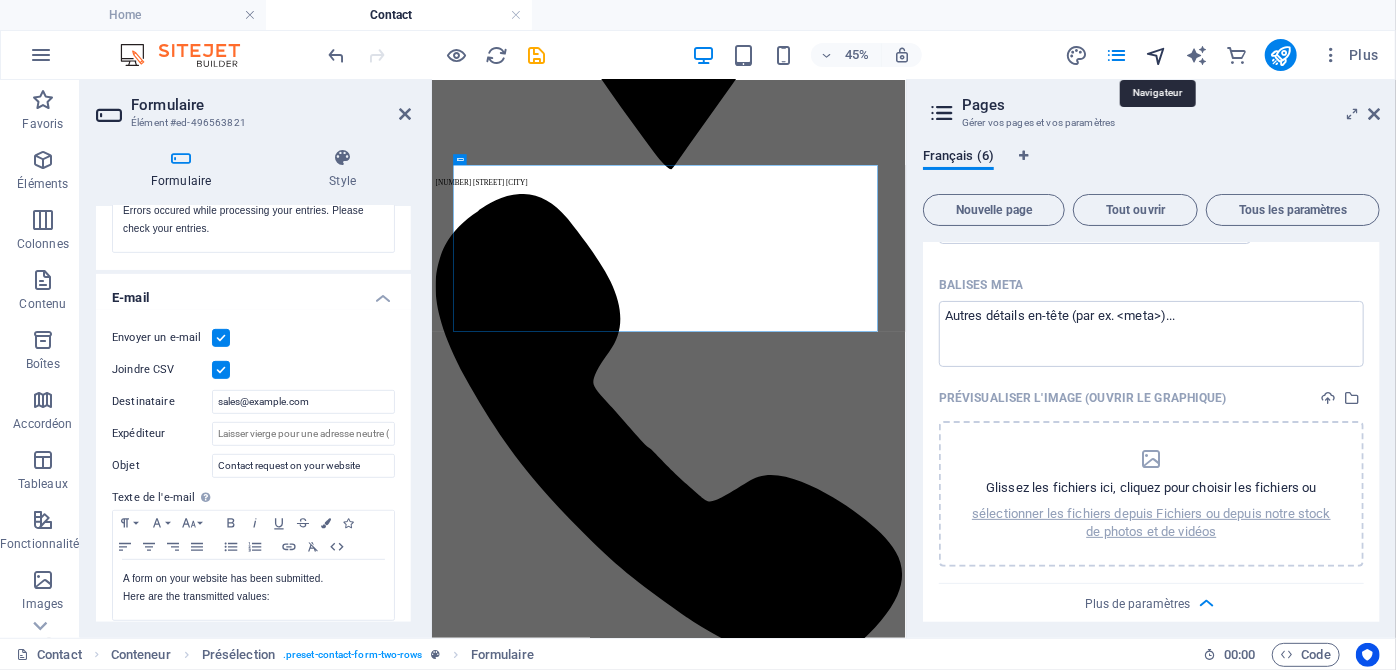 click at bounding box center (1156, 55) 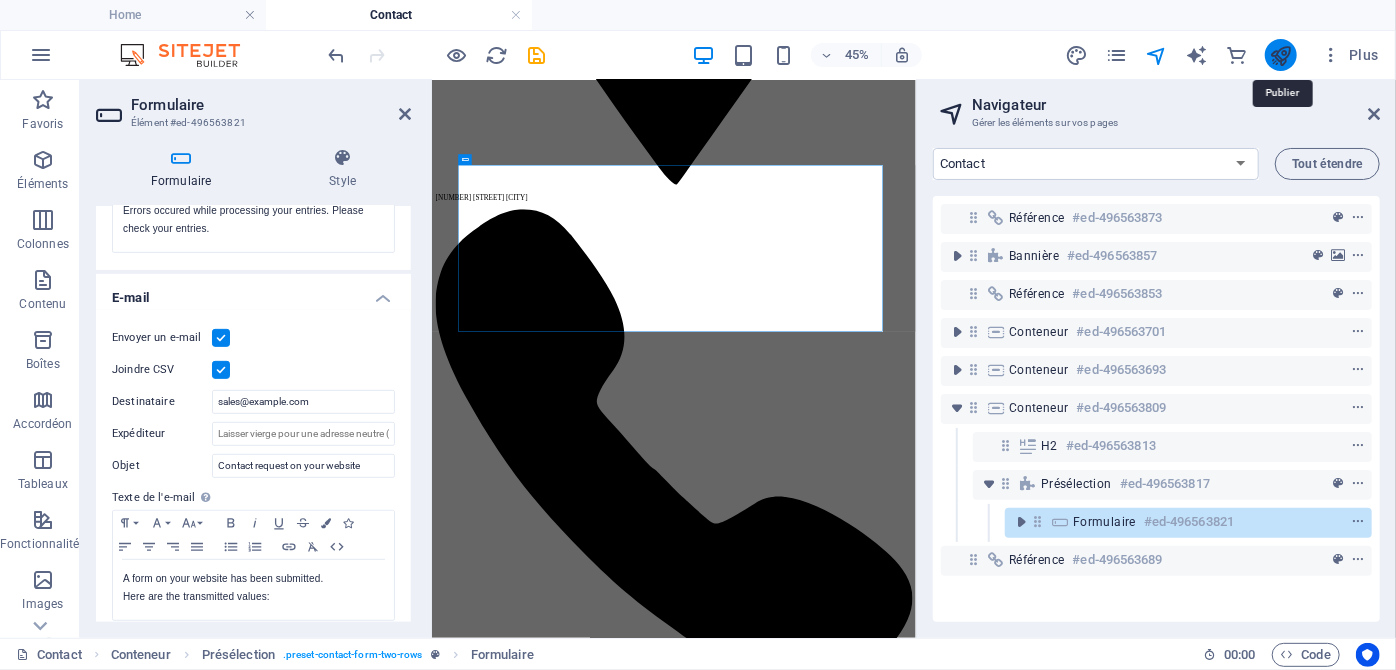 click at bounding box center [1280, 55] 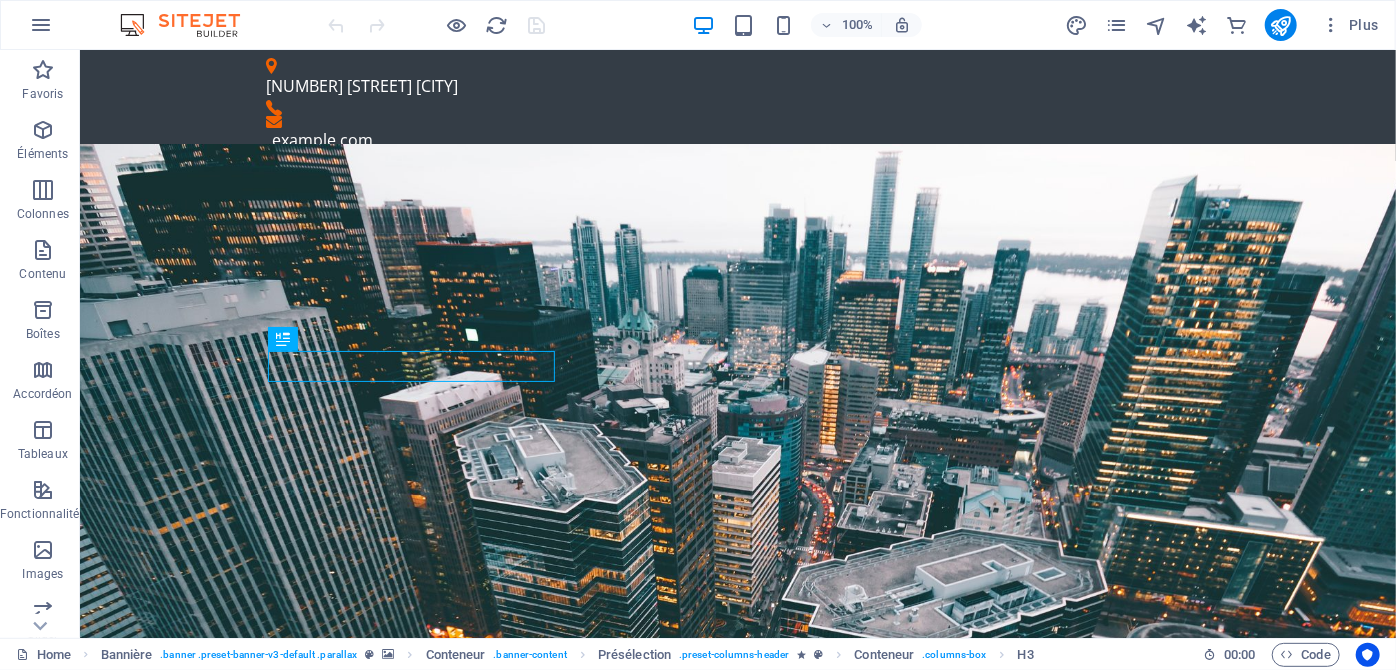 scroll, scrollTop: 0, scrollLeft: 0, axis: both 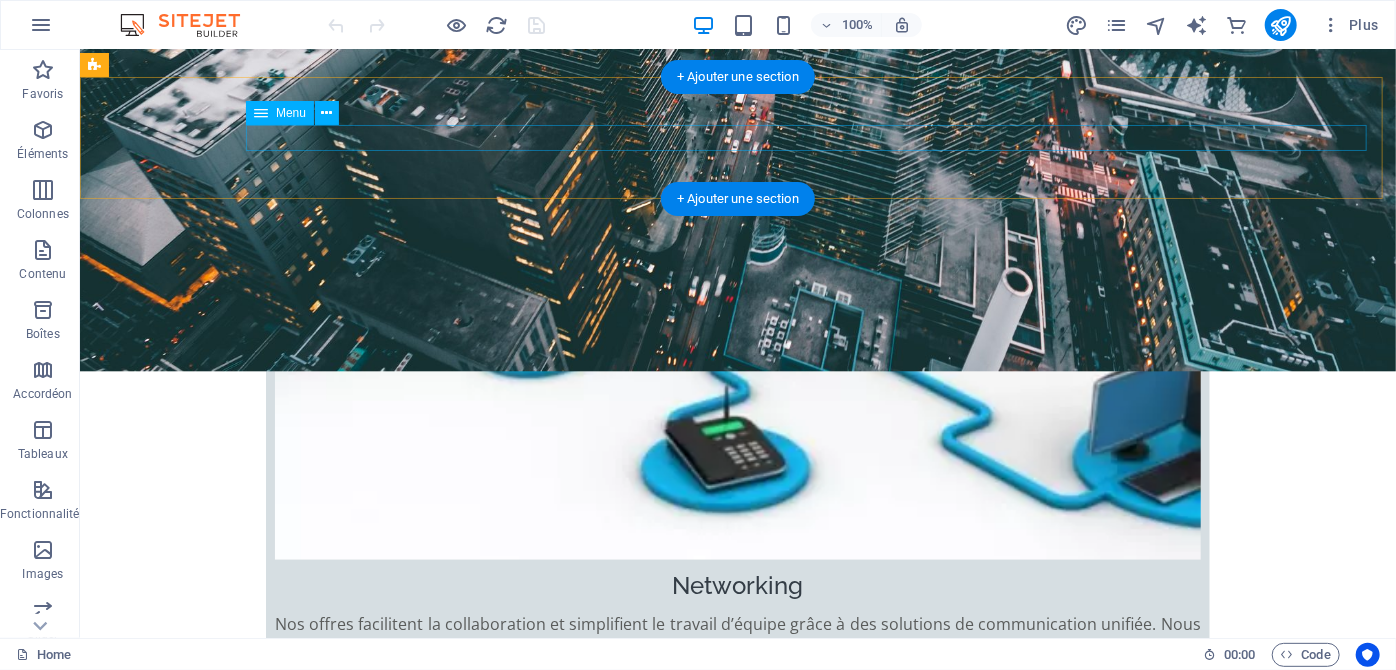 click on "Home A PROPOS DE NOUS IT Support Contact" at bounding box center [737, 4215] 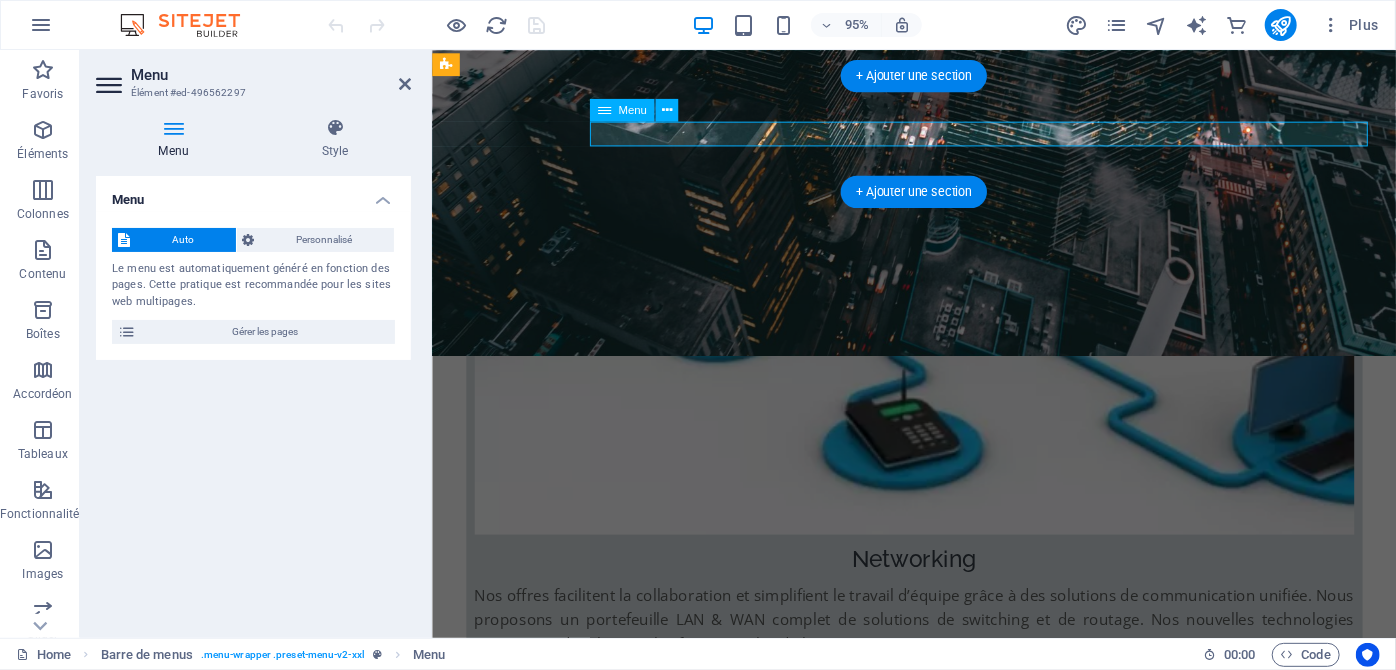 click on "Home A PROPOS DE NOUS IT Support Contact" at bounding box center [938, 4215] 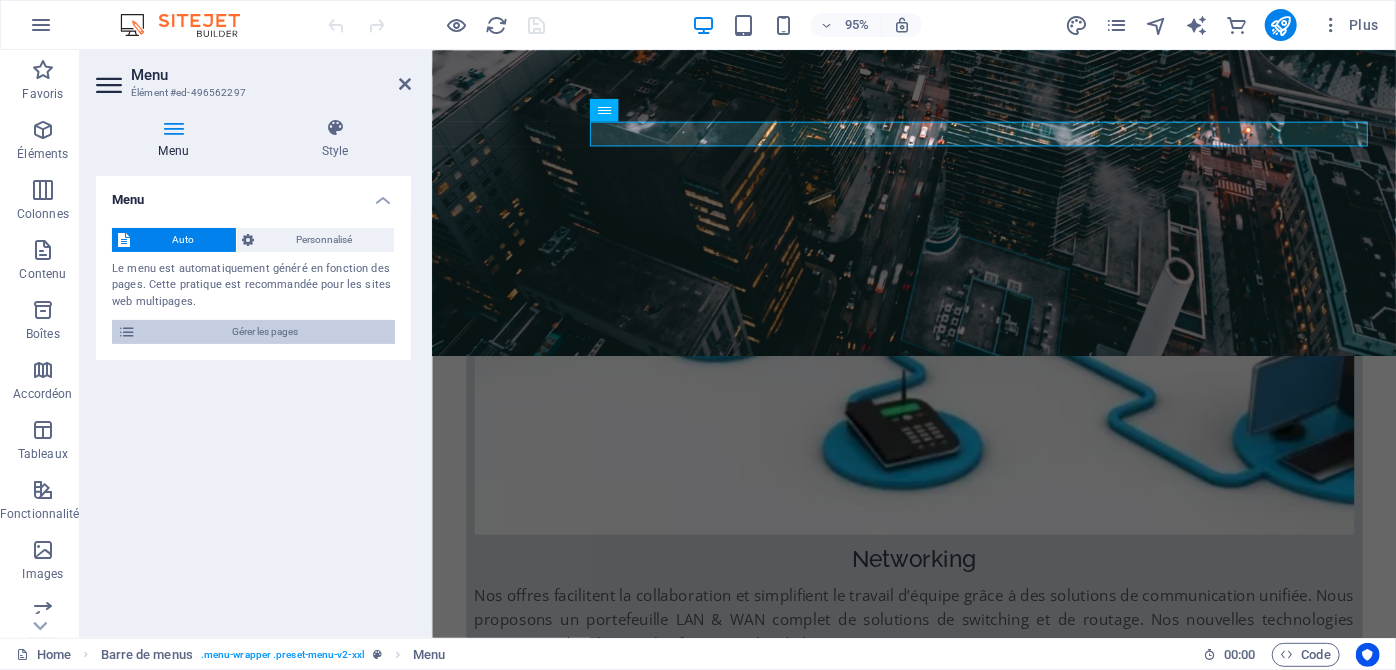 click on "Gérer les pages" at bounding box center [265, 332] 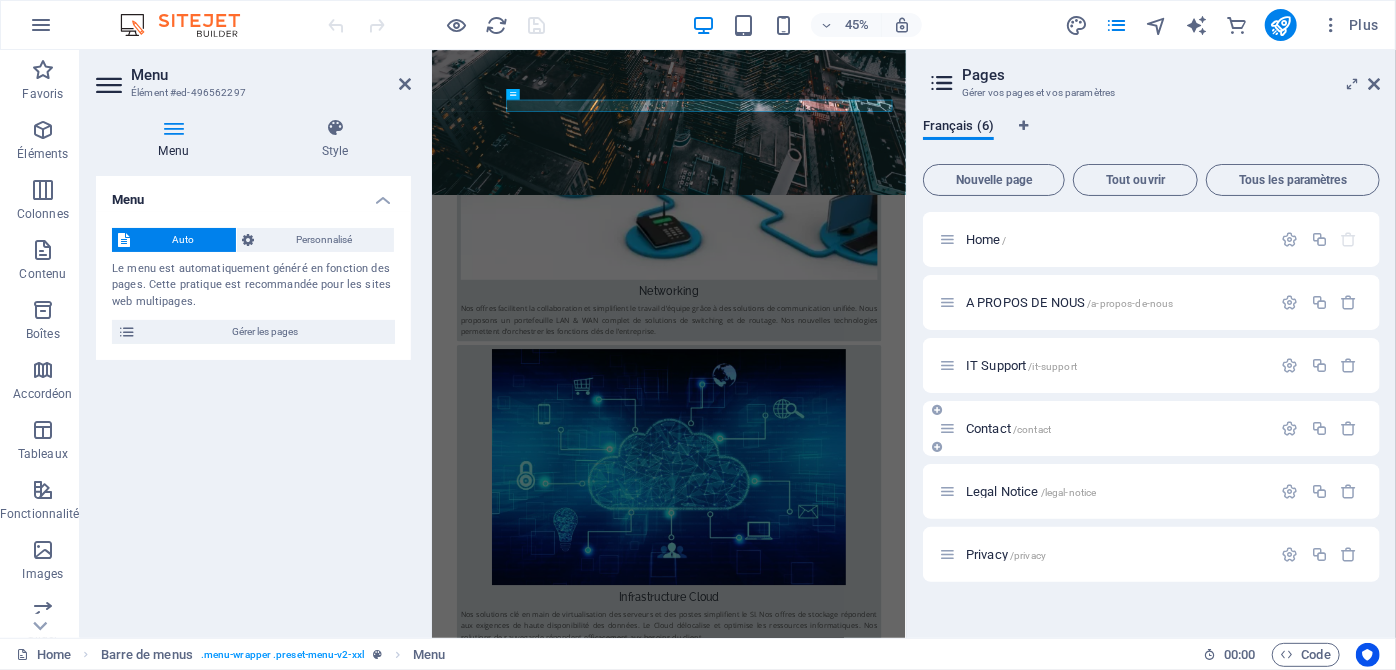click on "Contact /contact" at bounding box center [1105, 428] 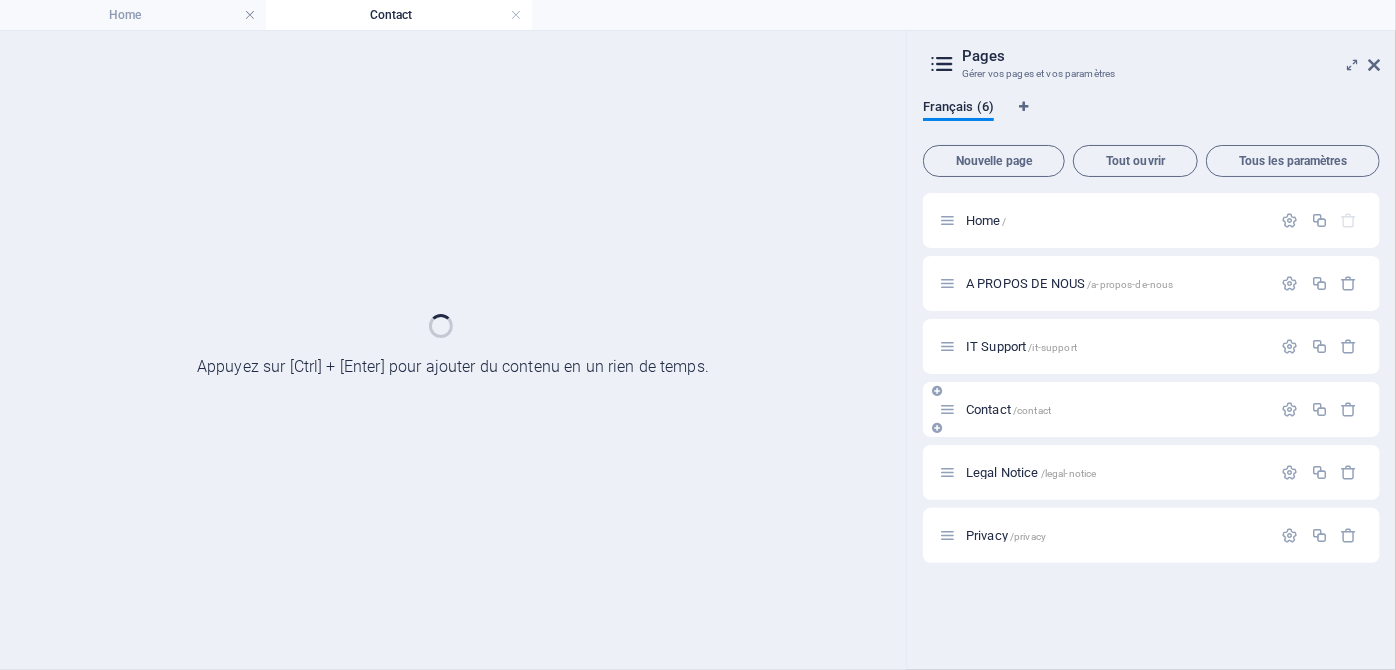 scroll, scrollTop: 0, scrollLeft: 0, axis: both 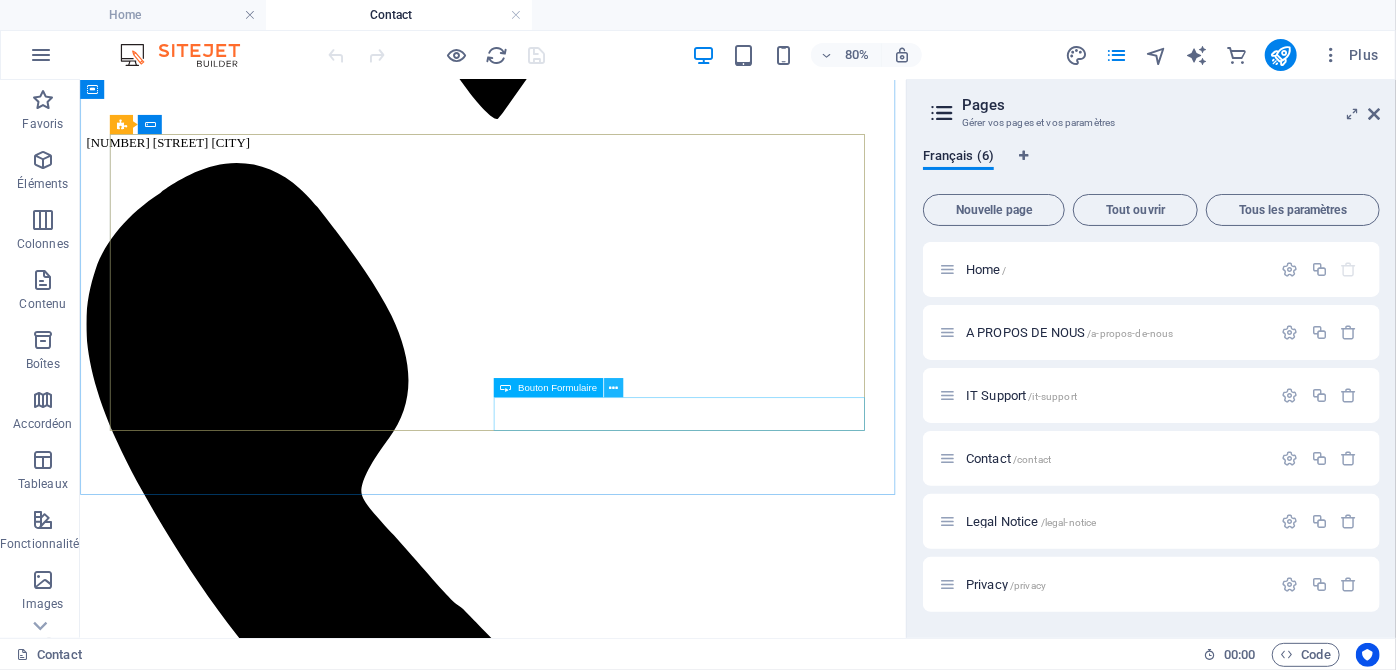 click at bounding box center [613, 388] 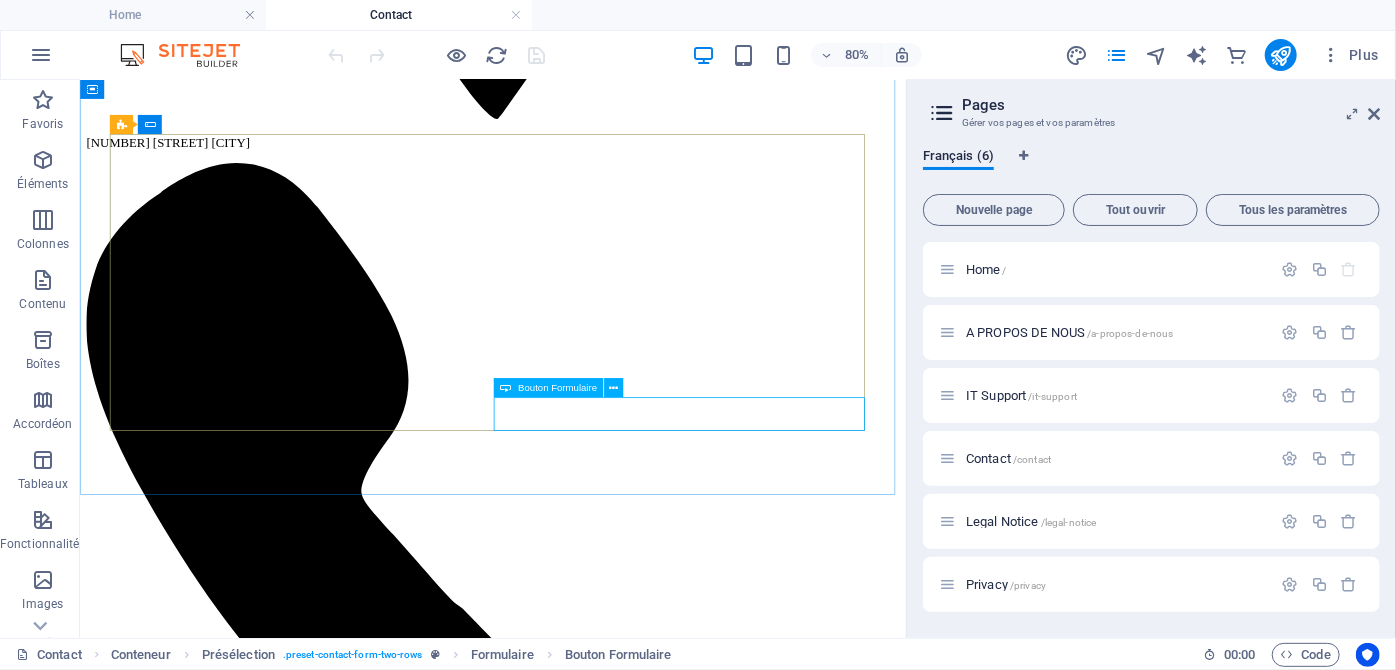 click on "Bouton Formulaire" at bounding box center [557, 388] 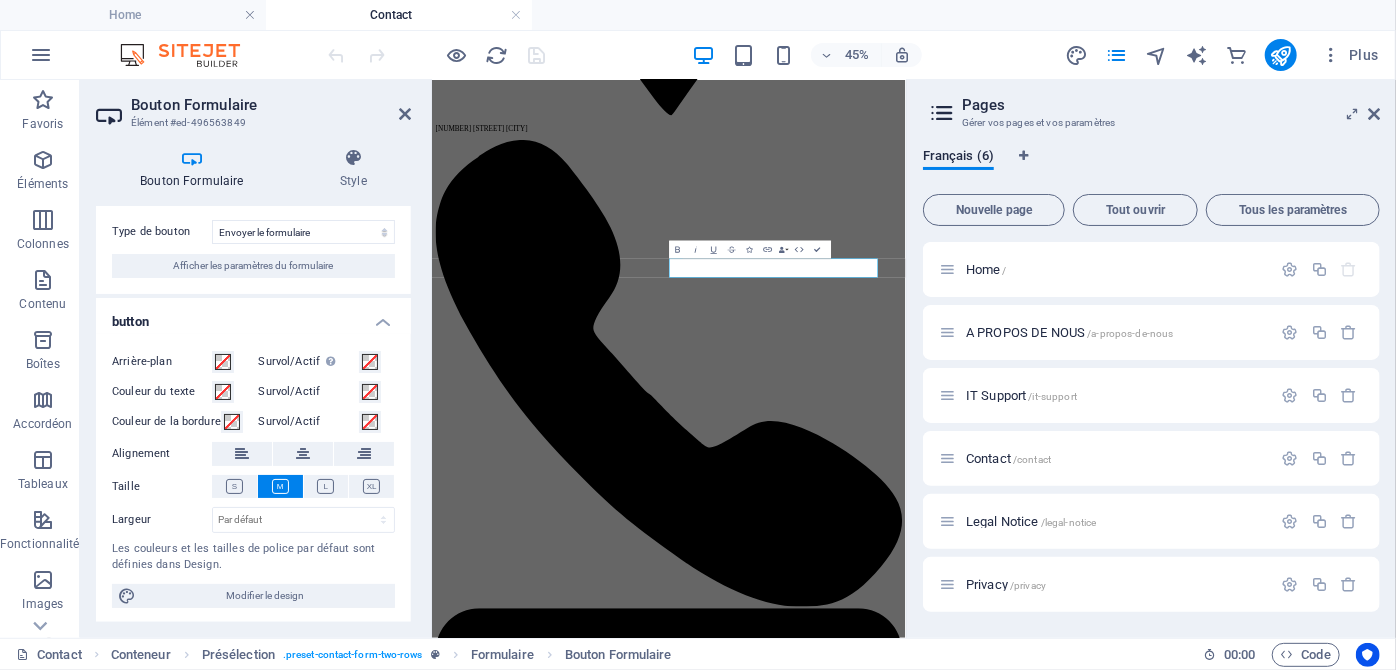 scroll, scrollTop: 0, scrollLeft: 0, axis: both 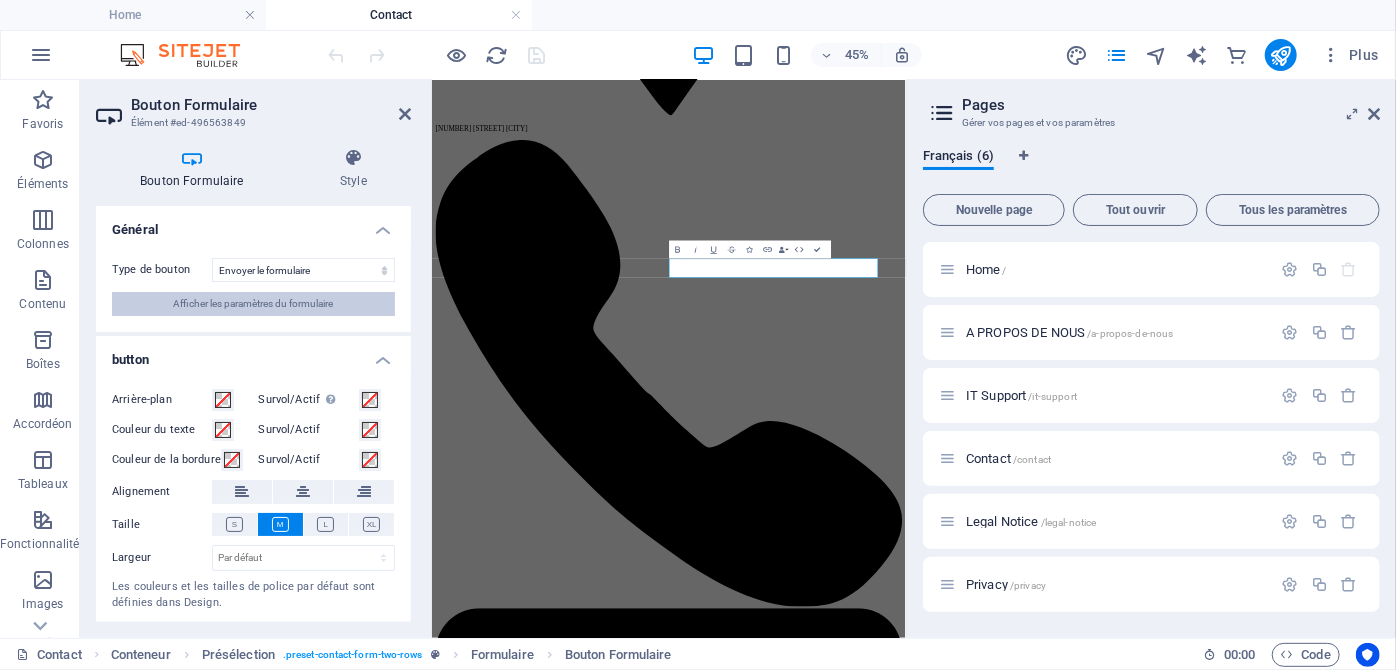 click on "Afficher les paramètres du formulaire" at bounding box center [254, 304] 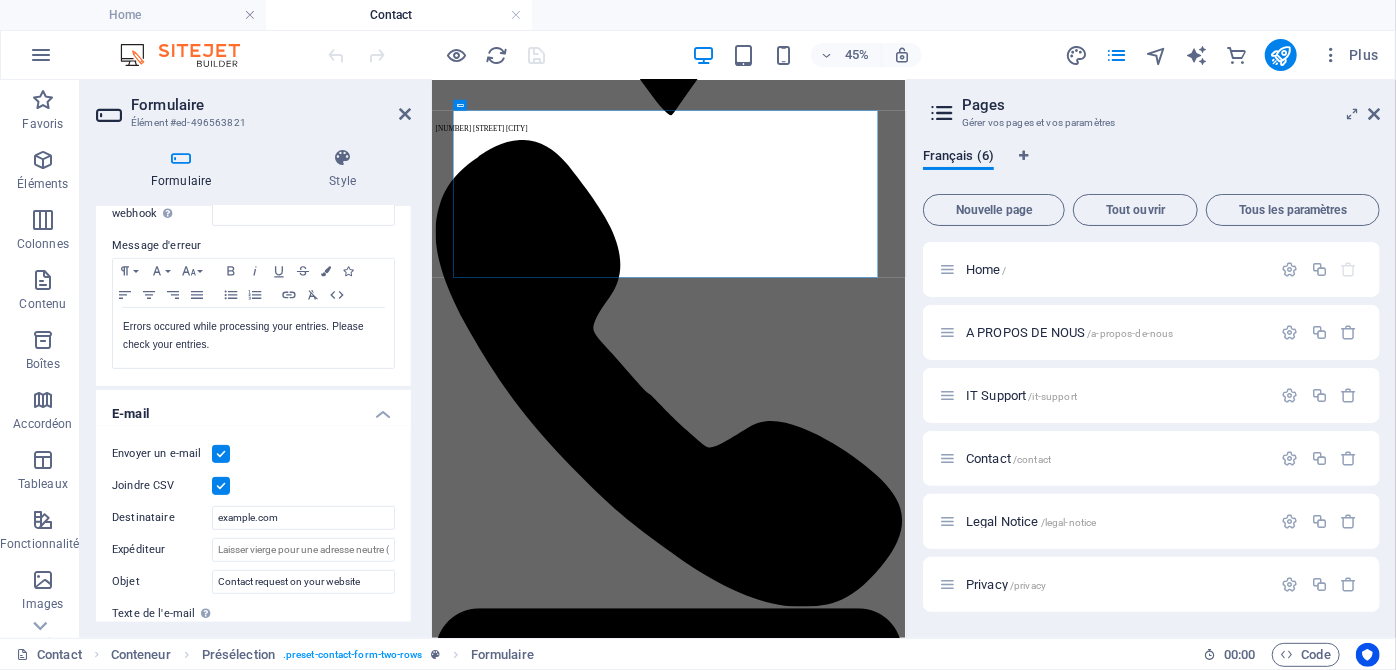 scroll, scrollTop: 363, scrollLeft: 0, axis: vertical 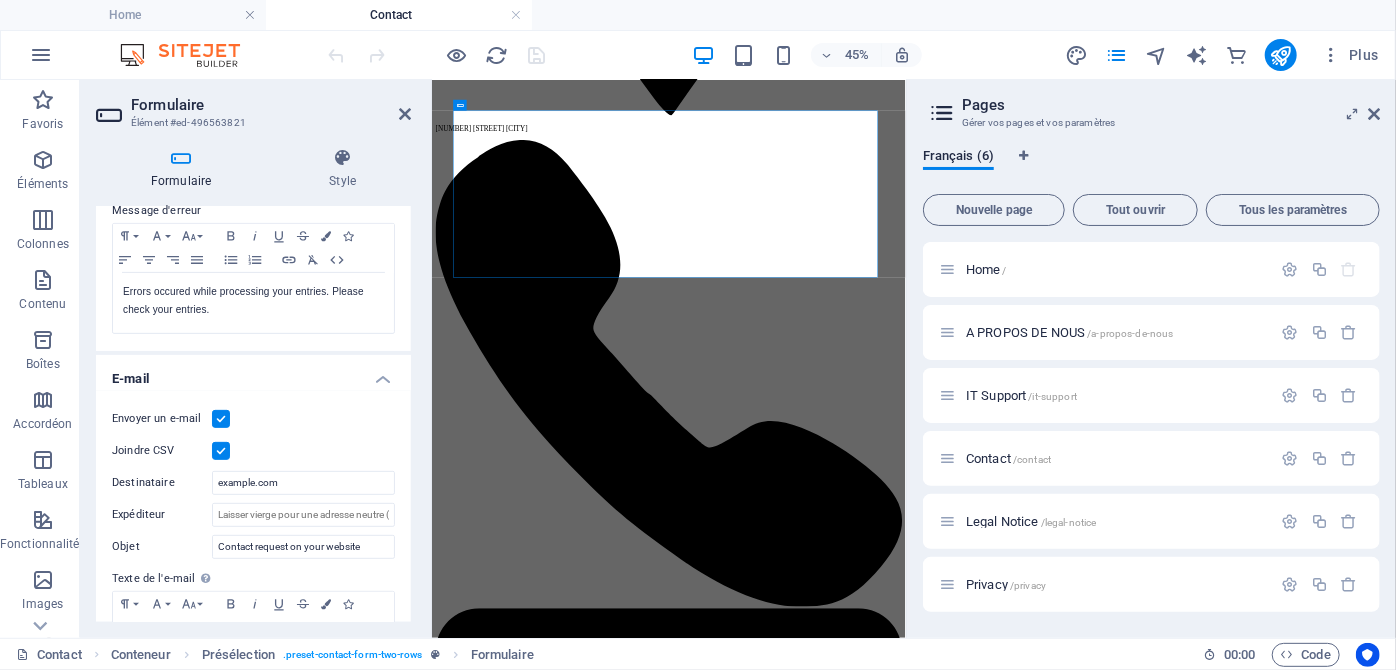 click at bounding box center [221, 451] 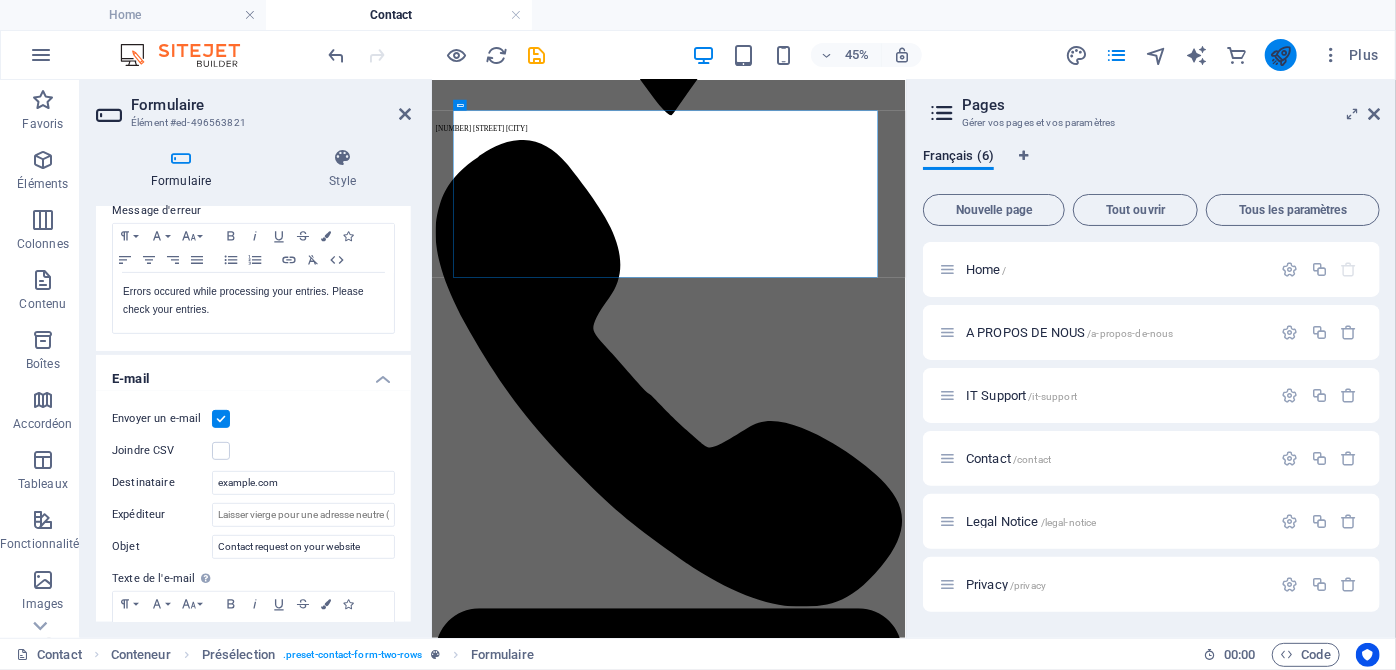 click at bounding box center [1280, 55] 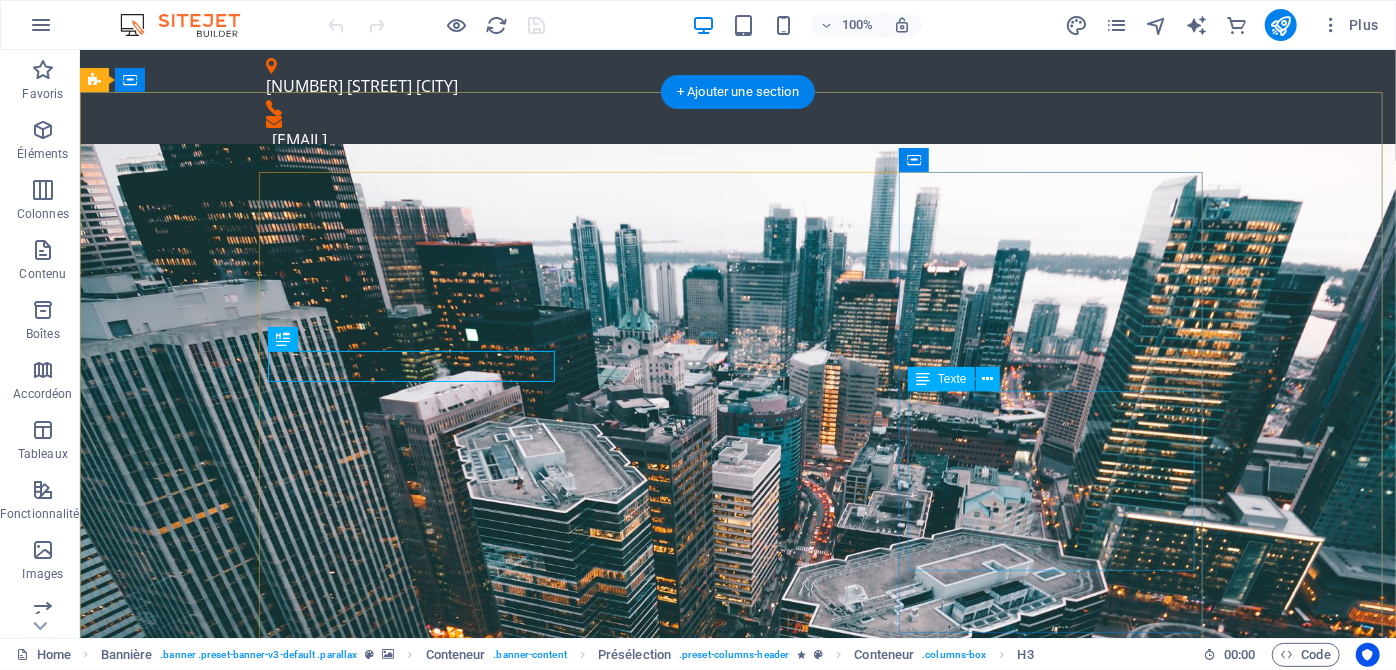 scroll, scrollTop: 0, scrollLeft: 0, axis: both 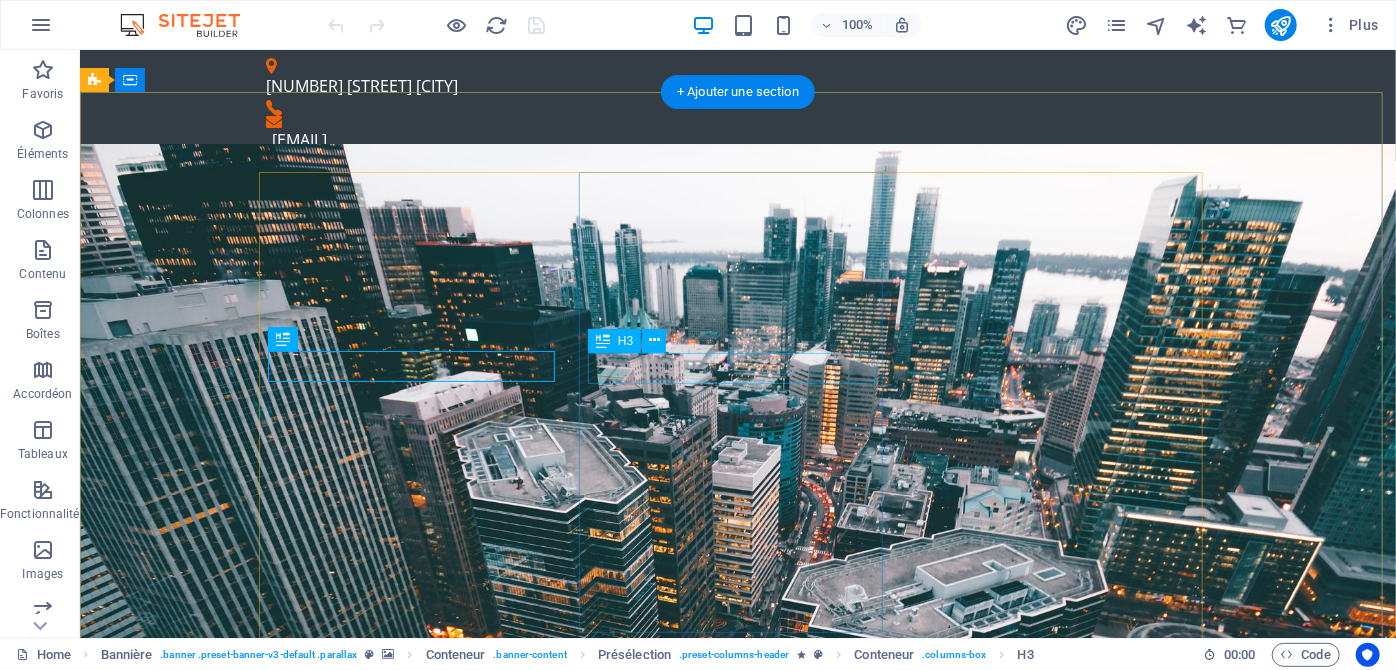 click on "Infrastructure Cloud" at bounding box center [737, 2353] 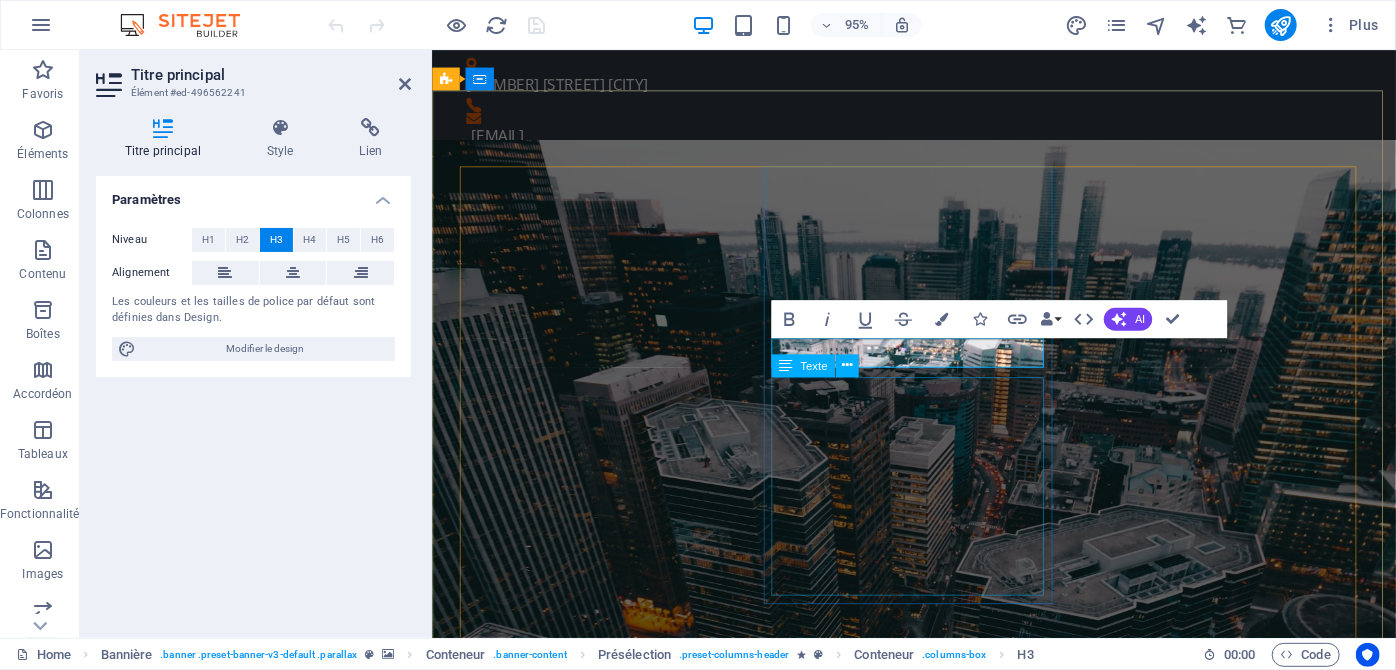 click on "Nos solutions clé en main de virtualisation des serveurs et des postes simplifient le SI. Nos offres de stockage répondent aux exigences de haute disponibilité des données. Le Cloud délocalise et optimise les ressources informatiques. Nos solutions de sauvegarde répondent efficacement aux besoins du client." at bounding box center [939, 2418] 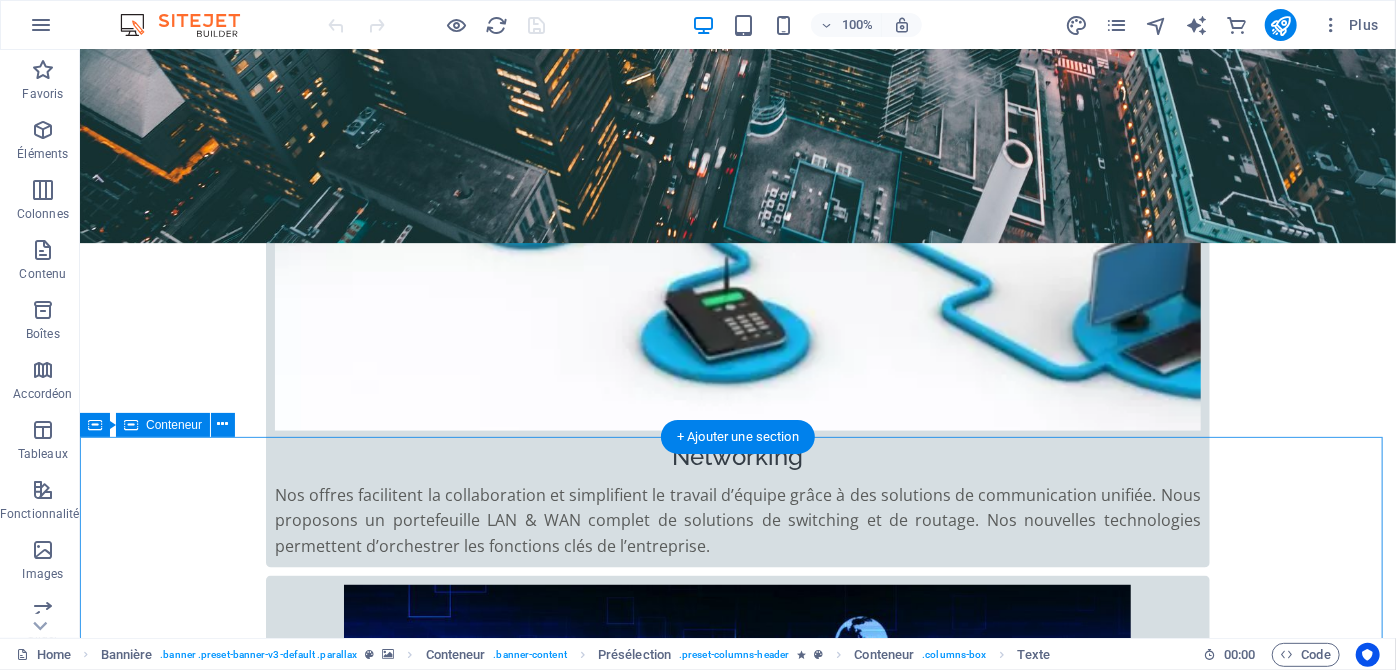 scroll, scrollTop: 1090, scrollLeft: 0, axis: vertical 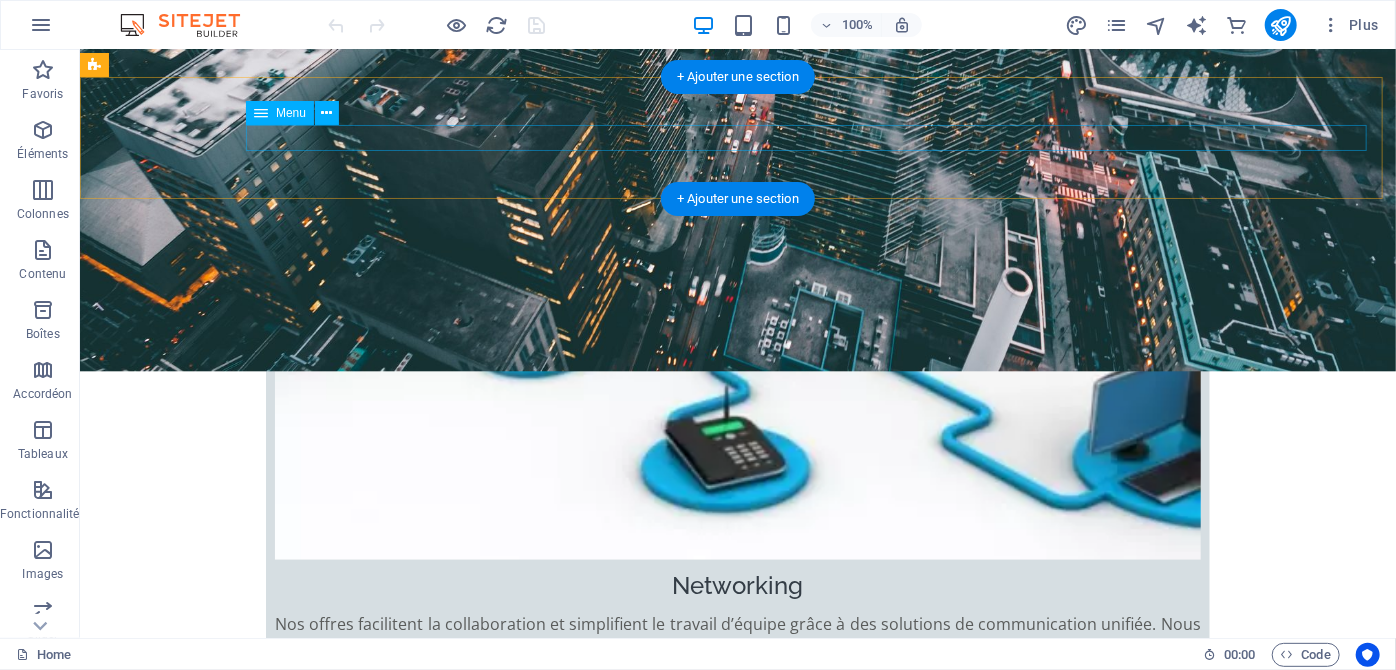 click on "Home A PROPOS DE NOUS IT Support Contact" at bounding box center [737, 4215] 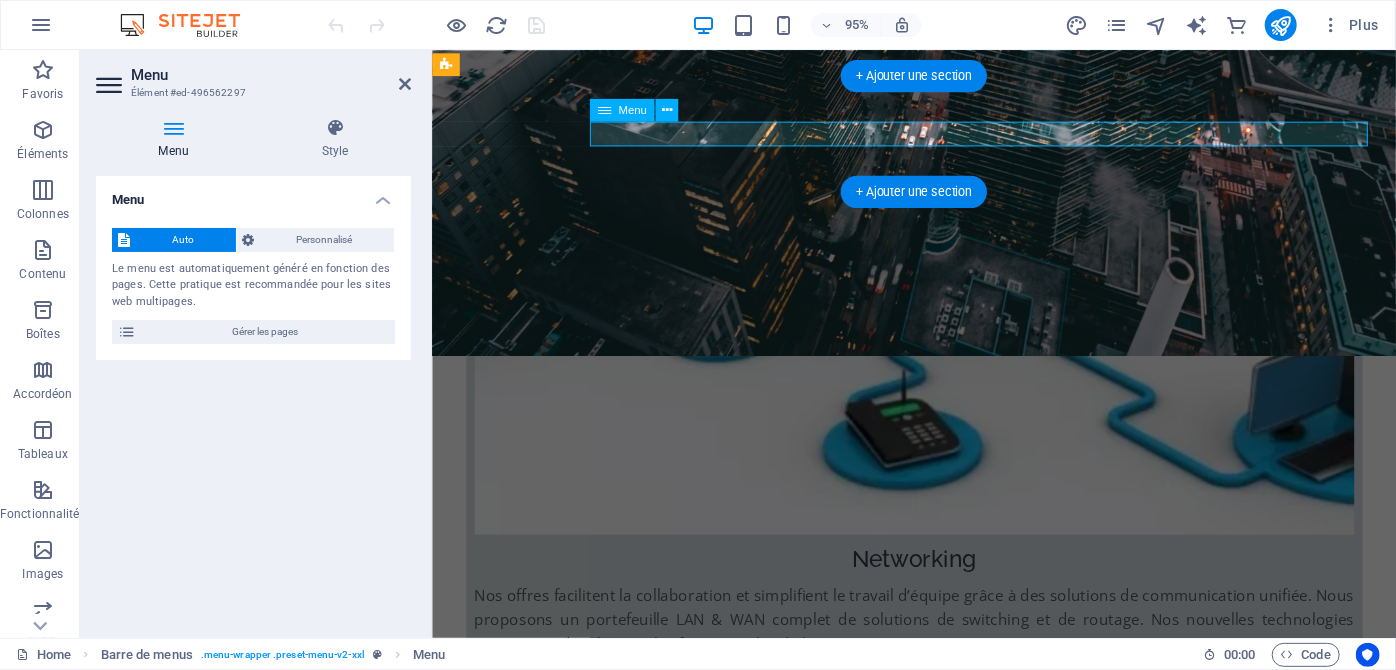 click on "Home A PROPOS DE NOUS IT Support Contact" at bounding box center [938, 4215] 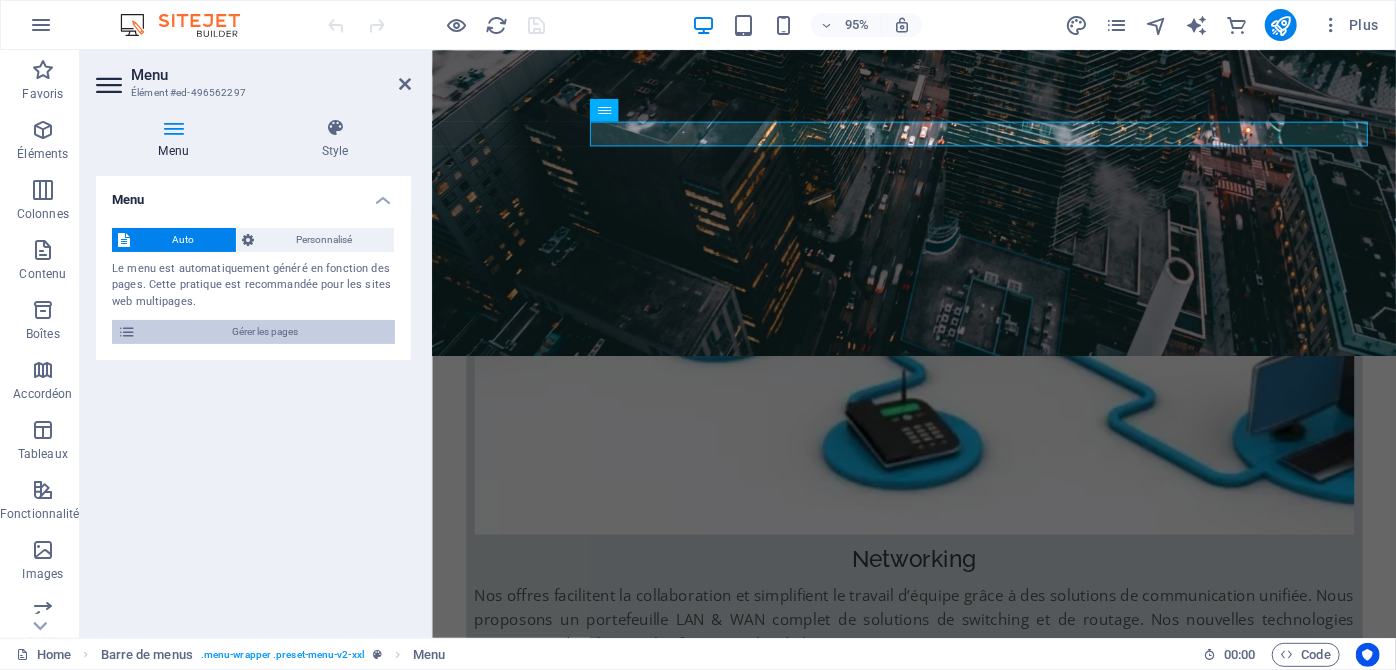 click on "Gérer les pages" at bounding box center (265, 332) 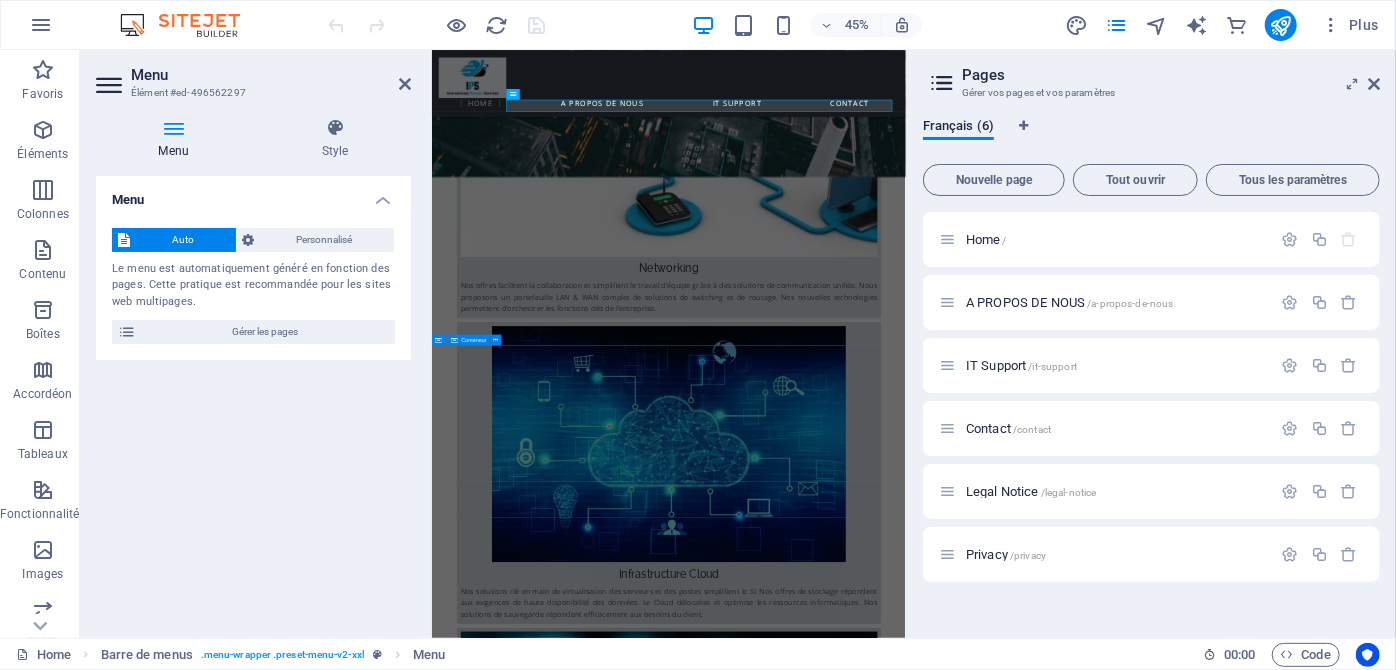 scroll, scrollTop: 1576, scrollLeft: 0, axis: vertical 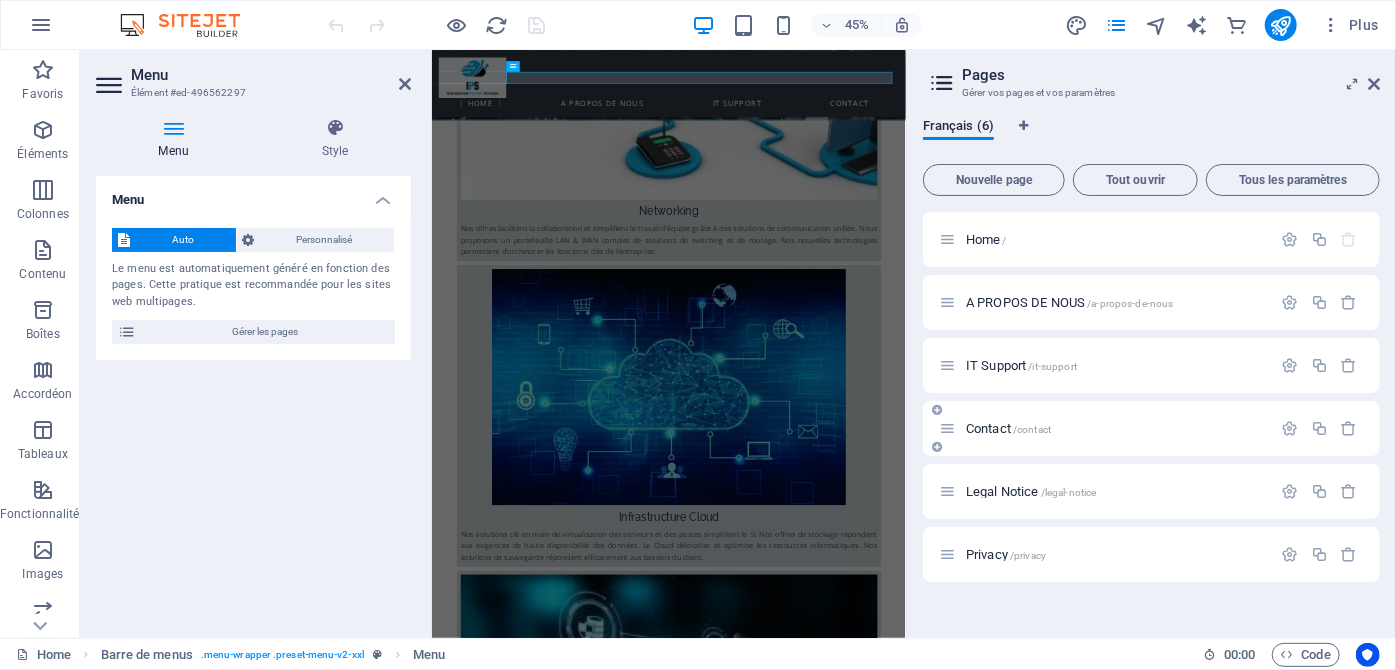 click on "Contact /contact" at bounding box center [1008, 428] 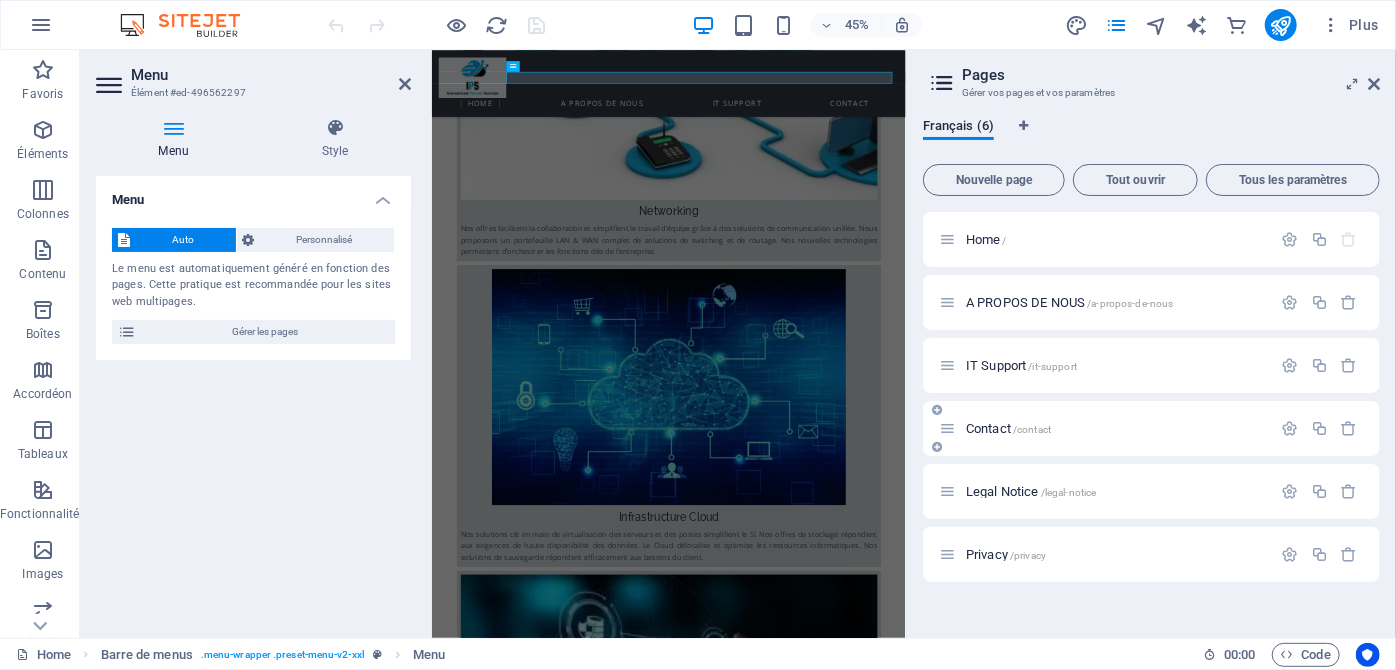 scroll, scrollTop: 0, scrollLeft: 0, axis: both 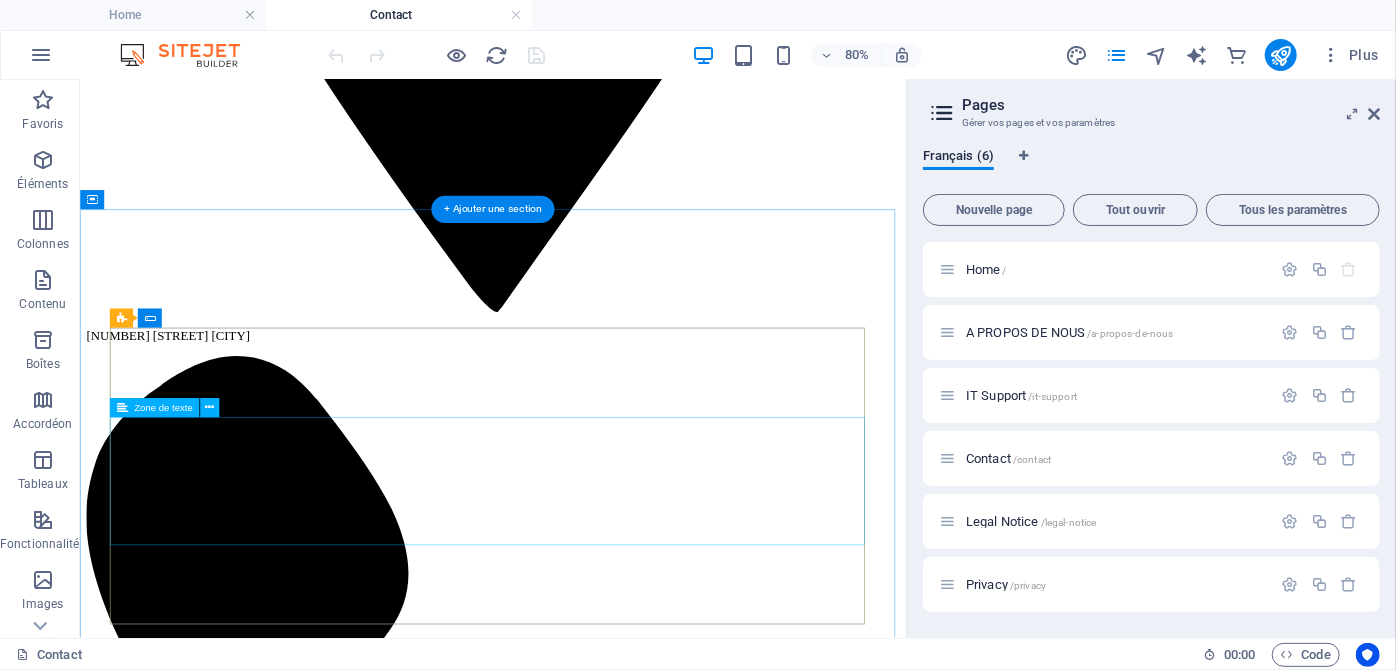 click on "I have read and understand the privacy policy. Illisible ? Générer à nouveau. Send" at bounding box center [595, 6576] 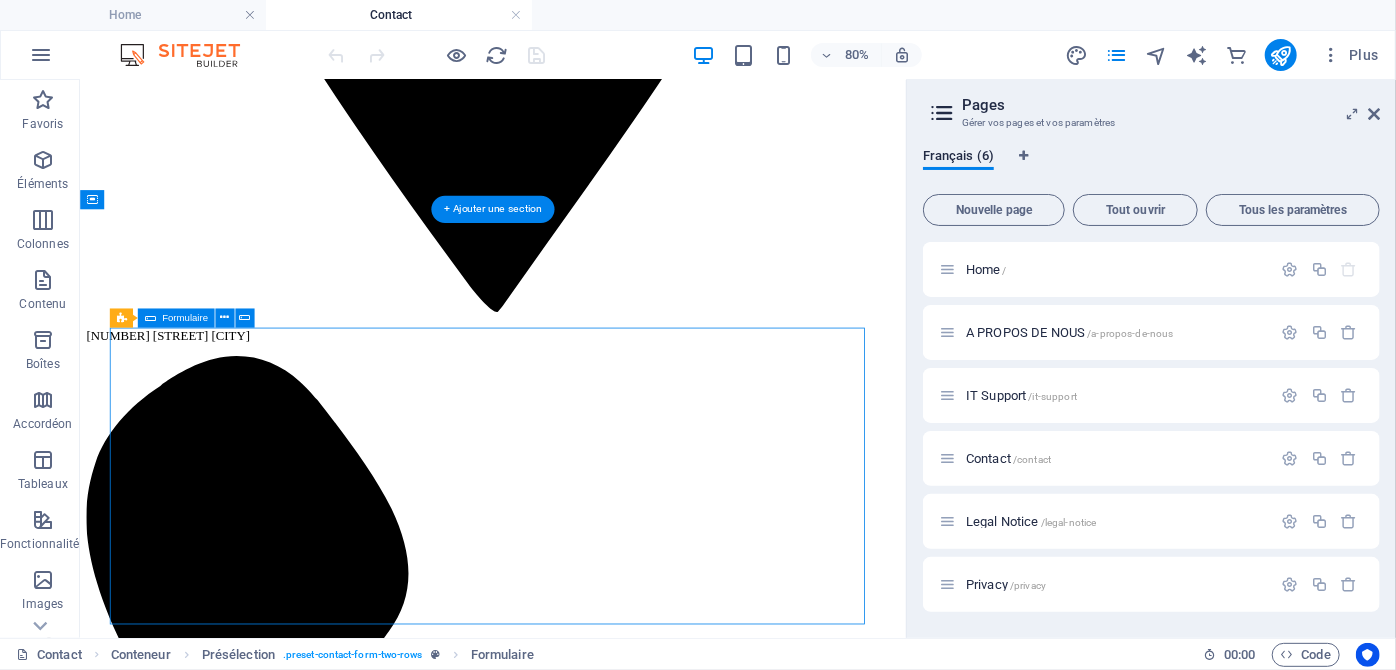 click on "I have read and understand the privacy policy. Illisible ? Générer à nouveau. Send" at bounding box center (595, 6576) 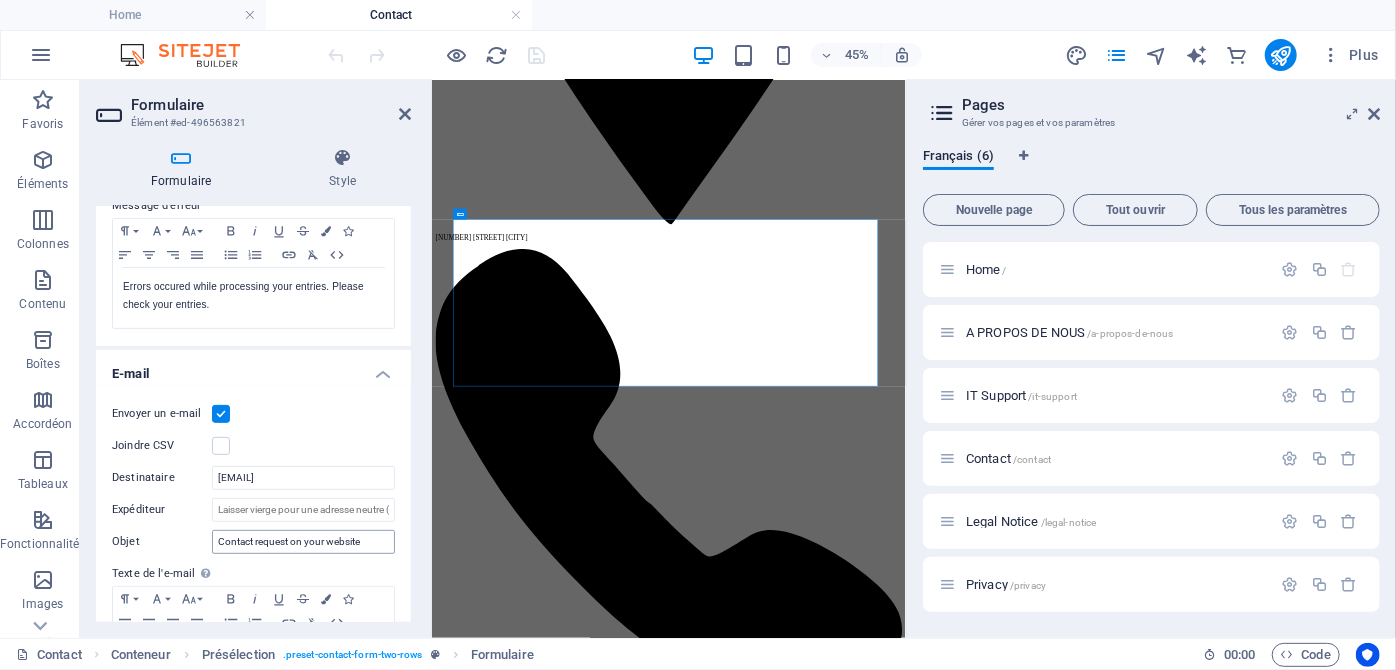 scroll, scrollTop: 485, scrollLeft: 0, axis: vertical 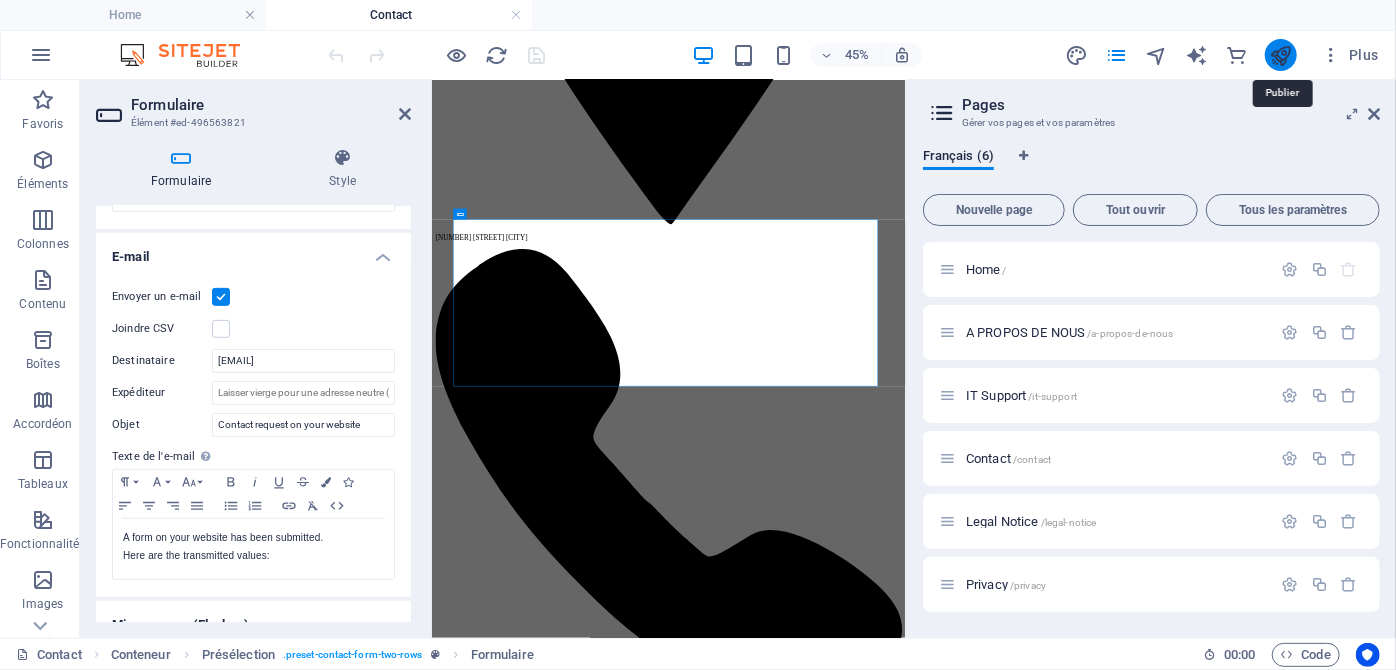 click at bounding box center (1280, 55) 